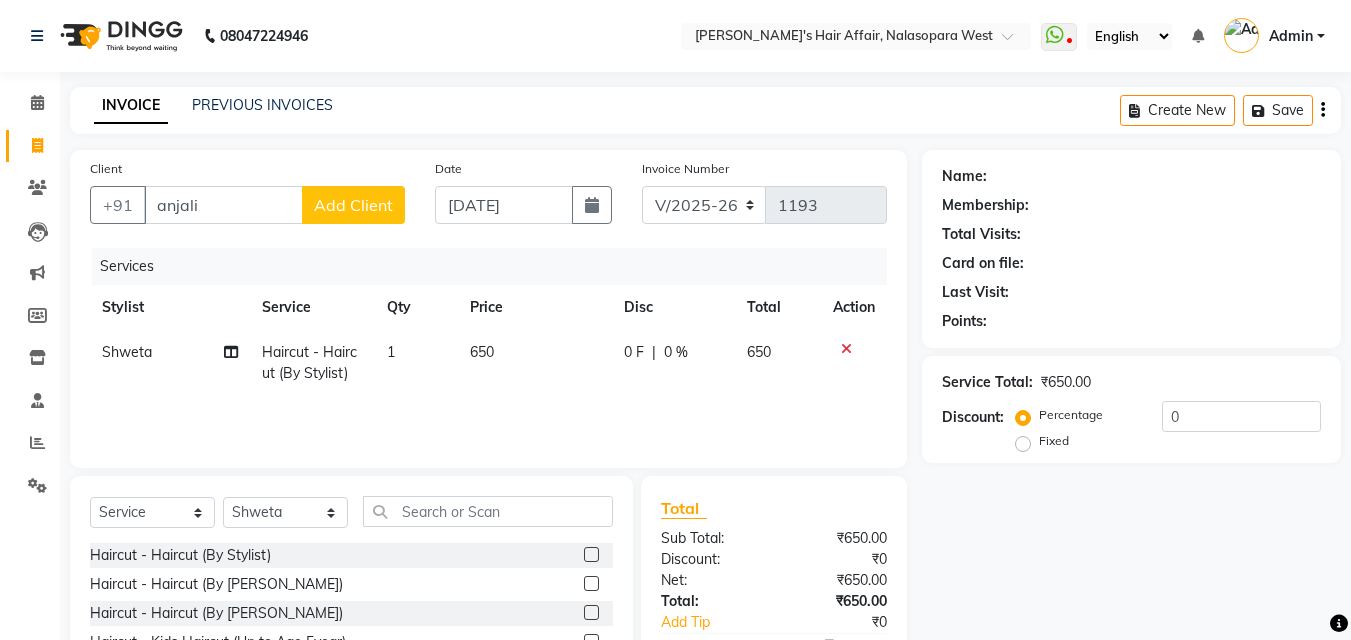 select on "6172" 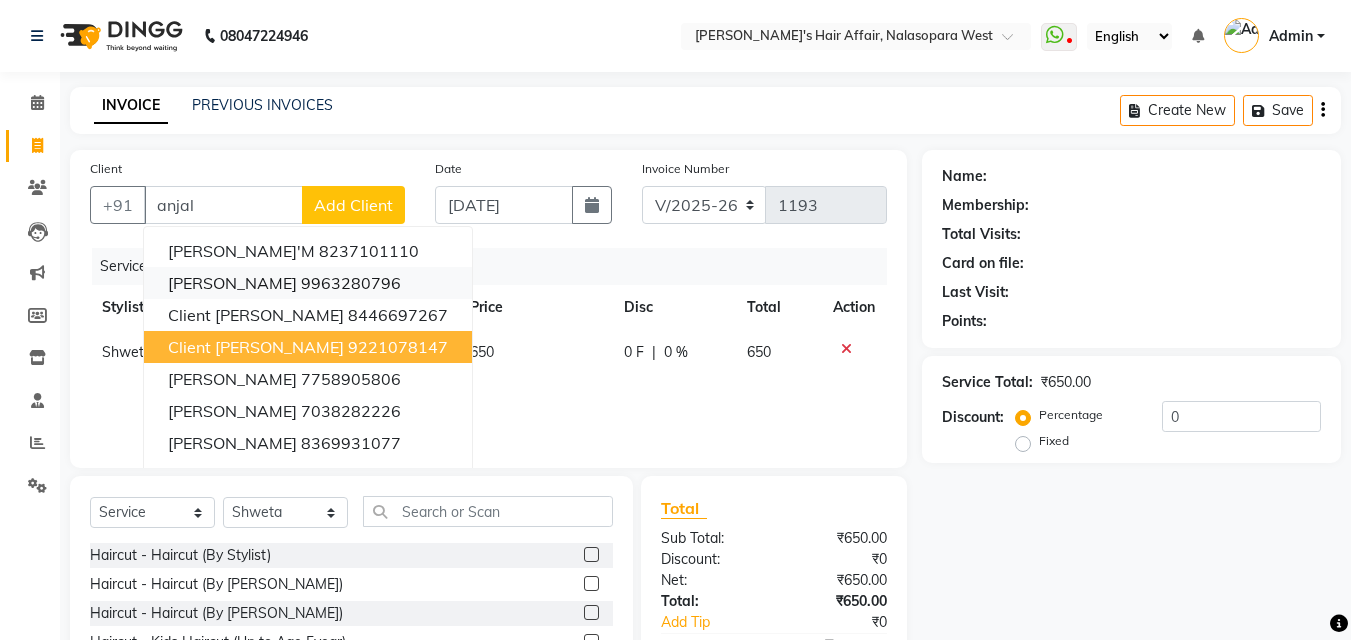 scroll, scrollTop: 161, scrollLeft: 0, axis: vertical 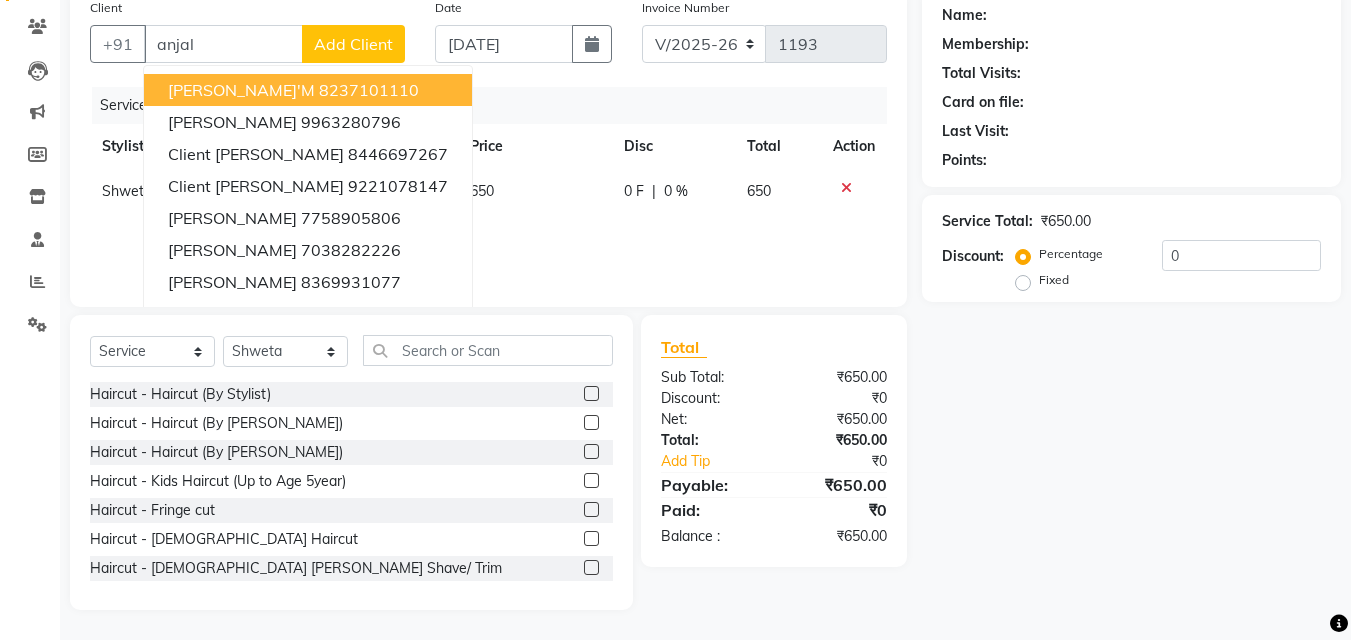 click on "[PERSON_NAME]'m" at bounding box center (241, 90) 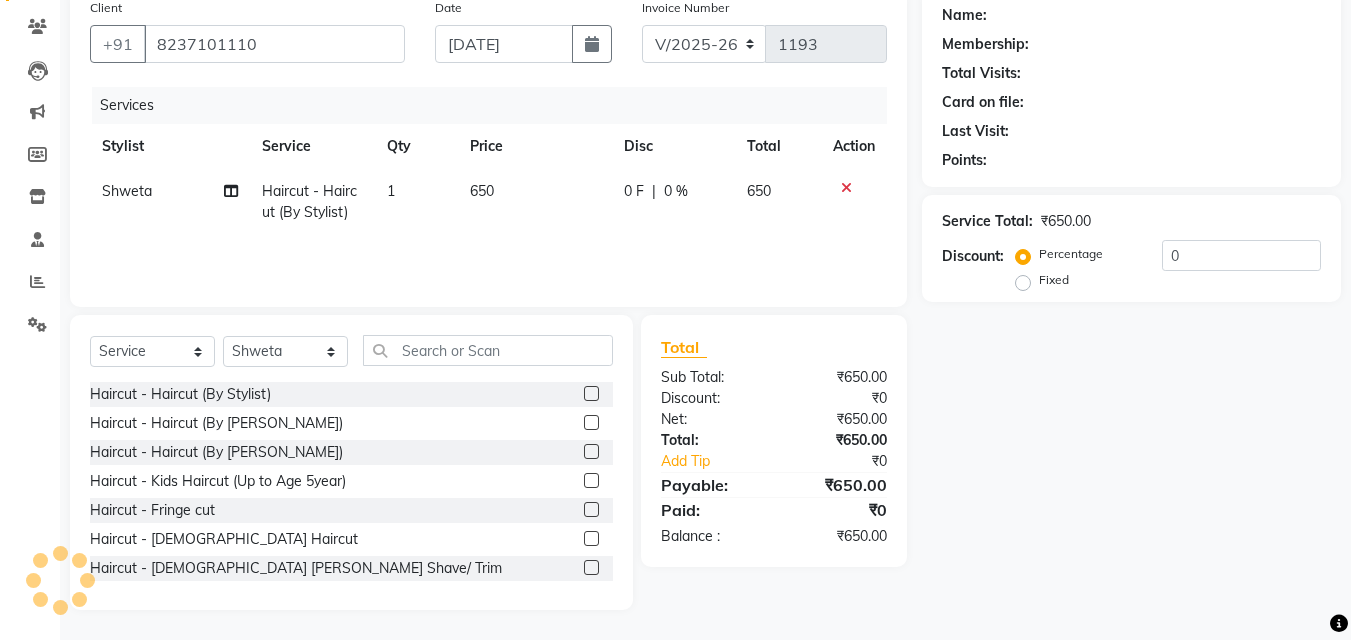 type on "8237101110" 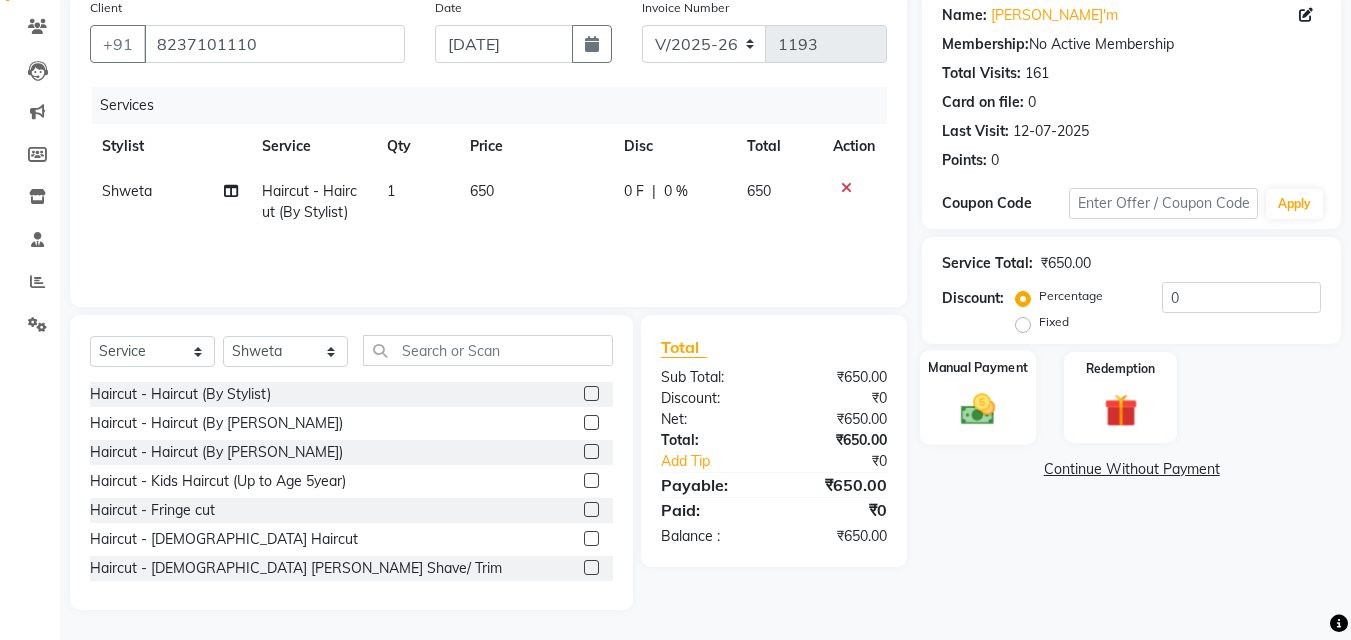 click 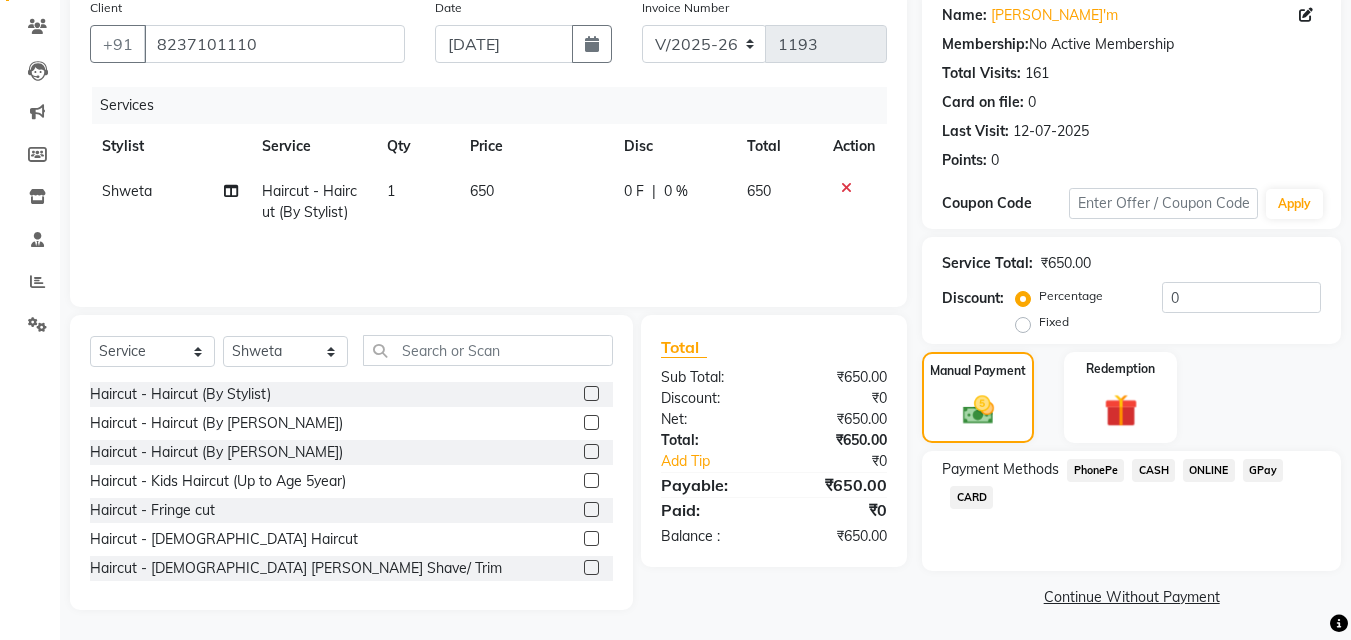 click on "CASH" 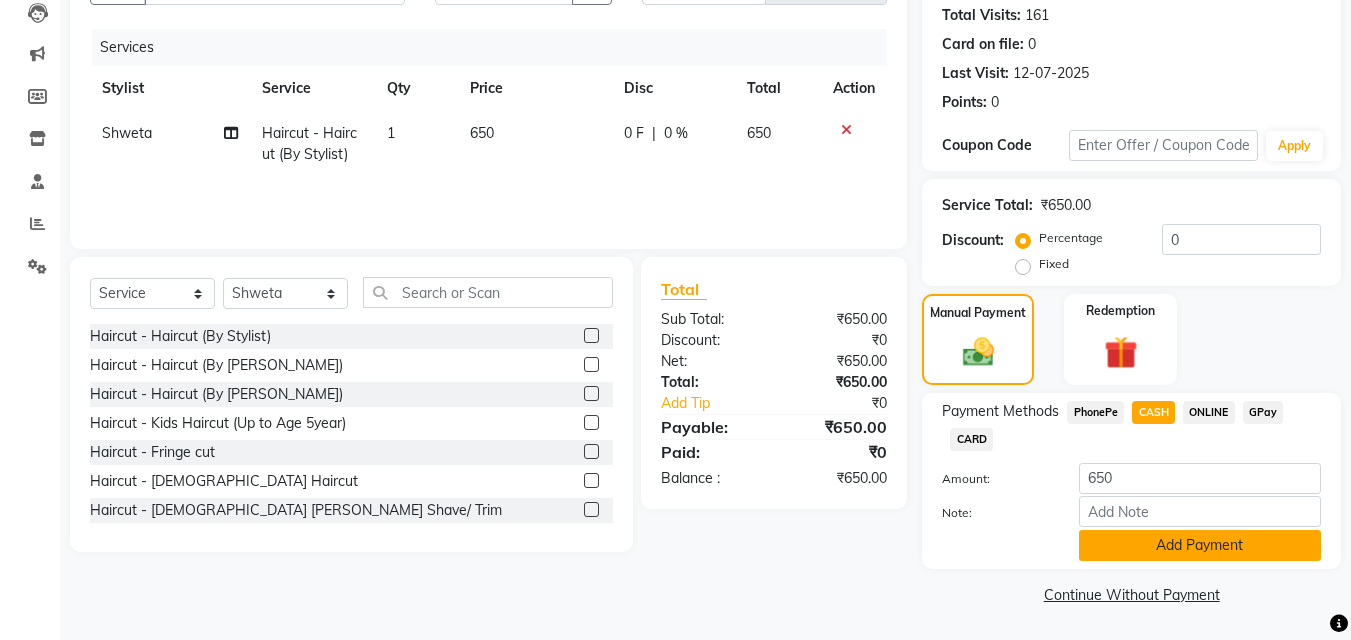 click on "Add Payment" 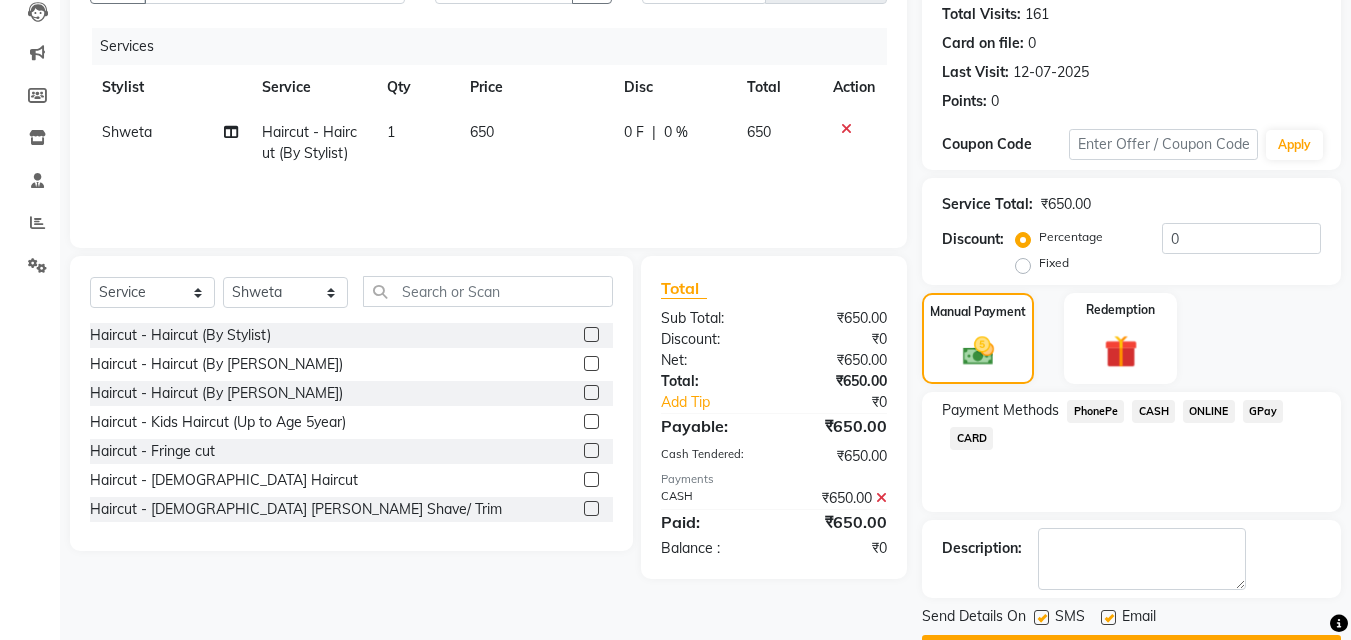 click on "Checkout" 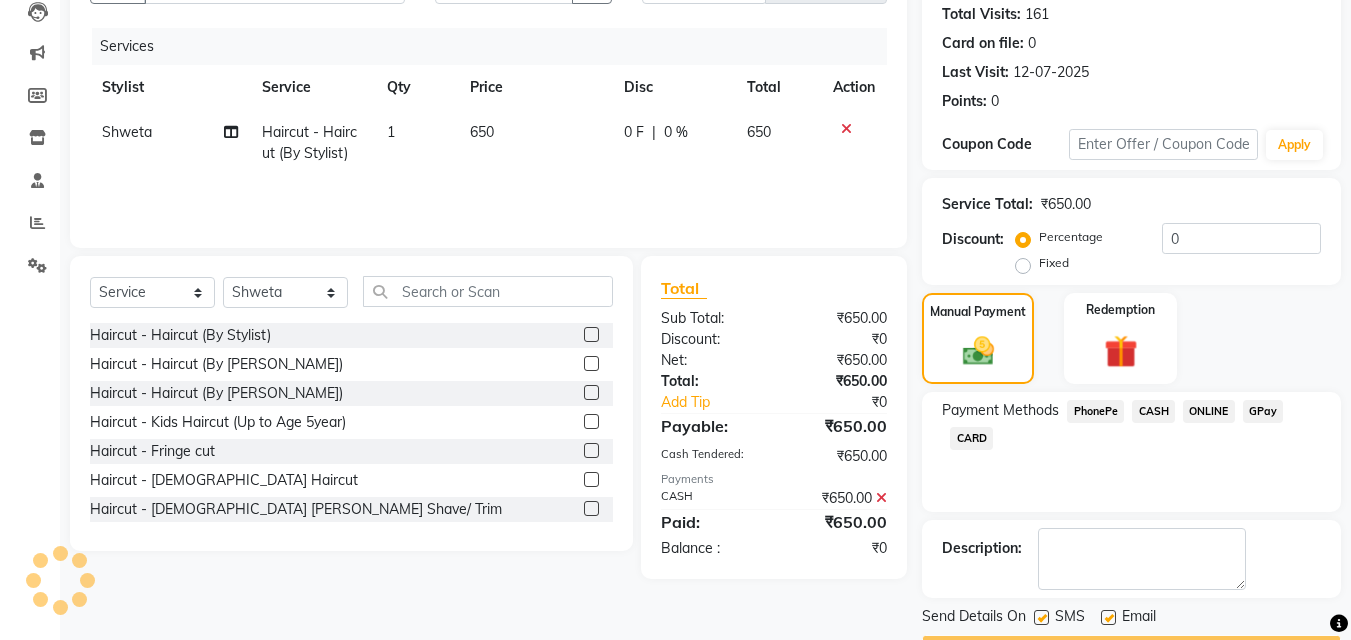 scroll, scrollTop: 276, scrollLeft: 0, axis: vertical 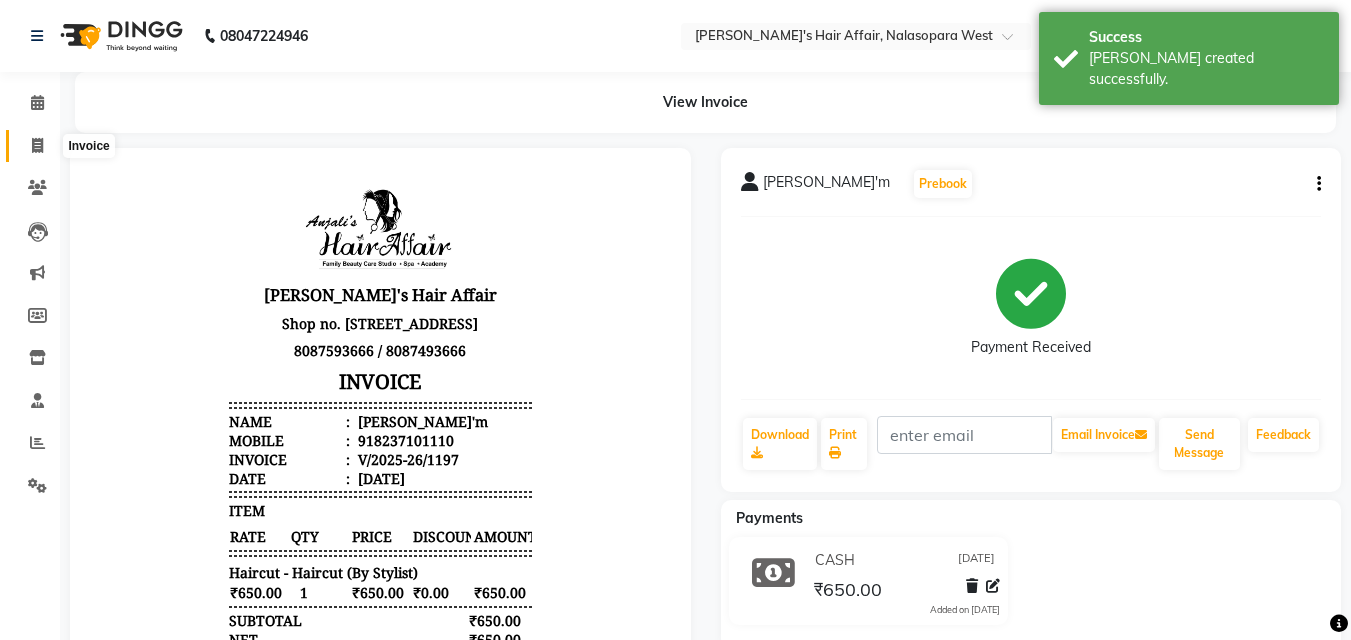 click 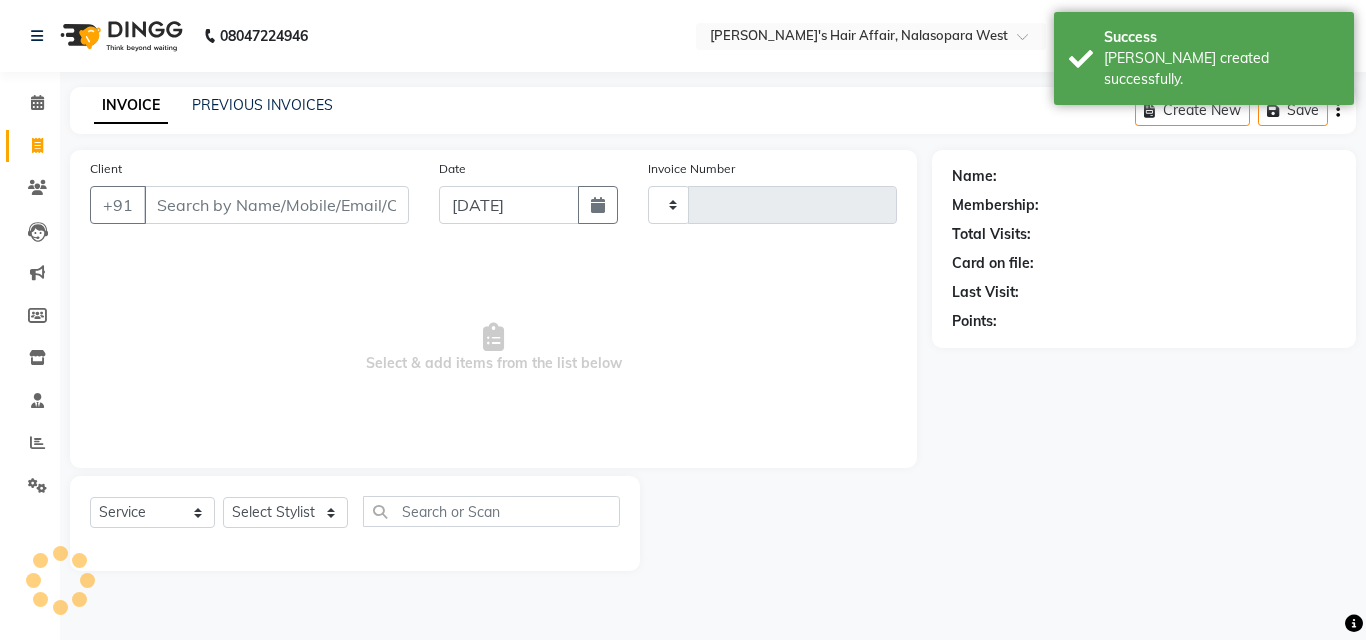 type on "1198" 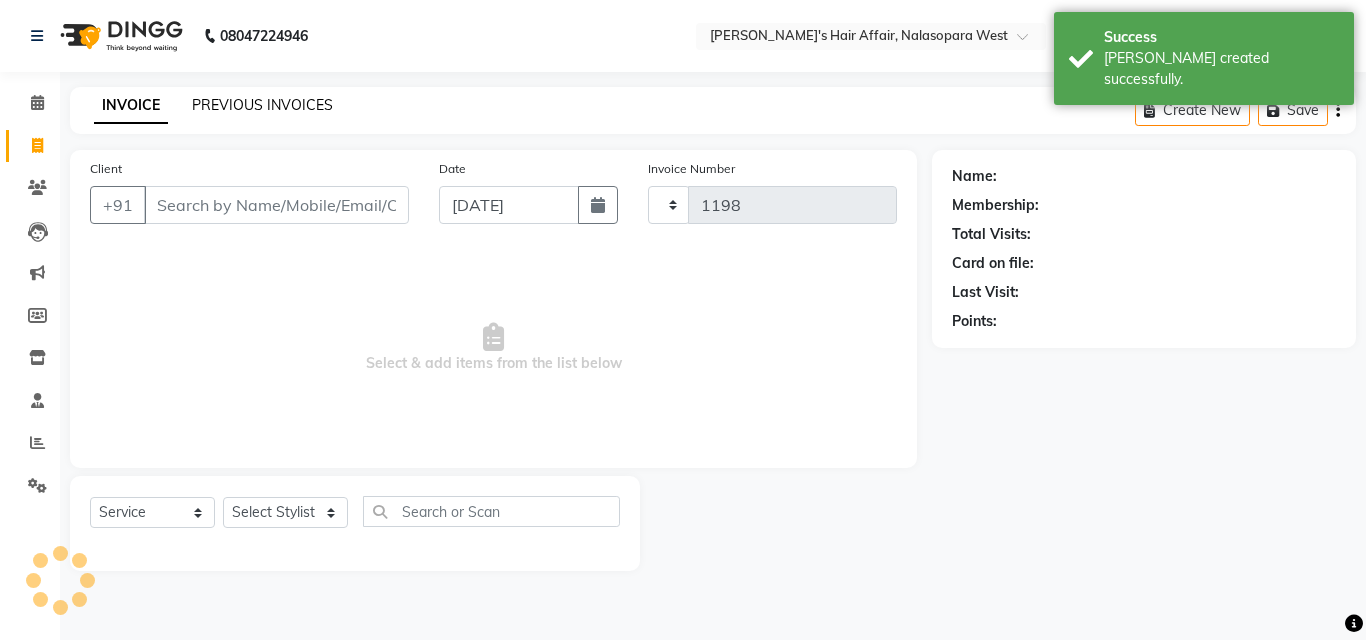 select on "6172" 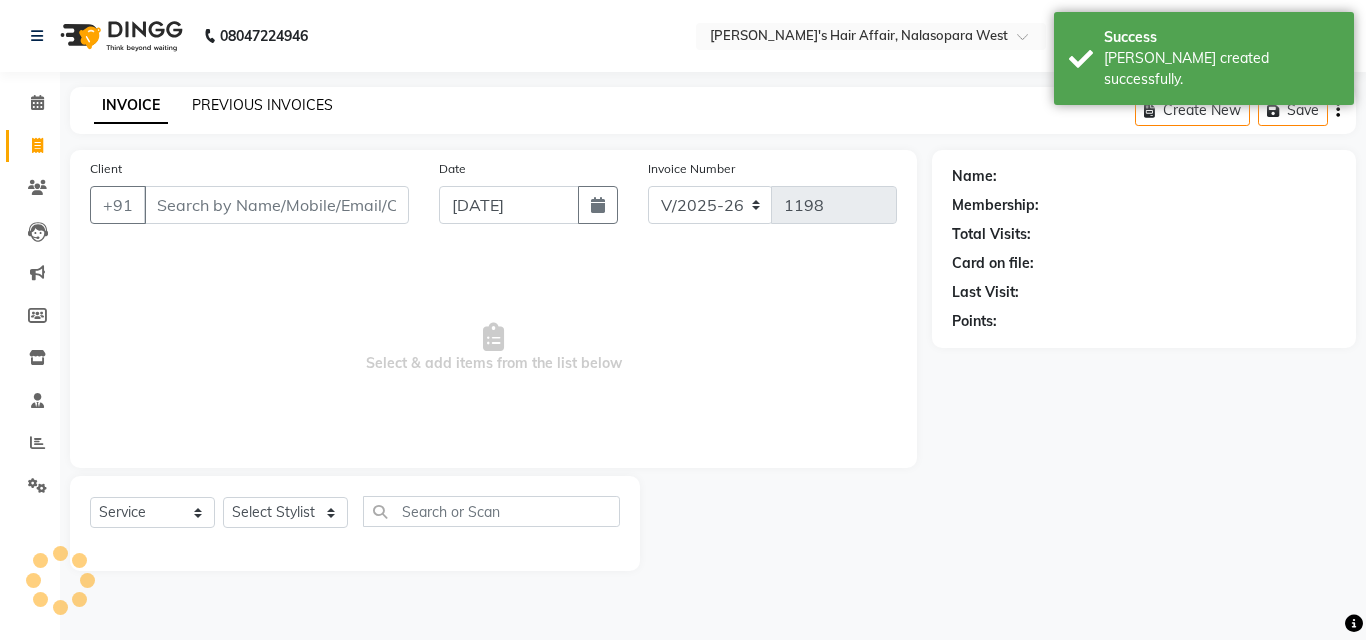 click on "PREVIOUS INVOICES" 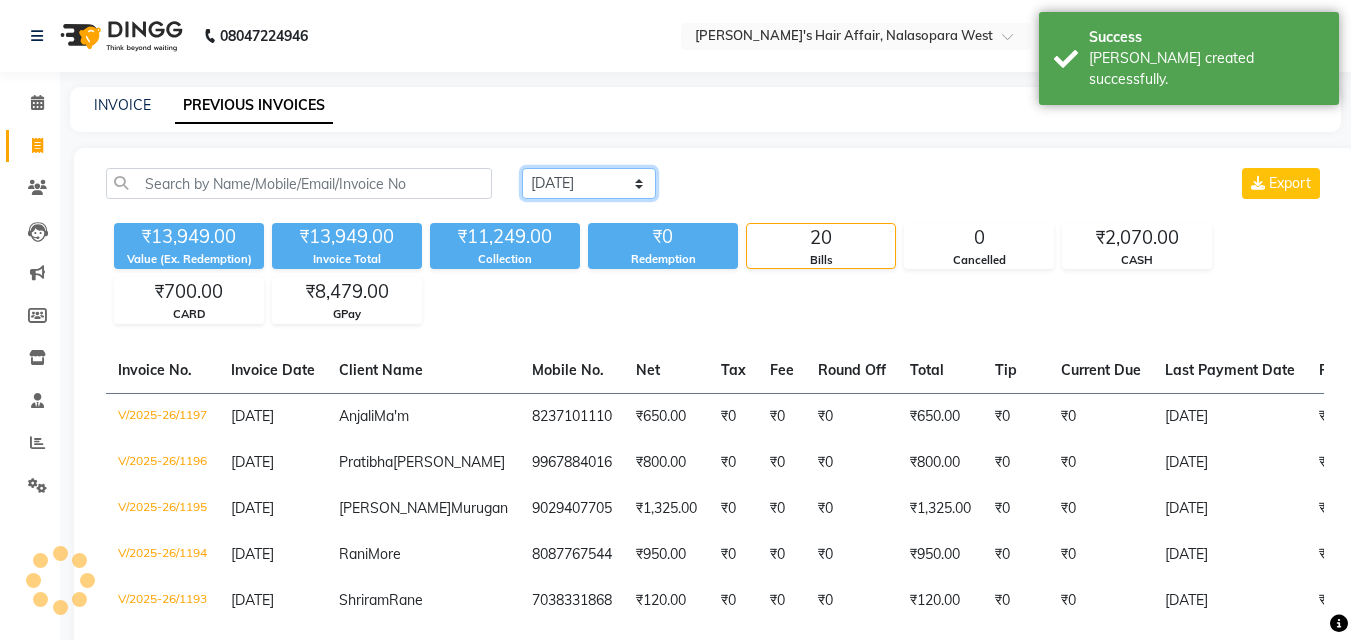 click on "[DATE] [DATE] Custom Range" 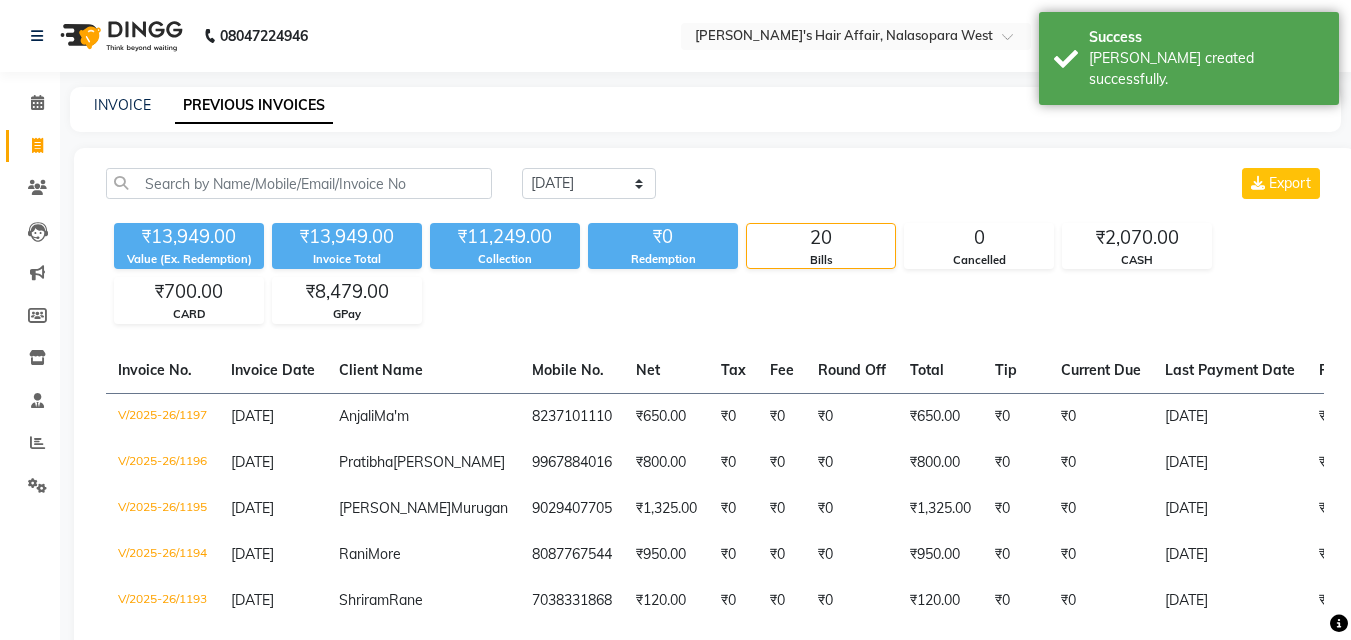 click on "INVOICE PREVIOUS INVOICES" 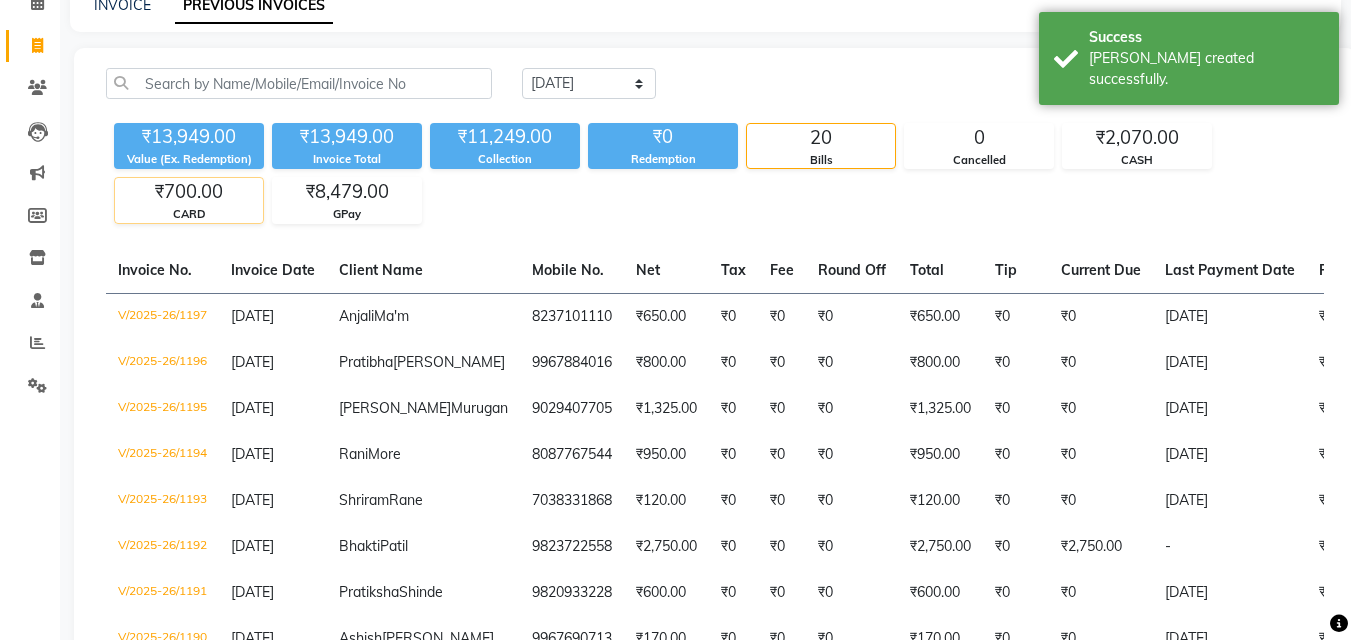 scroll, scrollTop: 0, scrollLeft: 0, axis: both 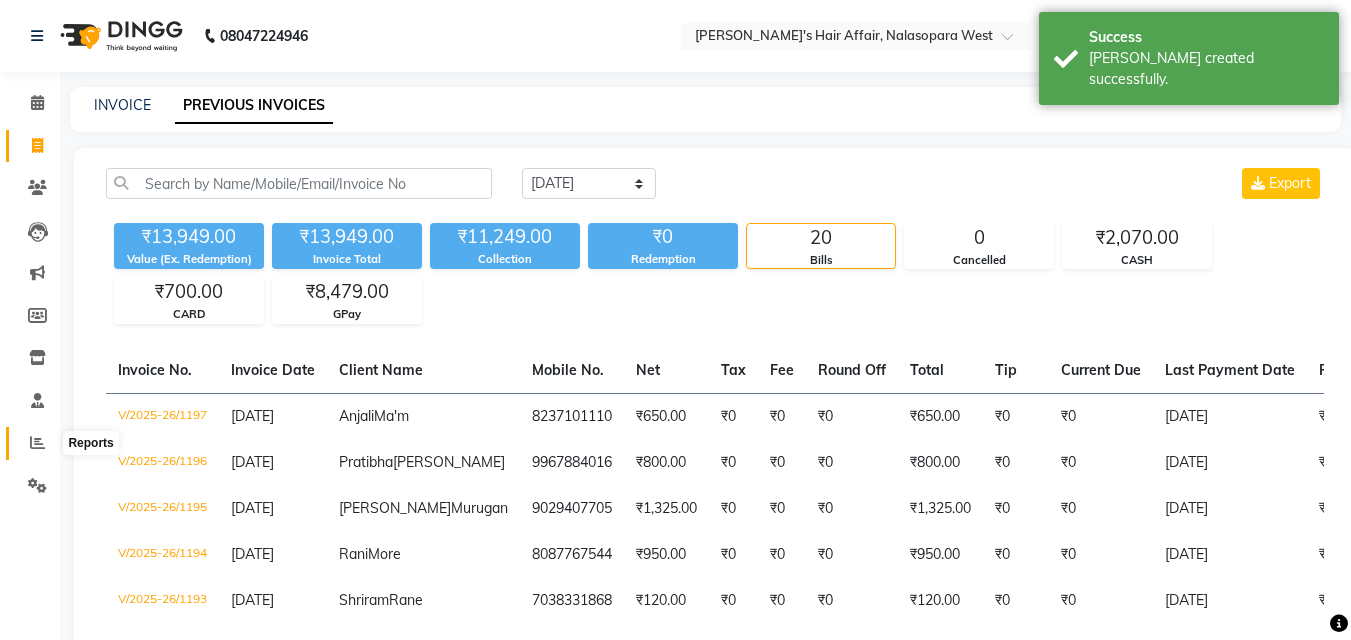 click 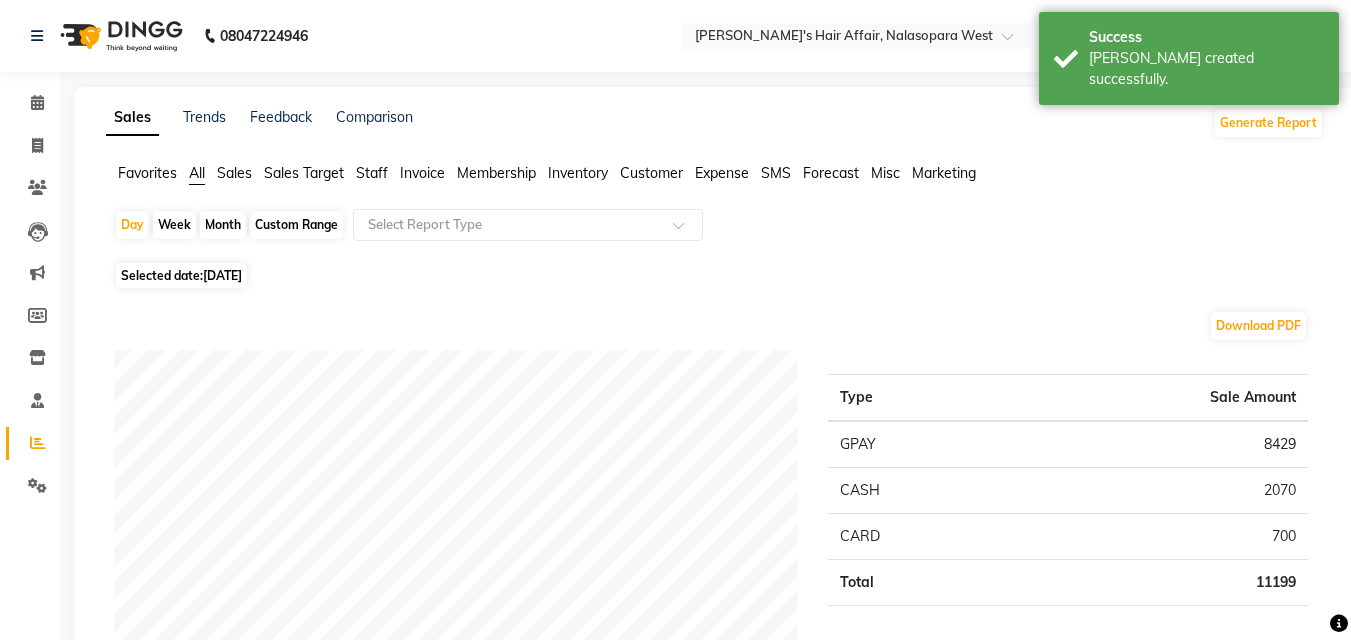 click on "Staff" 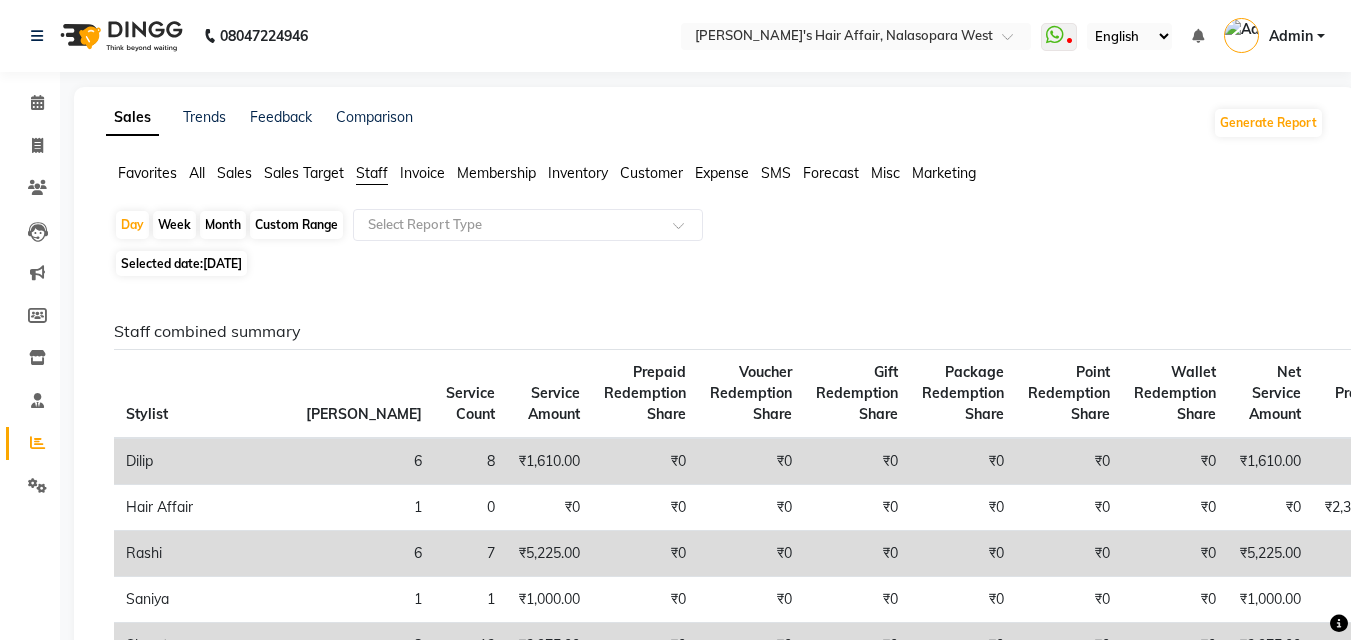 click on "[DATE]" 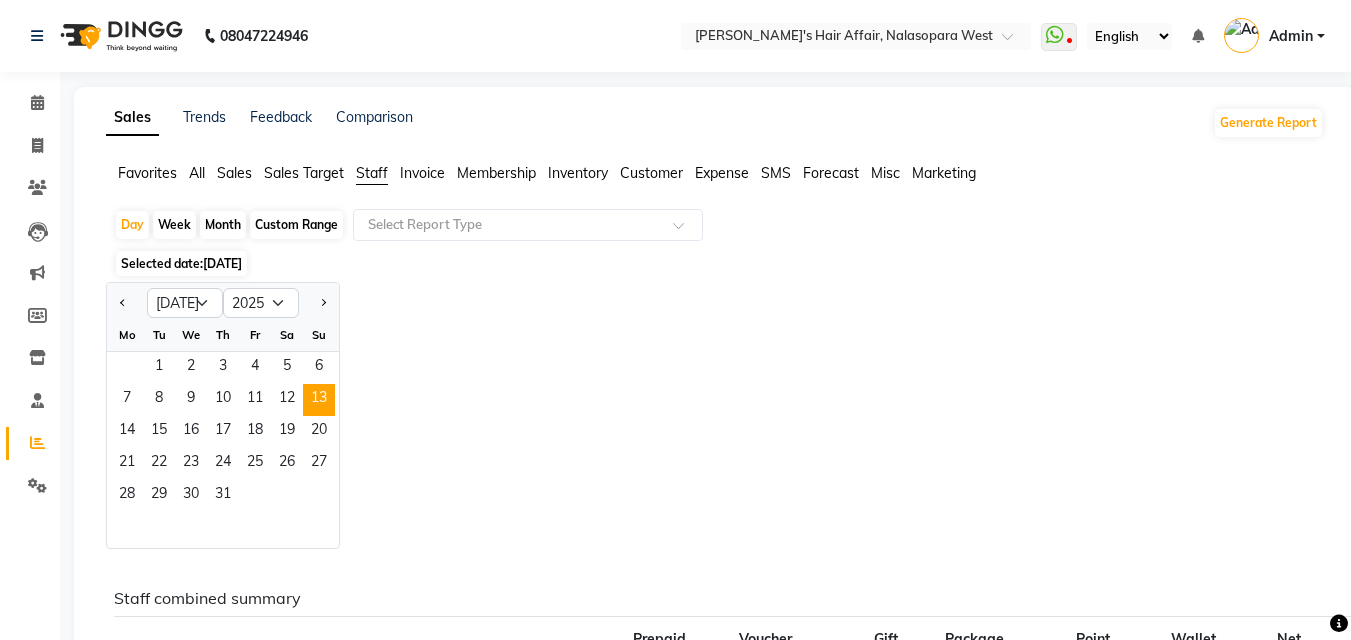 click on "Jan Feb Mar Apr May Jun [DATE] Aug Sep Oct Nov [DATE] 2016 2017 2018 2019 2020 2021 2022 2023 2024 2025 2026 2027 2028 2029 2030 2031 2032 2033 2034 2035 Mo Tu We Th Fr Sa Su  1   2   3   4   5   6   7   8   9   10   11   12   13   14   15   16   17   18   19   20   21   22   23   24   25   26   27   28   29   30   31" 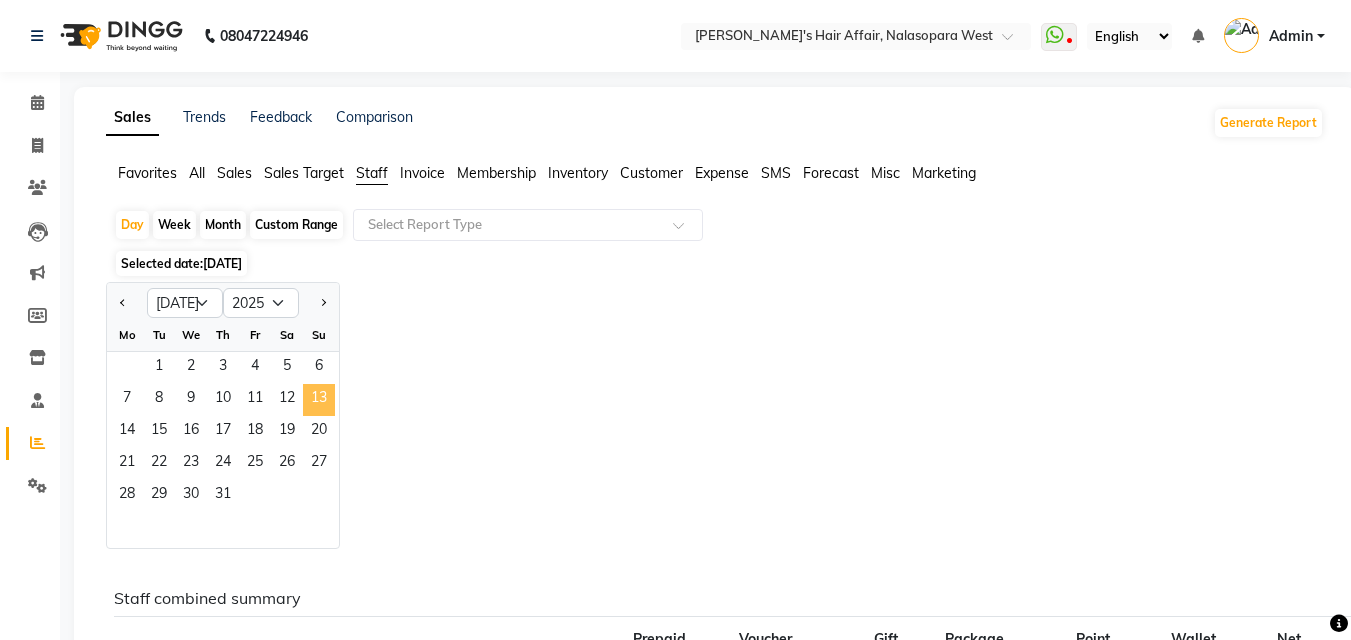 click on "13" 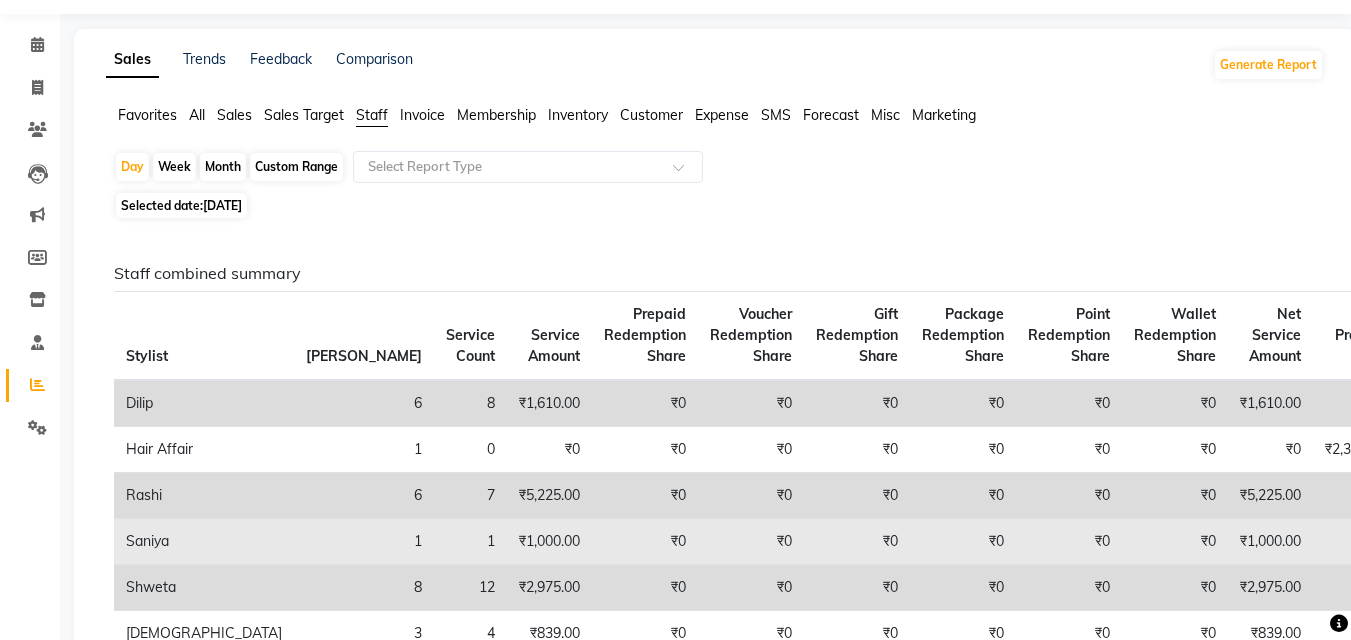 scroll, scrollTop: 0, scrollLeft: 0, axis: both 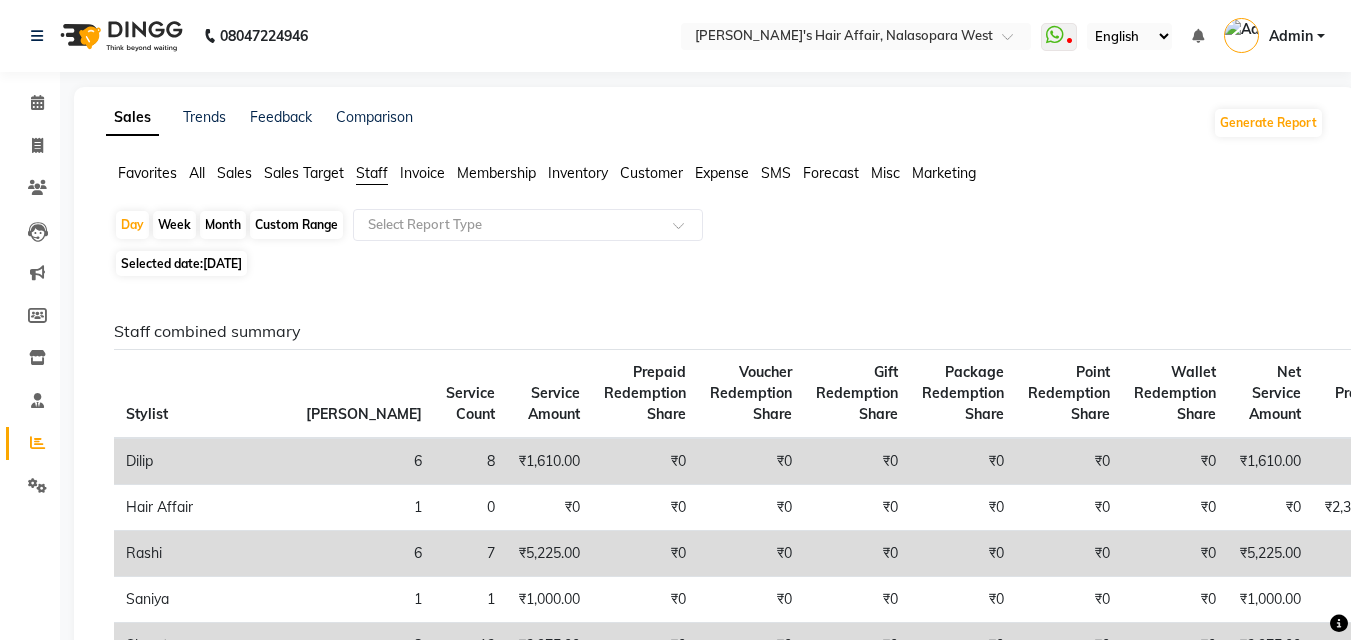 click on "[DATE]" 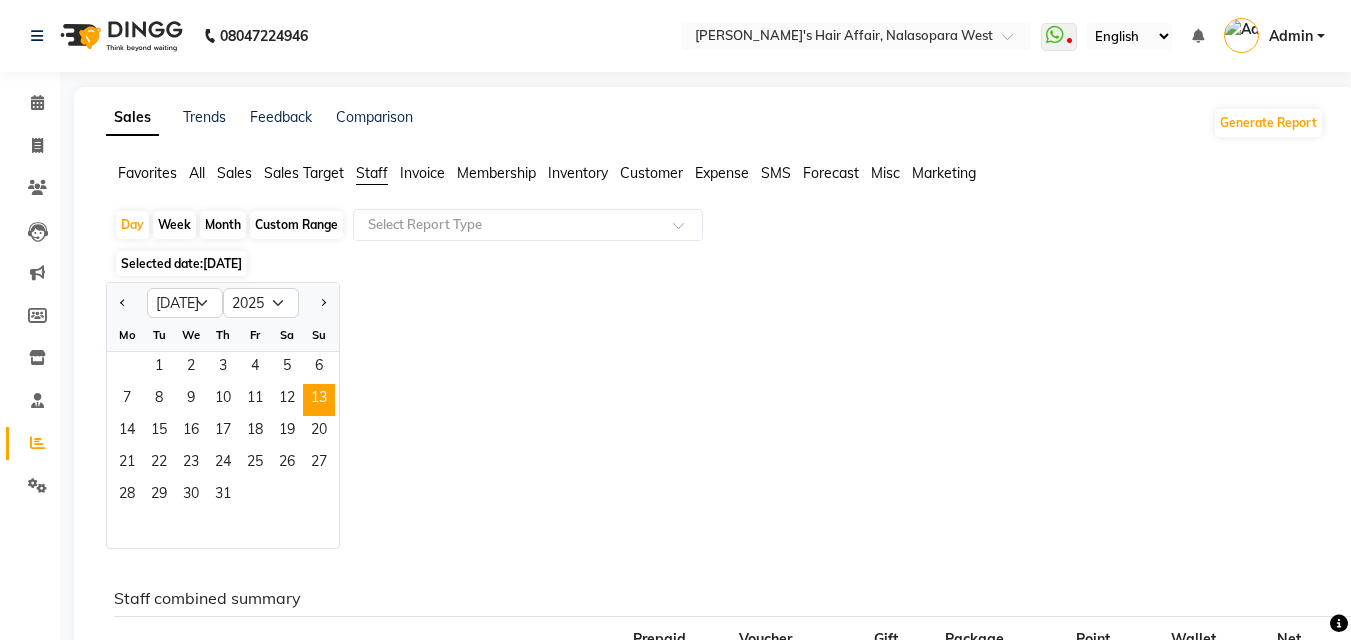click on "1   2   3   4   5   6" 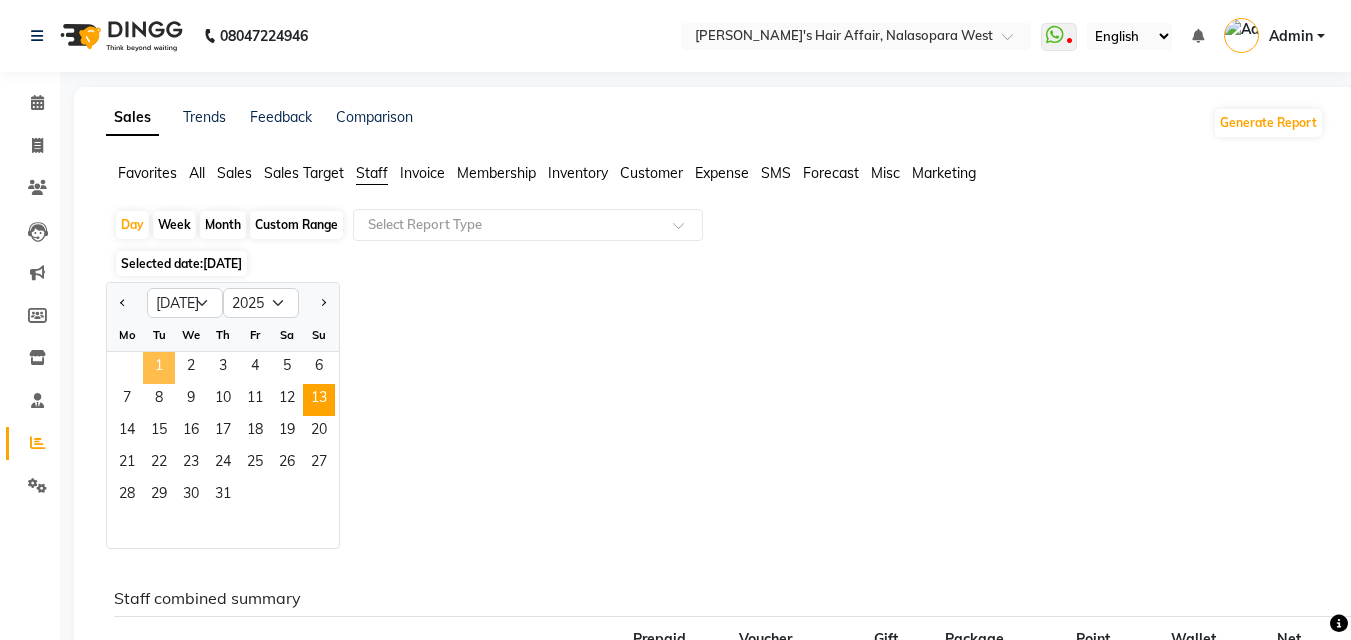 click on "1" 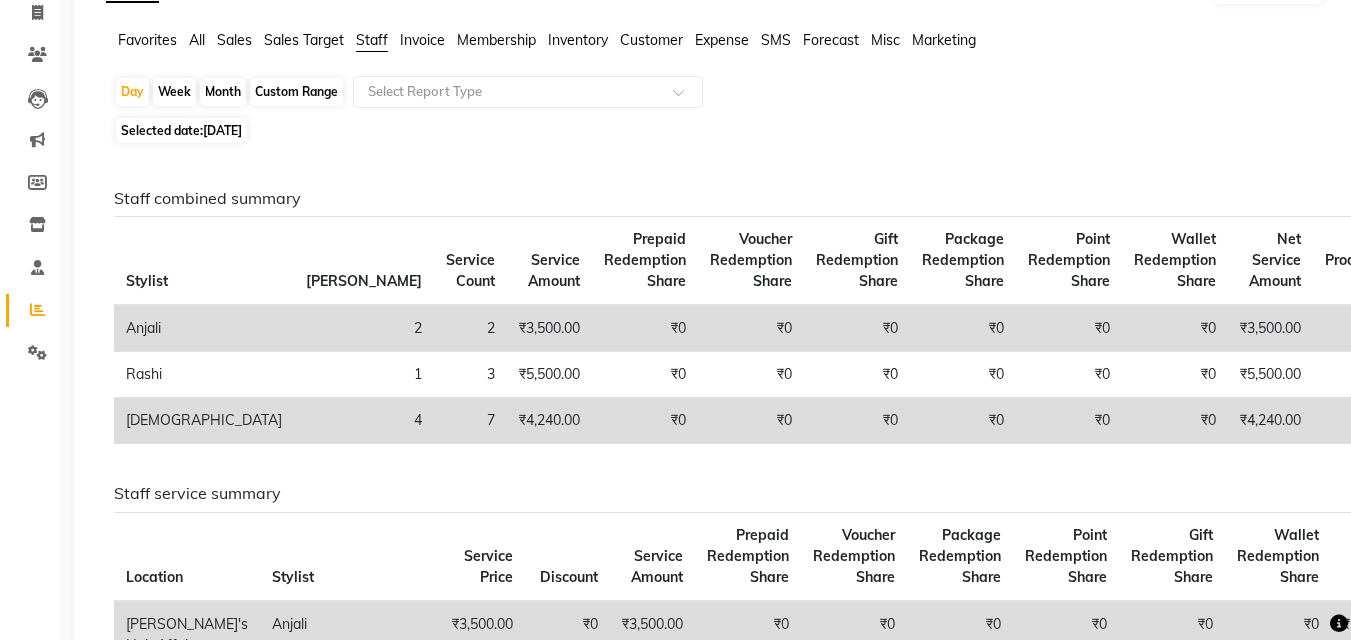 scroll, scrollTop: 200, scrollLeft: 0, axis: vertical 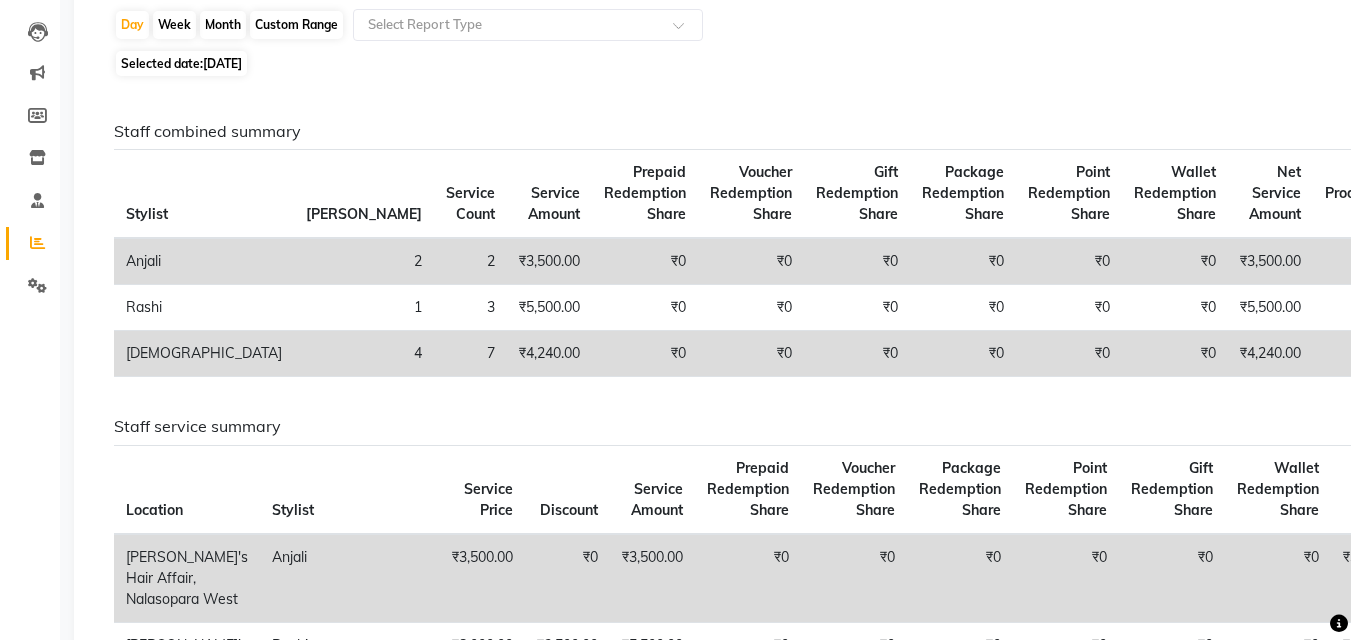click on "Month" 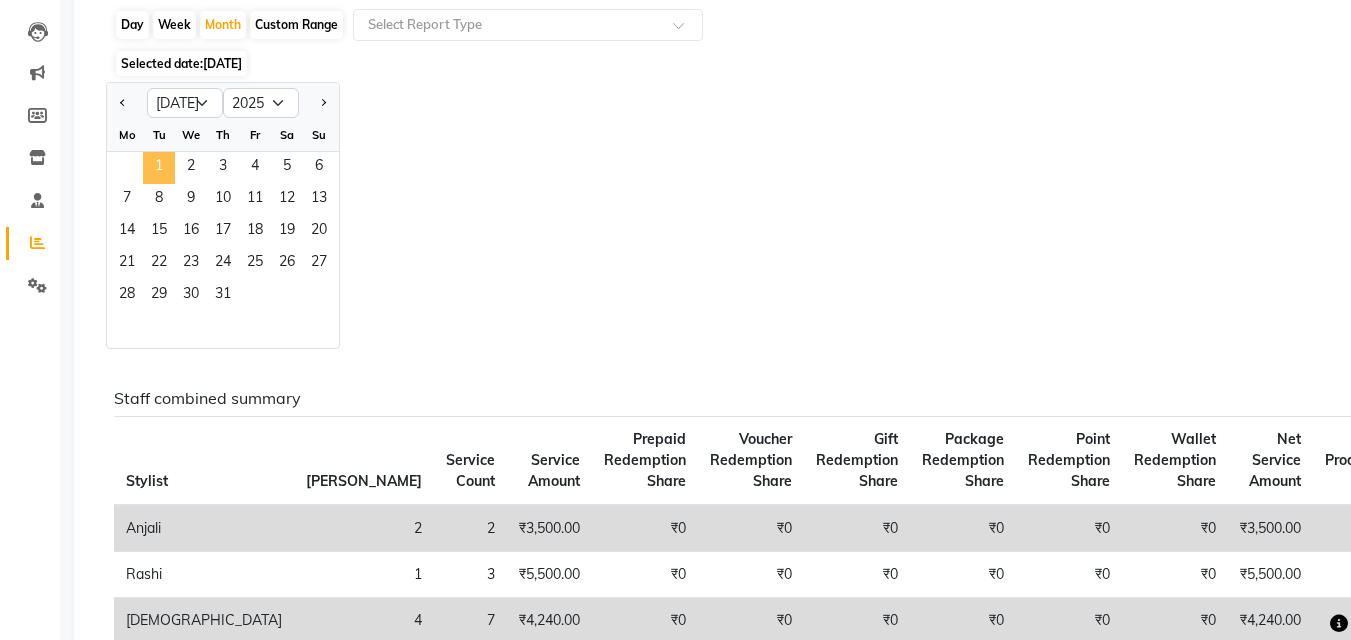 click on "1" 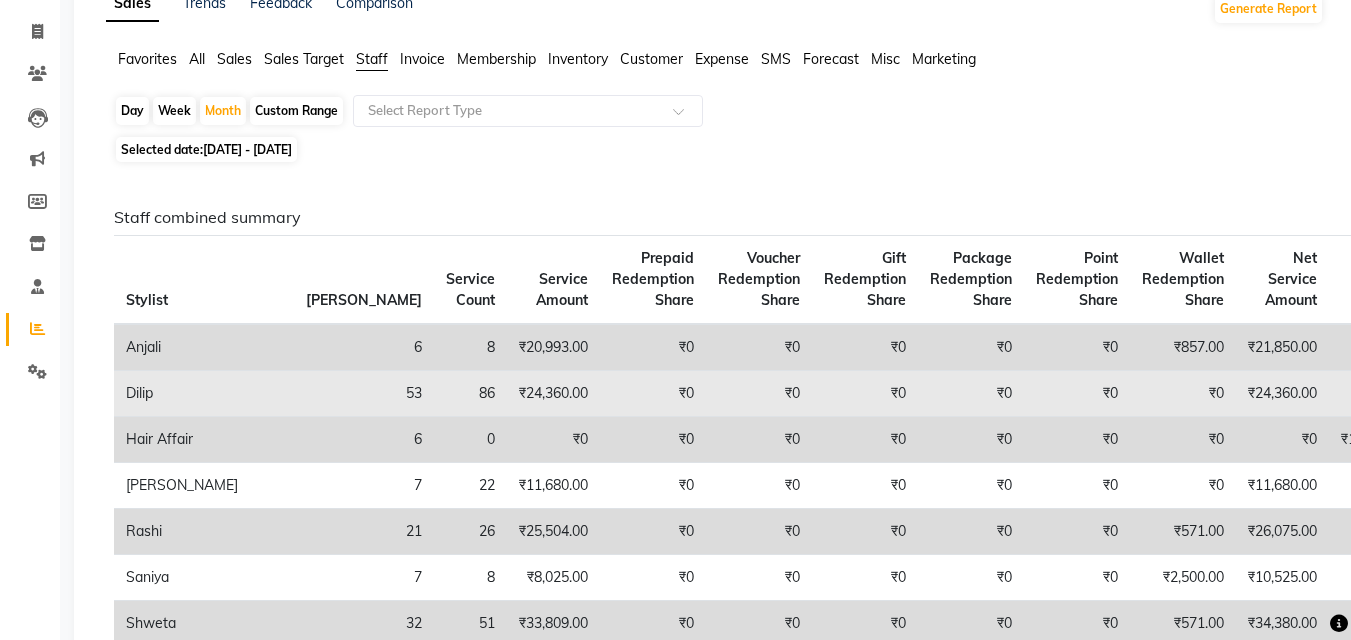 scroll, scrollTop: 0, scrollLeft: 0, axis: both 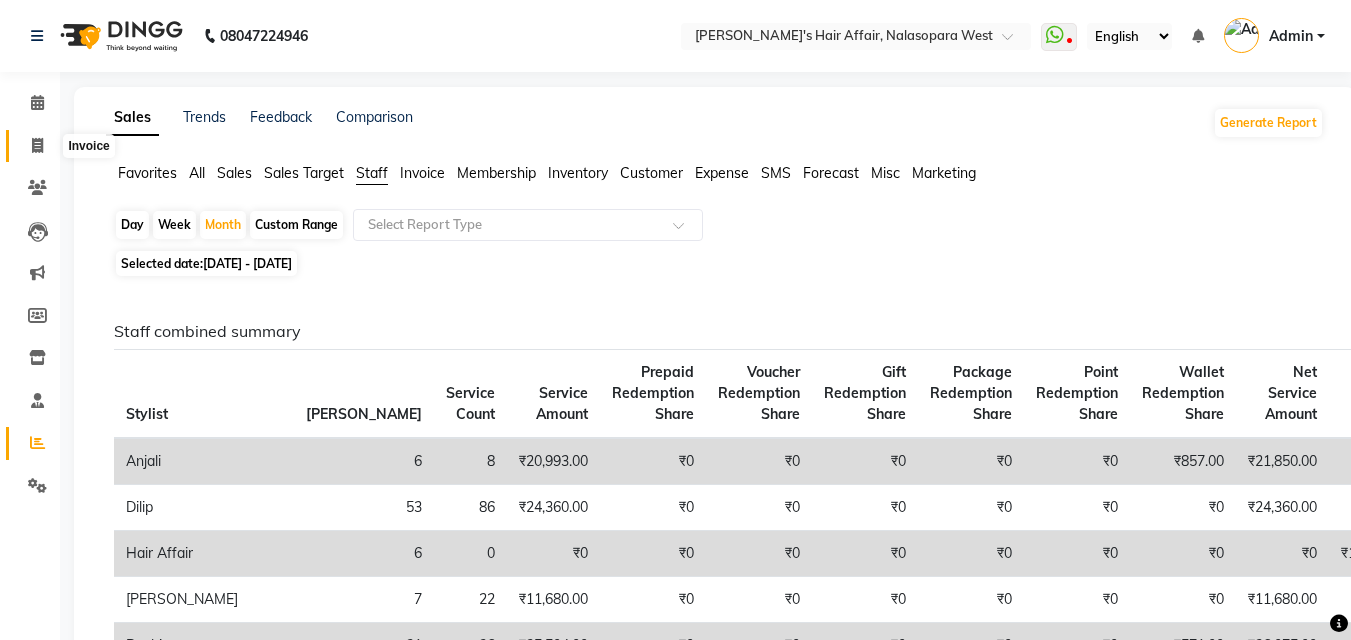 click 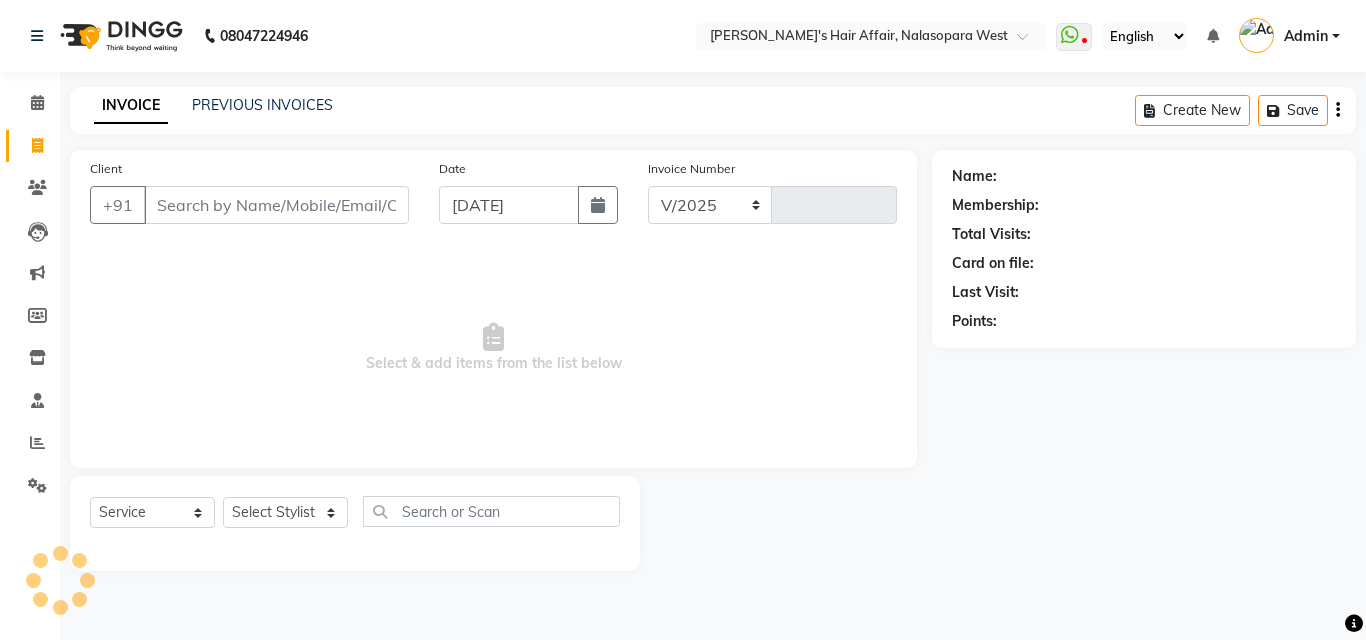 select on "6172" 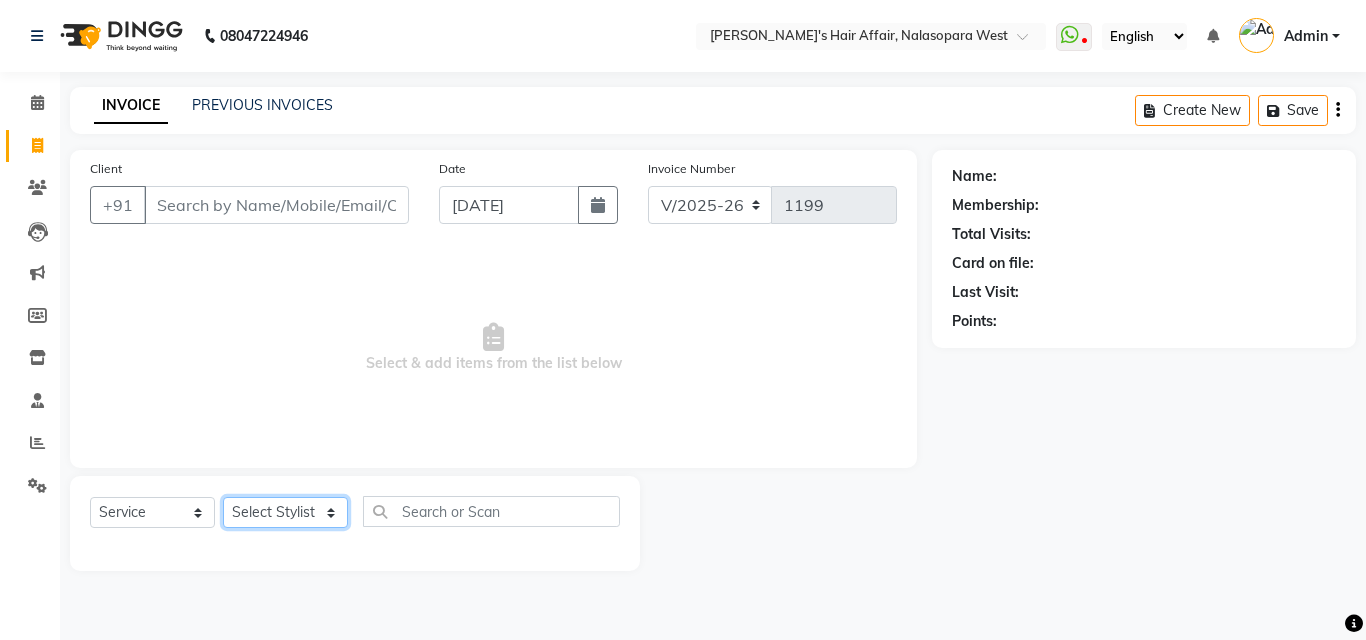 click on "Select Stylist [PERSON_NAME] [PERSON_NAME] Hair Affair [PERSON_NAME] Rashi [PERSON_NAME] [PERSON_NAME] [PERSON_NAME]" 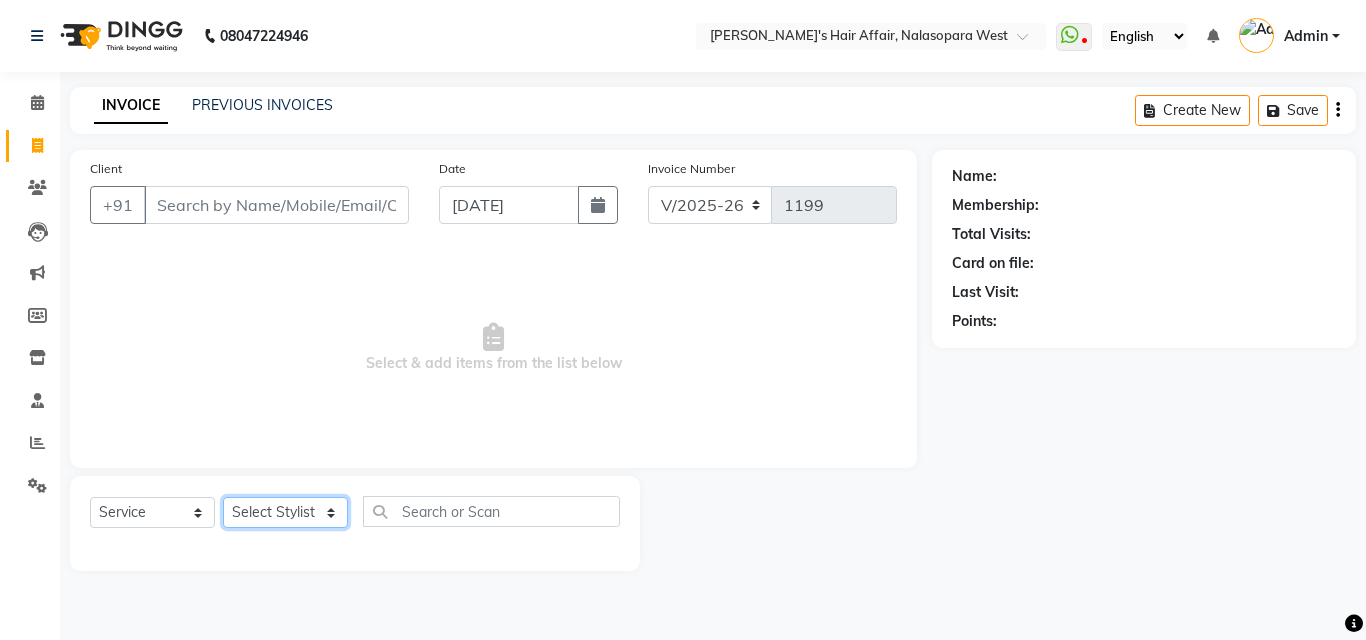 select on "53940" 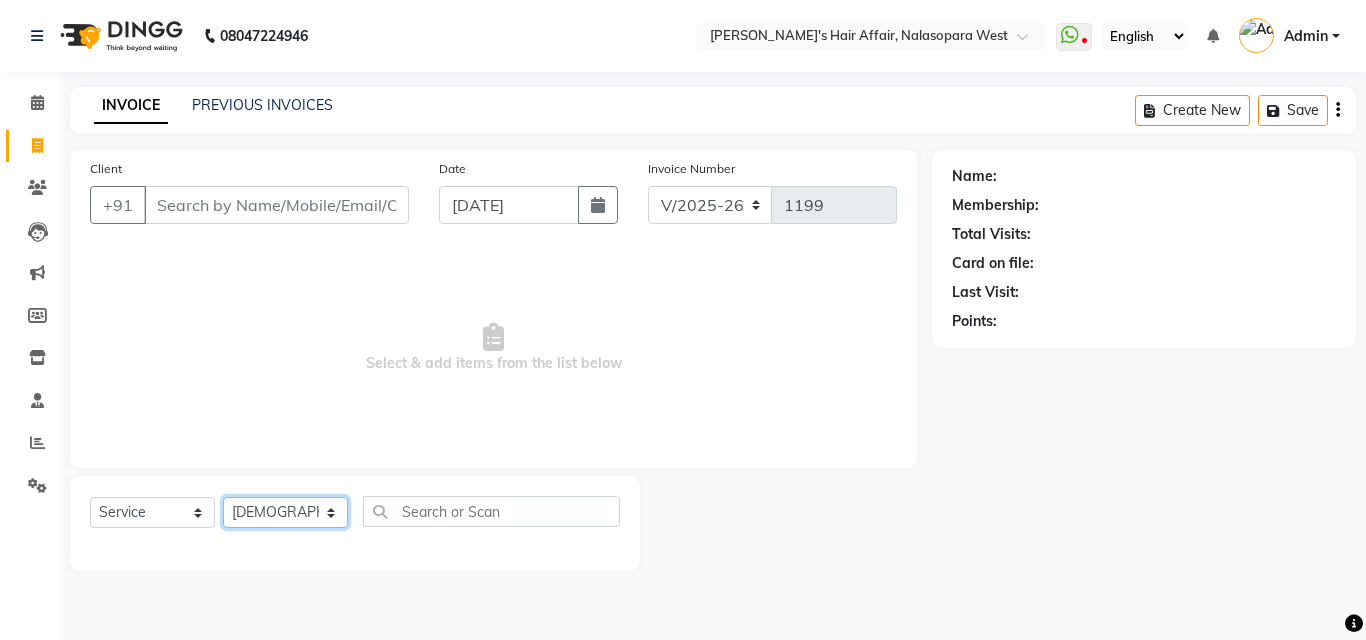 click on "Select Stylist [PERSON_NAME] [PERSON_NAME] Hair Affair [PERSON_NAME] Rashi [PERSON_NAME] [PERSON_NAME] [PERSON_NAME]" 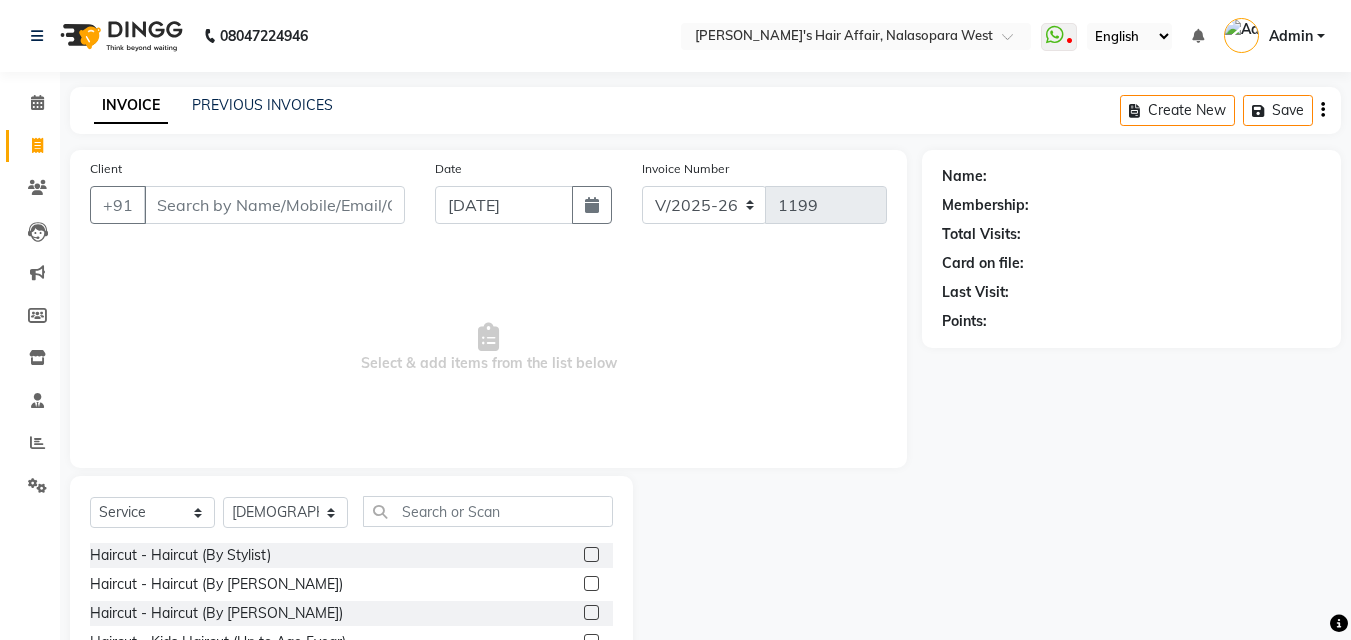 click on "Select  Service  Product  Membership  Package Voucher Prepaid Gift Card  Select Stylist [PERSON_NAME] Anjali Dilip Hair Affair [PERSON_NAME] Rashi [PERSON_NAME] [PERSON_NAME] Shweta Umesh Haircut - Haircut (By Stylist)  Haircut - Haircut (By Rashi Mam)  Haircut - Haircut  (By [PERSON_NAME])  Haircut - Kids Haircut (Up to Age 5year)  Haircut - Fringe cut  Haircut - [DEMOGRAPHIC_DATA] Haircut  Haircut - [DEMOGRAPHIC_DATA] [PERSON_NAME] Shave/ Trim  Hair Bonding - Patch  Split Ends Treatment  Hair Wash + Styling - Hair Wash + Normal Dry  Hair Wash + Styling - Sulphate Free Wash + Normal Dry  Styling - Blow dry  Hair Wash + Styling - Hair Wash + Blow Dry  Hair Wash + Styling - Sulphate Free Wash + Blow Dry  Hair Wash + Styling - Ironing  Hair Wash + Styling - Tongs & Curls  Hair Wash + Styling - [DEMOGRAPHIC_DATA] Hair Wash + Styling  Hair Wash + Styling - [DEMOGRAPHIC_DATA] sulphate free wash + styling  Hair Wash + Styling Above Waist  - Hair Wash + Normal Dry  Hair Wash + Styling Above Waist  - Hair Wash + Blow Dry  Hair Wash + Styling Above Waist  - Sulphate Free Wash + Blow Dry  Threading - Eyebrows" 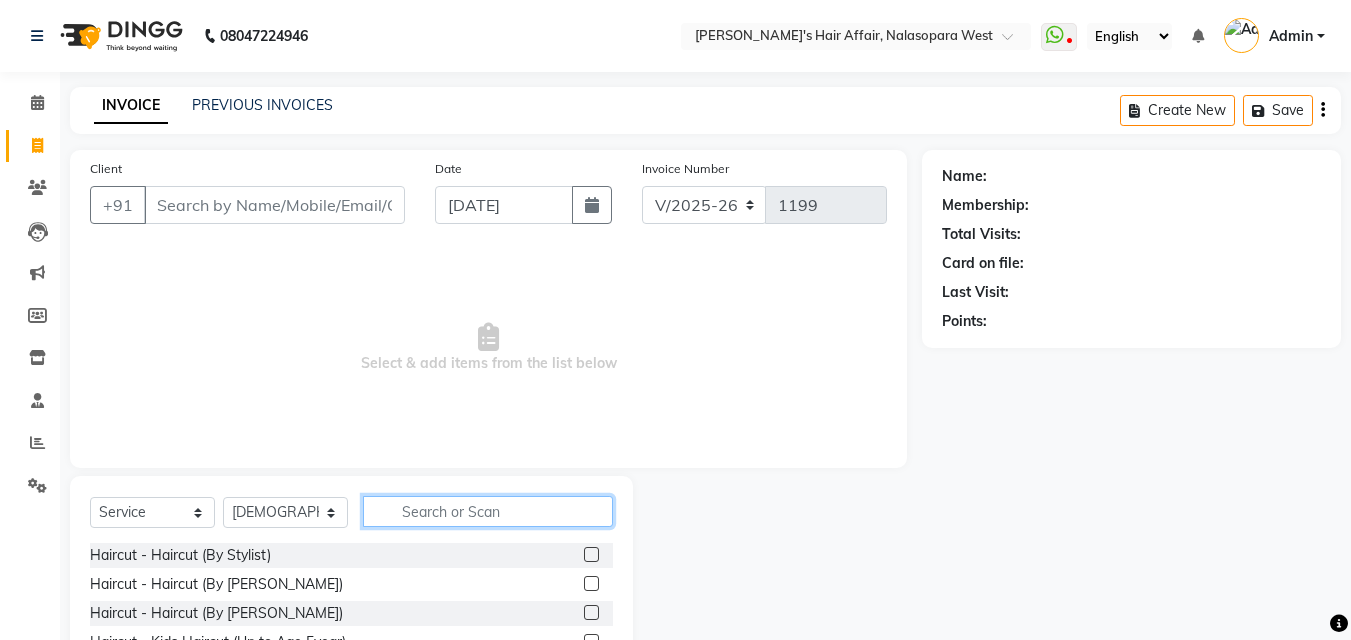click 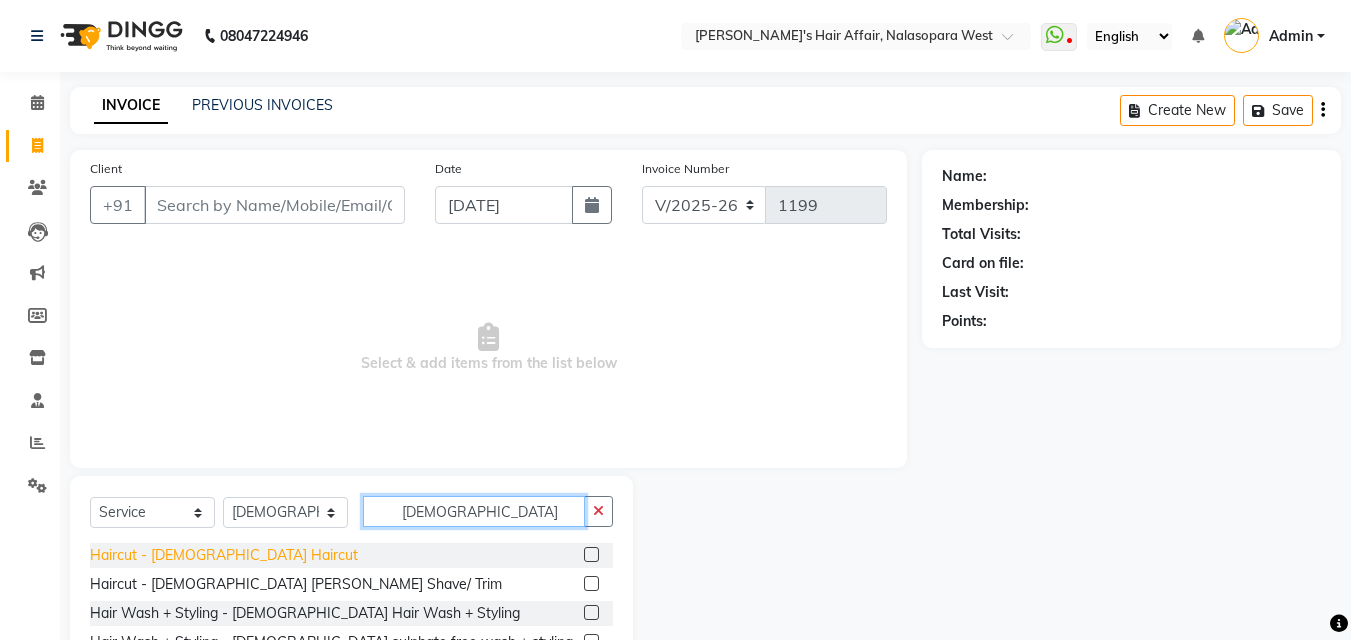 type on "[DEMOGRAPHIC_DATA]" 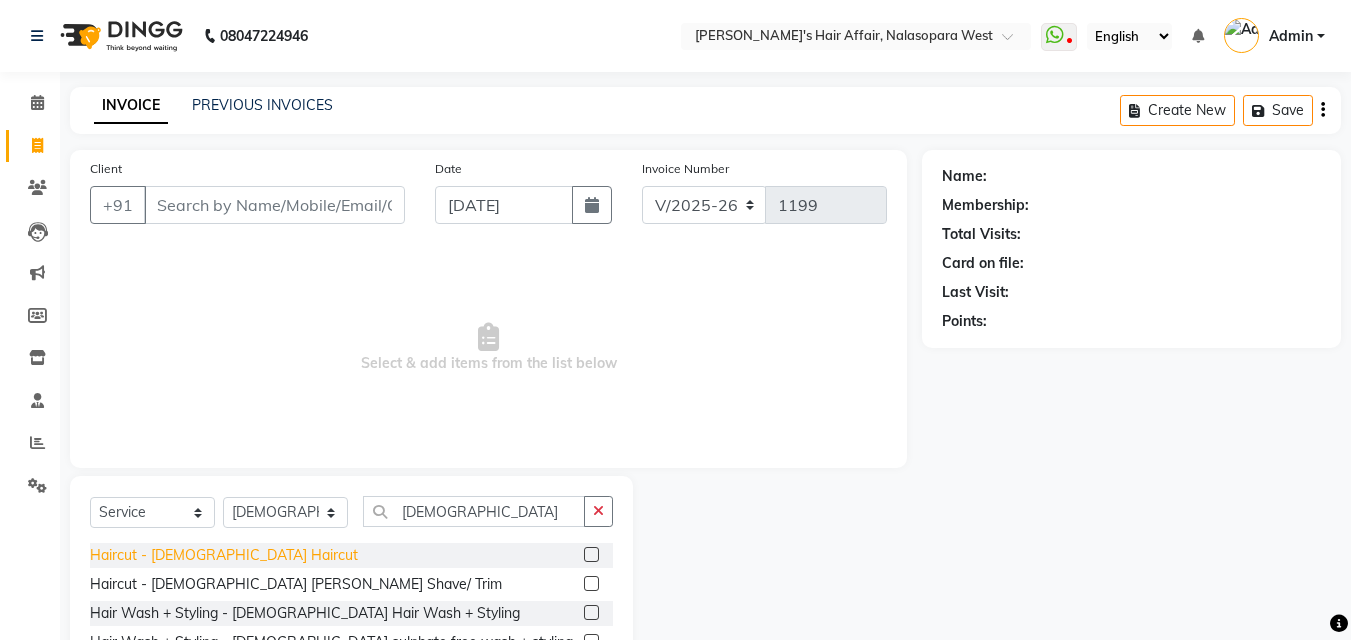 click on "Haircut - [DEMOGRAPHIC_DATA] Haircut" 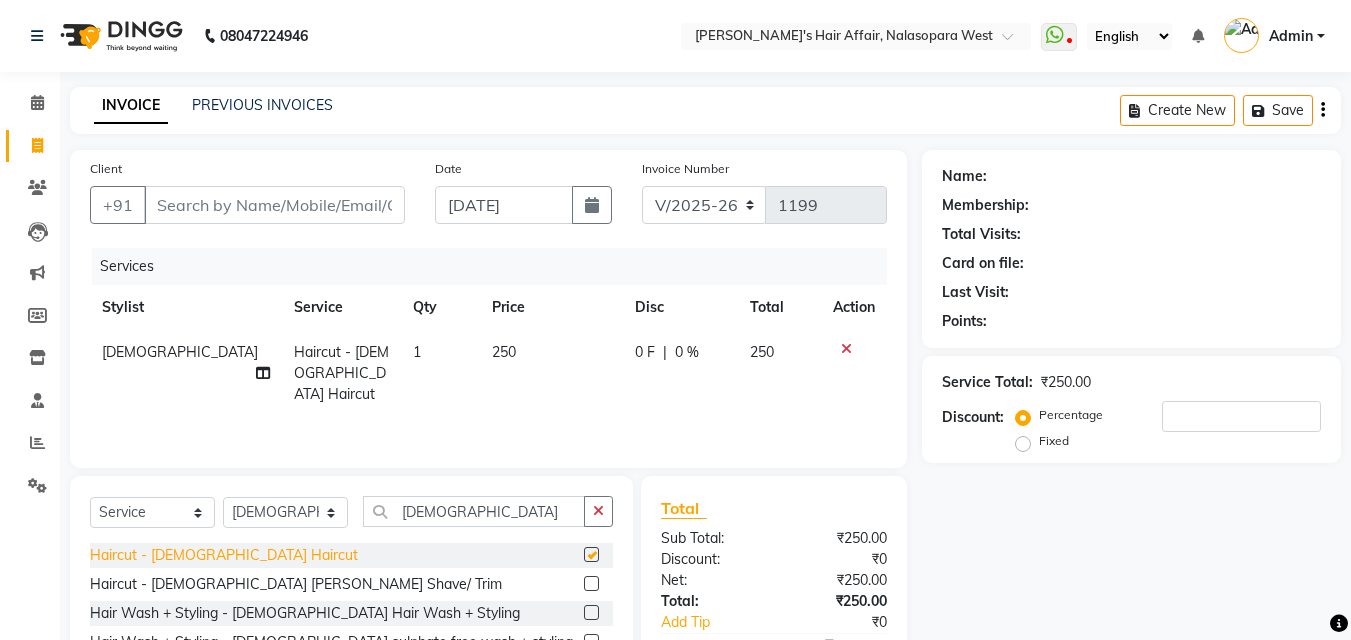 checkbox on "false" 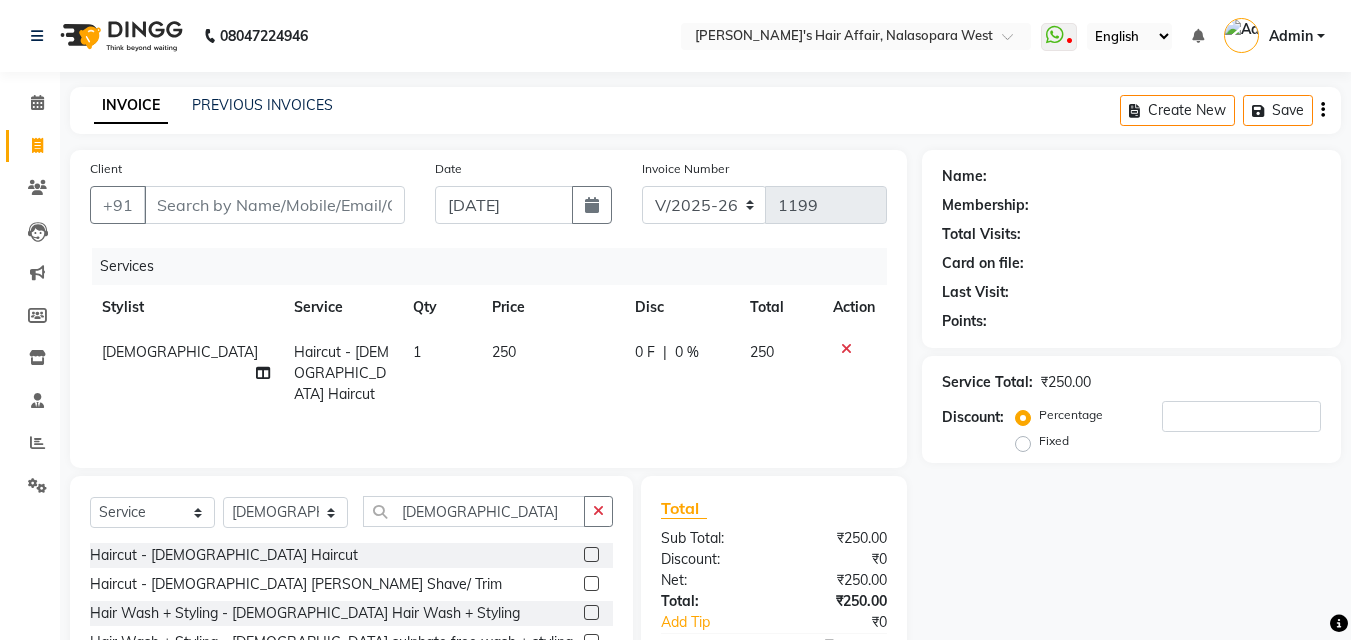 click 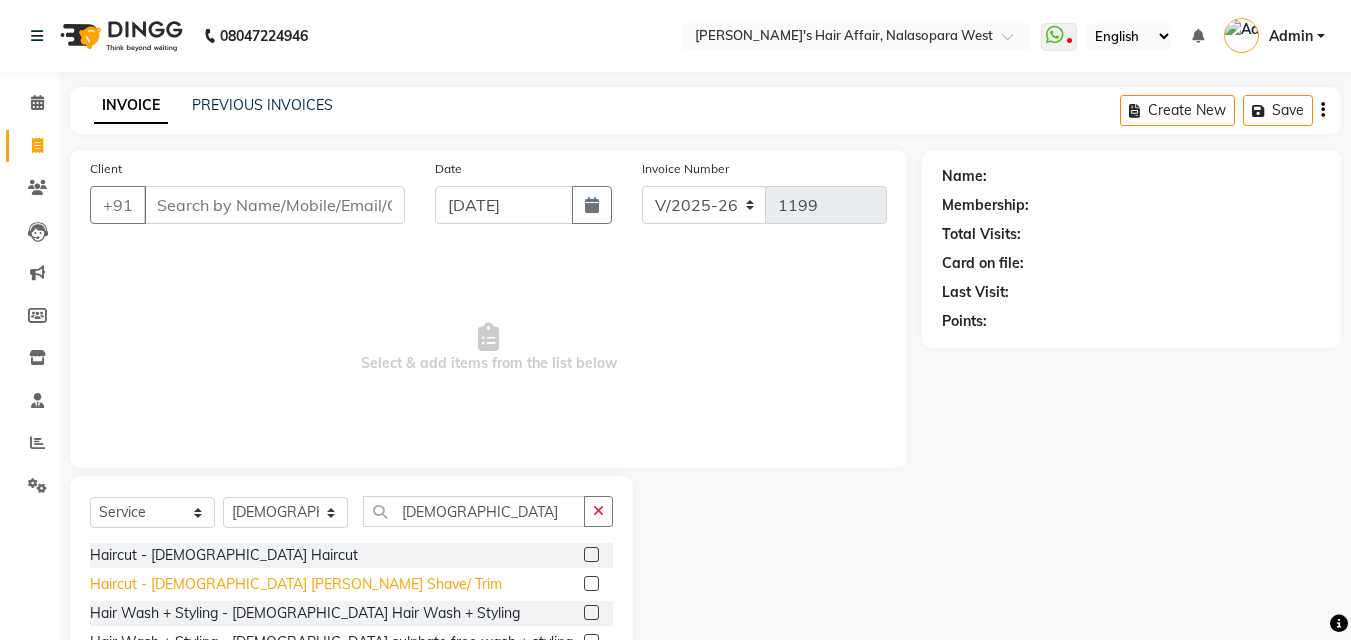 click on "Haircut - [DEMOGRAPHIC_DATA] [PERSON_NAME] Shave/ Trim" 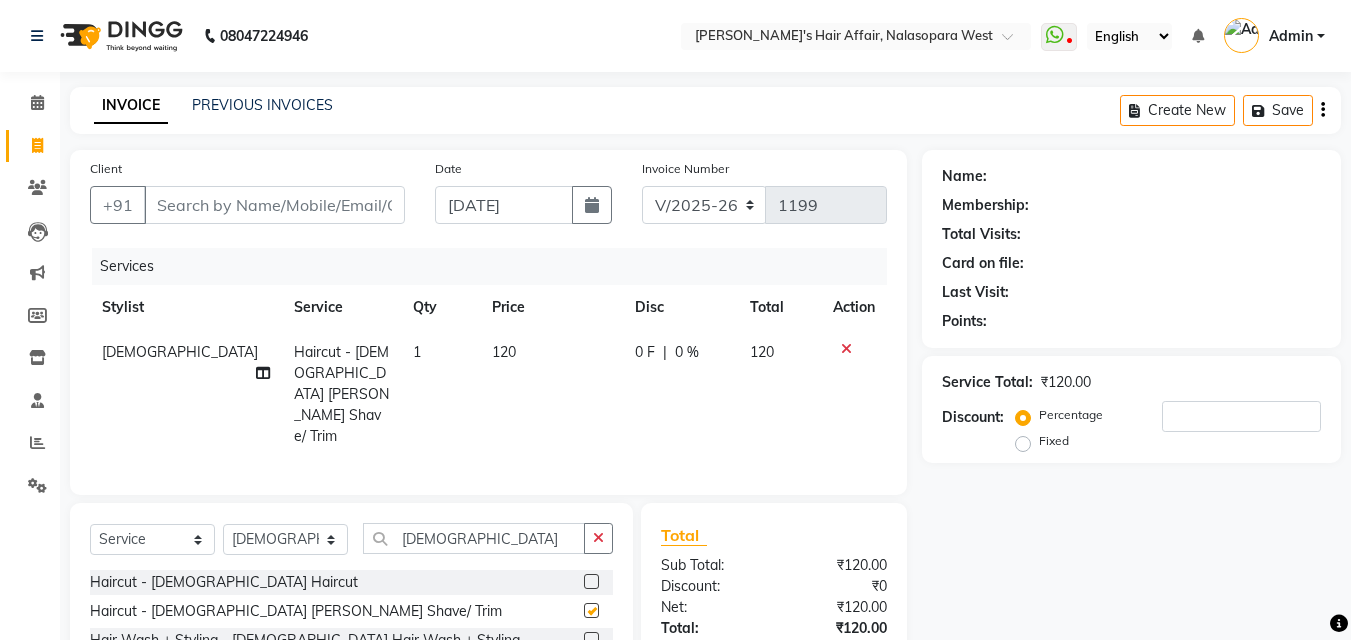 checkbox on "false" 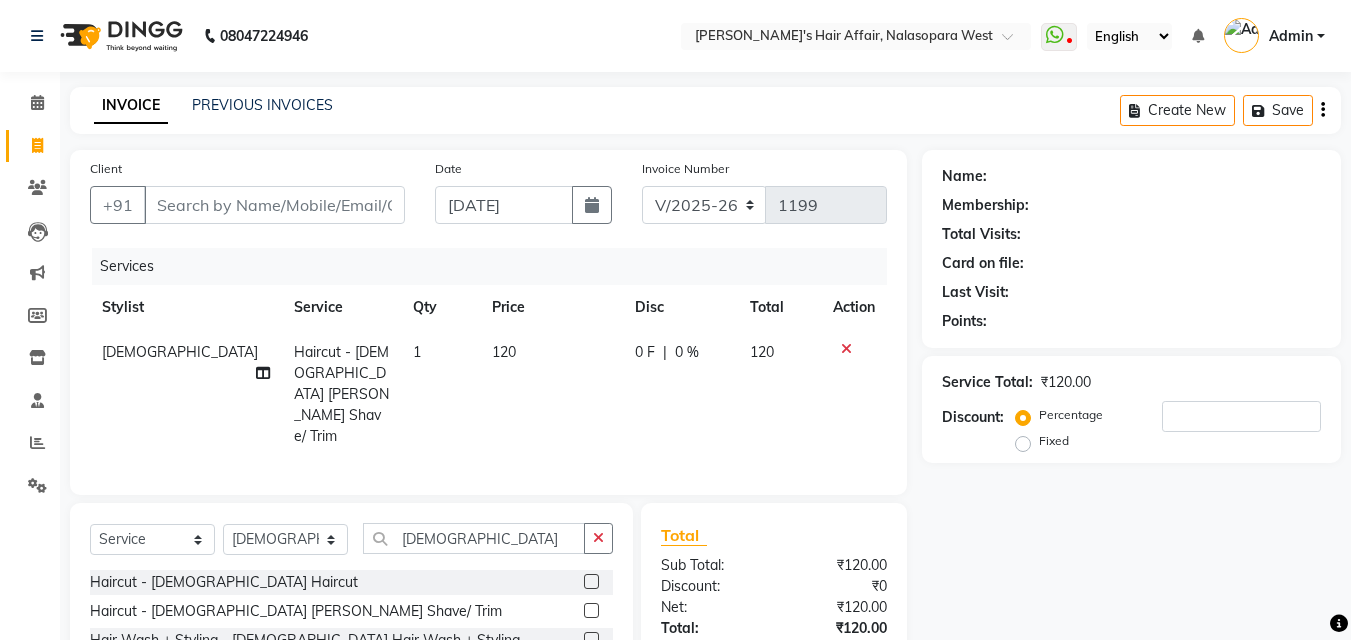 scroll, scrollTop: 100, scrollLeft: 0, axis: vertical 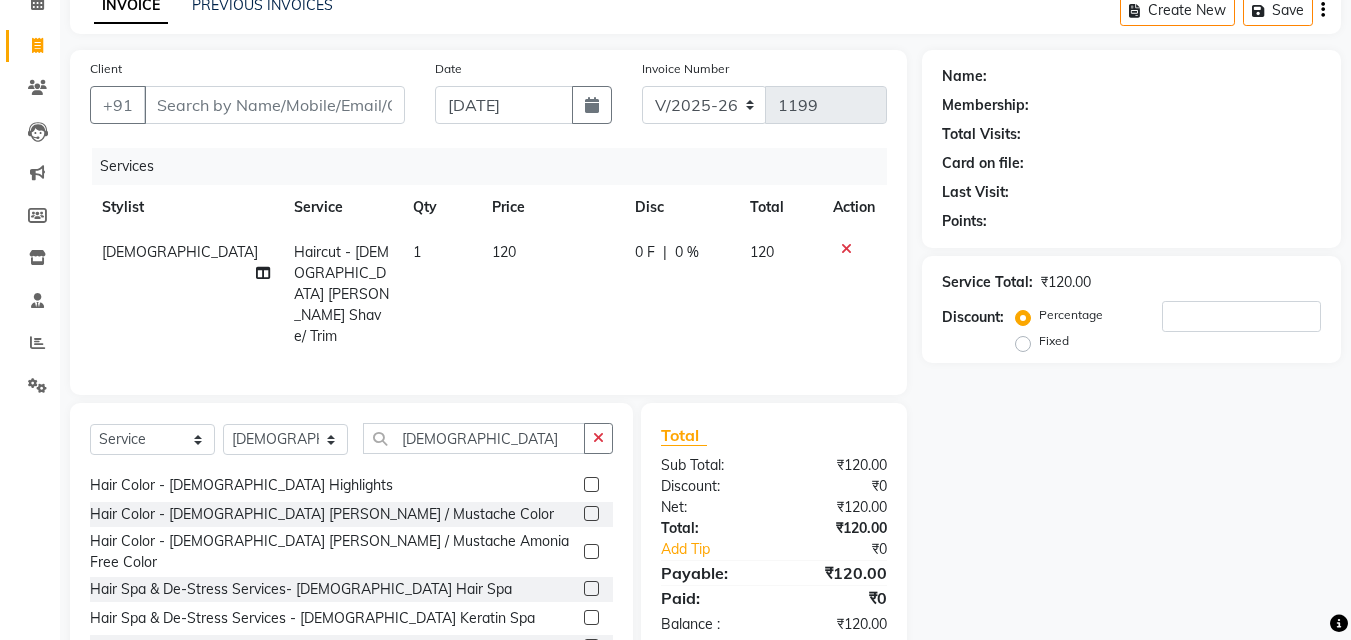 click on "Hair Spa & De-Stress Services - [DEMOGRAPHIC_DATA] Head Massage (Oil)" 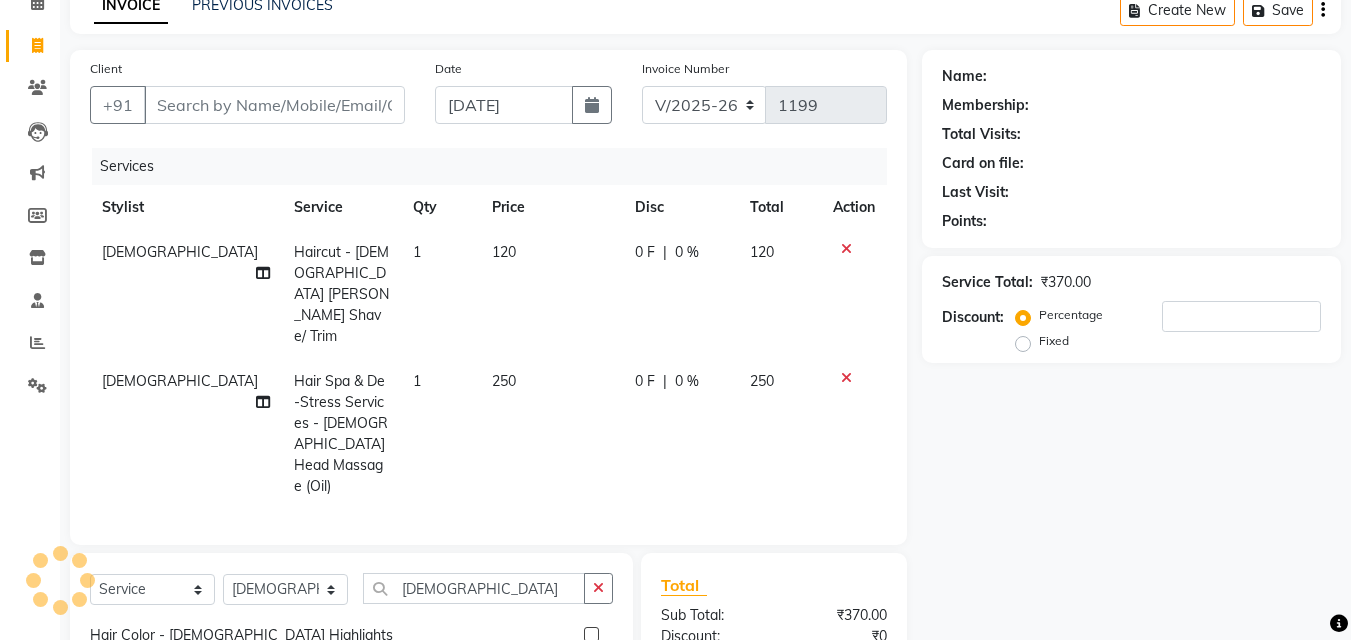 checkbox on "false" 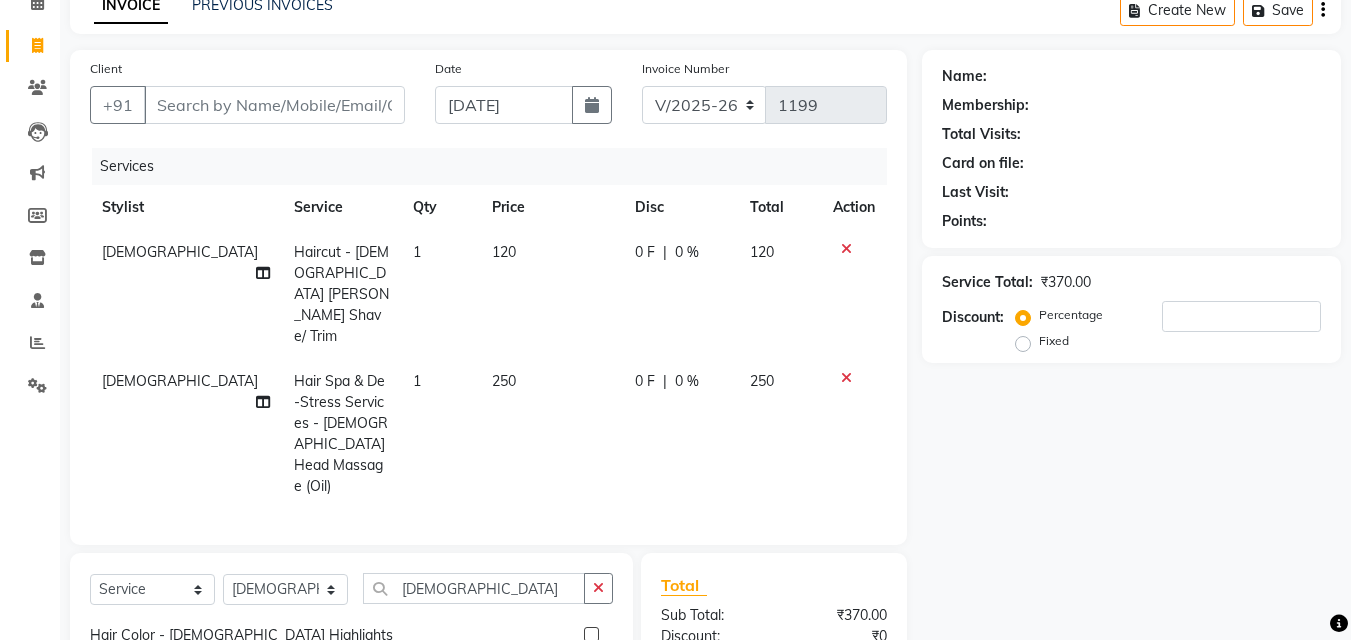 scroll, scrollTop: 200, scrollLeft: 0, axis: vertical 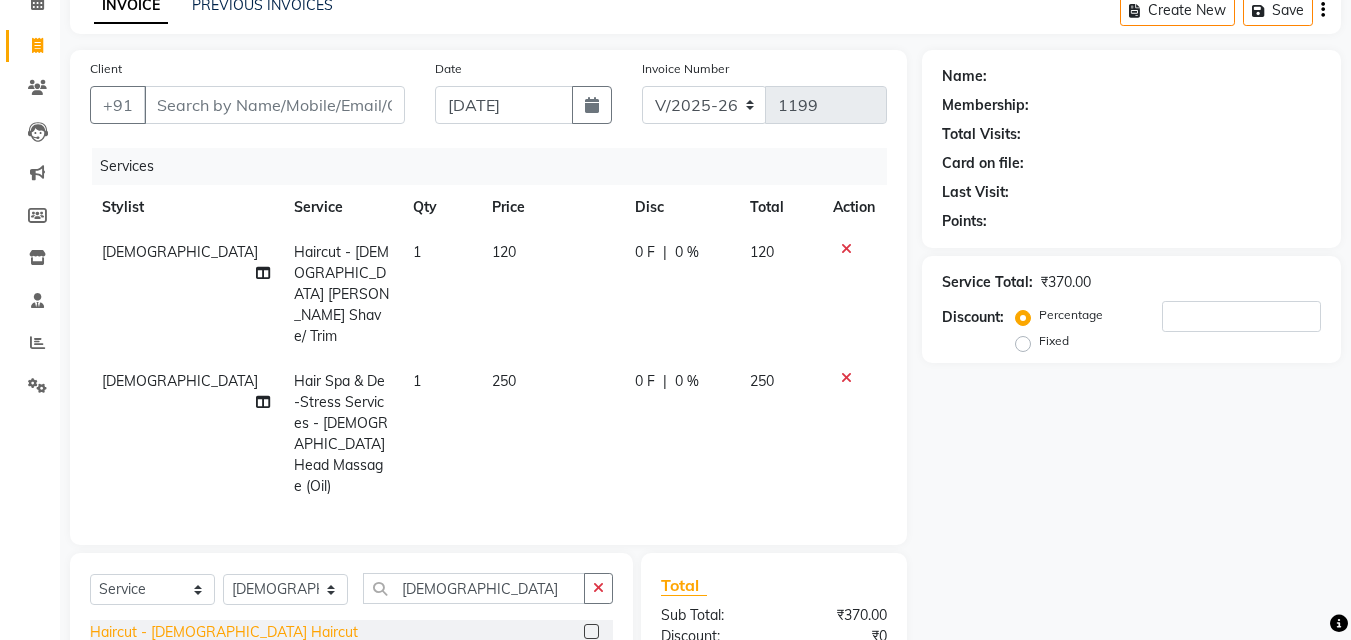 click on "Haircut - [DEMOGRAPHIC_DATA] Haircut" 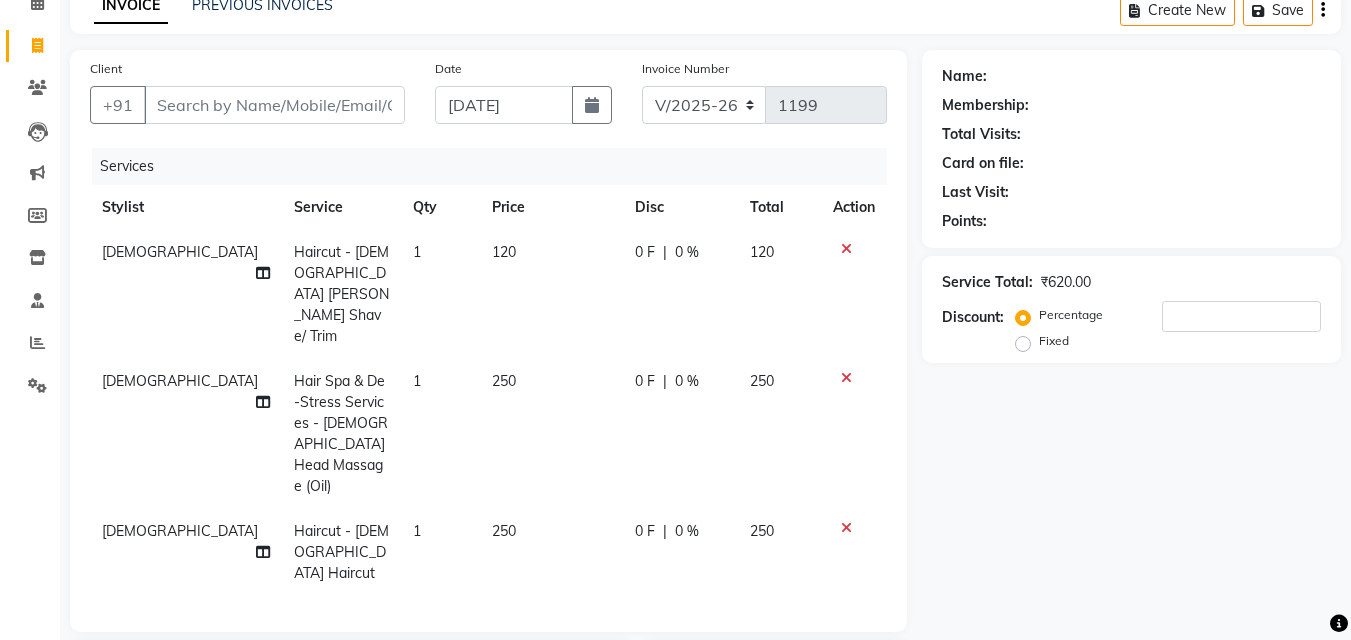 checkbox on "false" 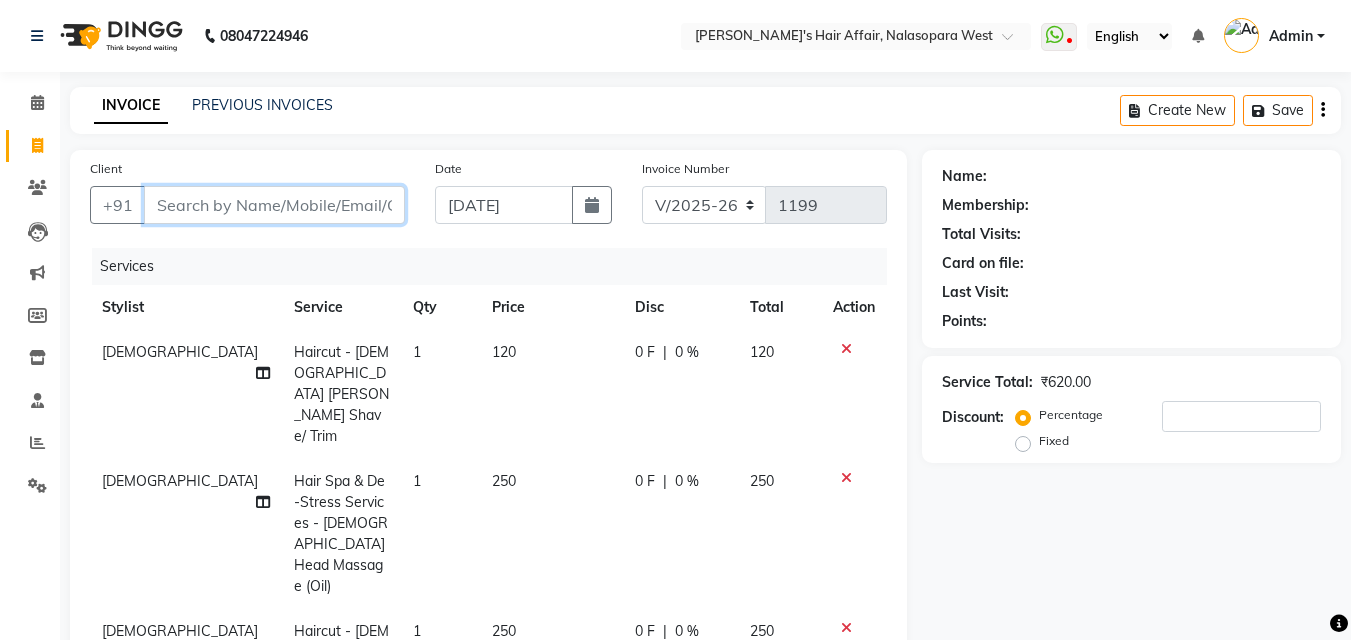 click on "Client" at bounding box center (274, 205) 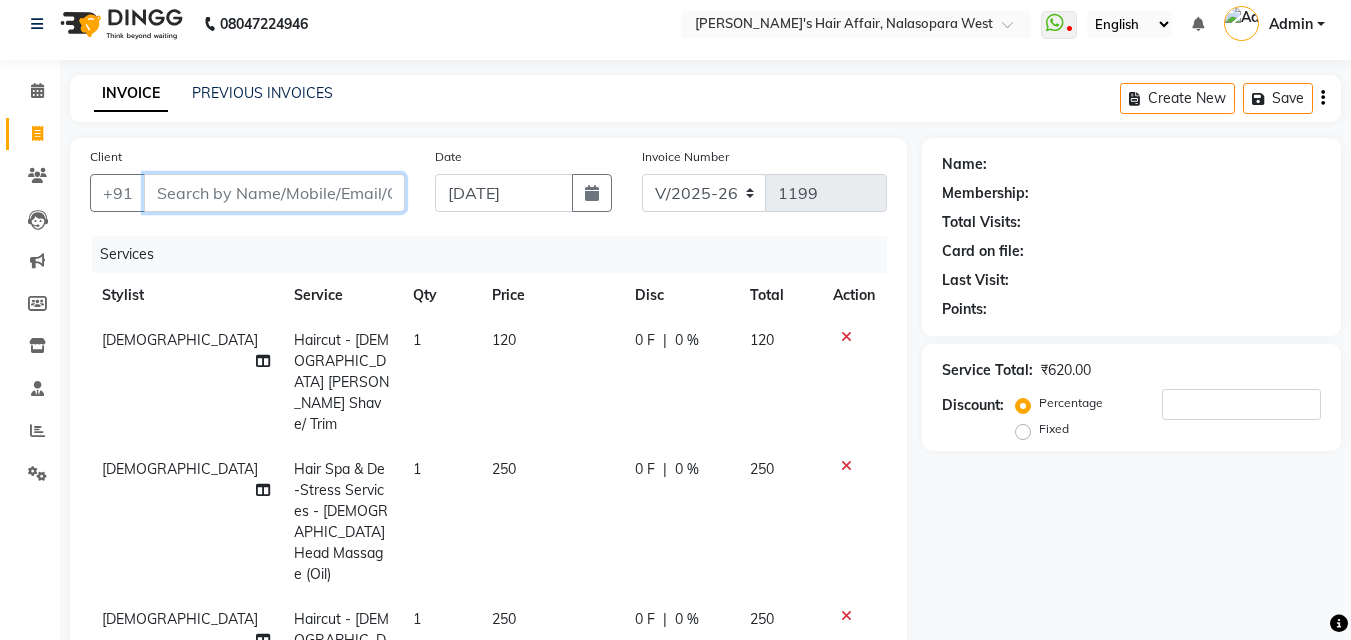 scroll, scrollTop: 0, scrollLeft: 0, axis: both 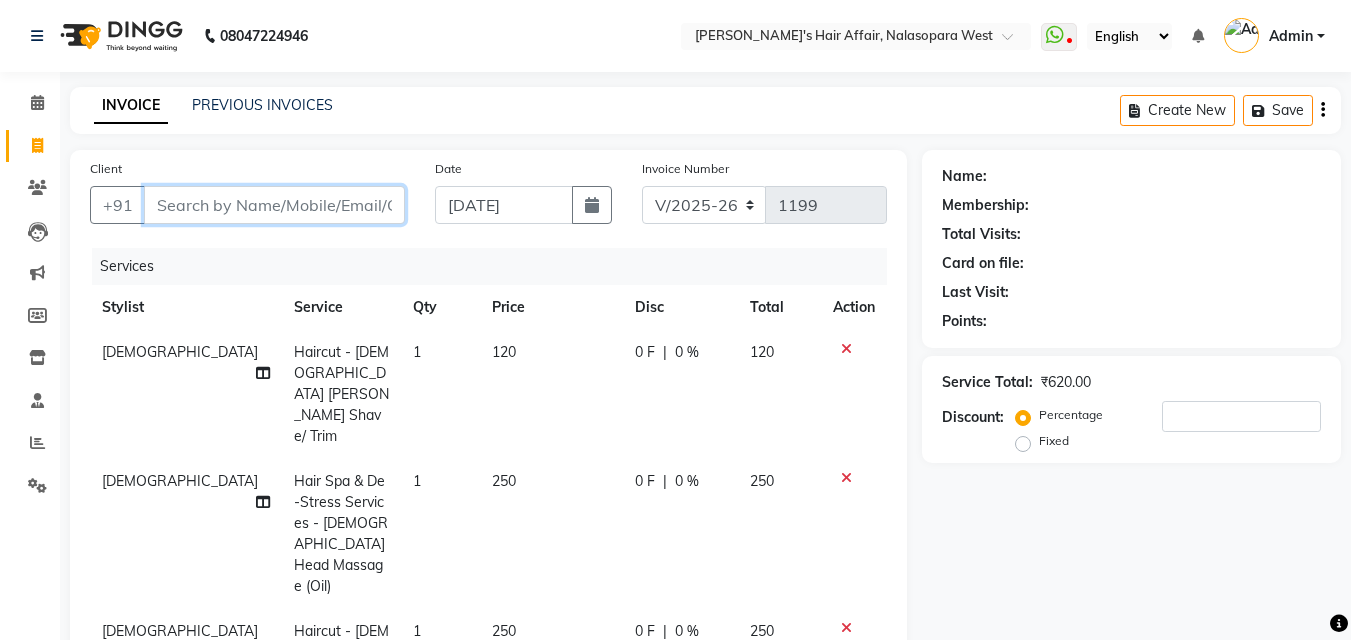 click on "Client" at bounding box center (274, 205) 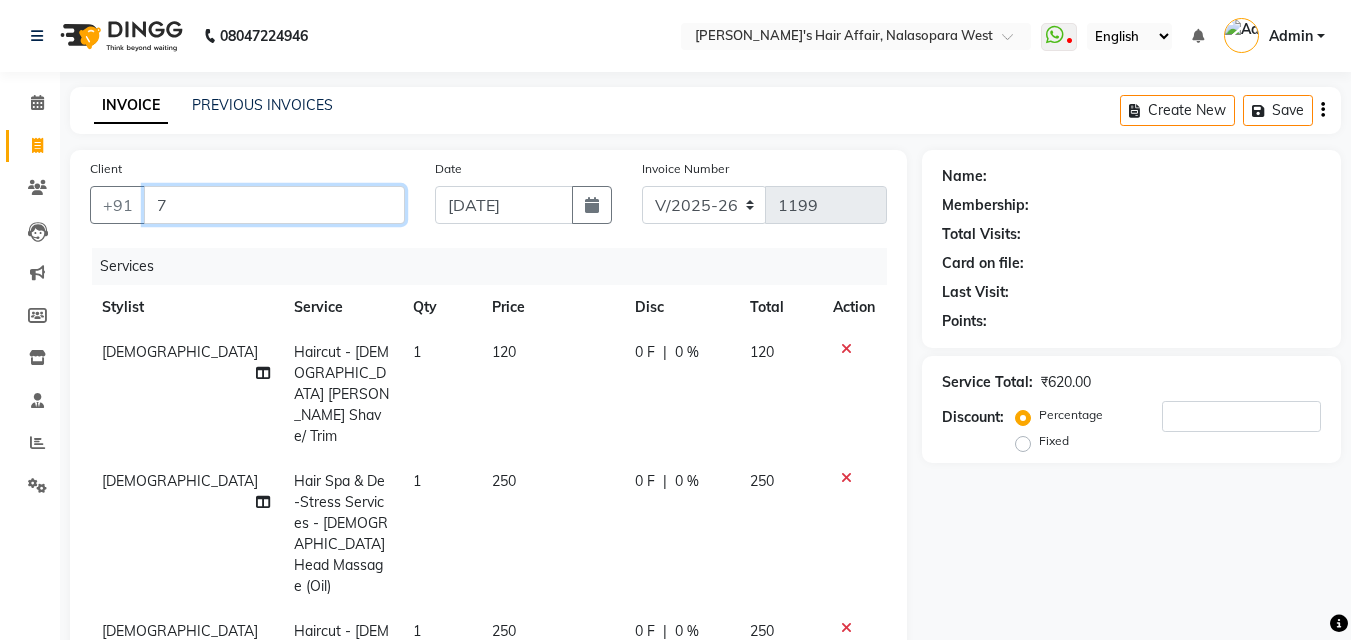 type on "0" 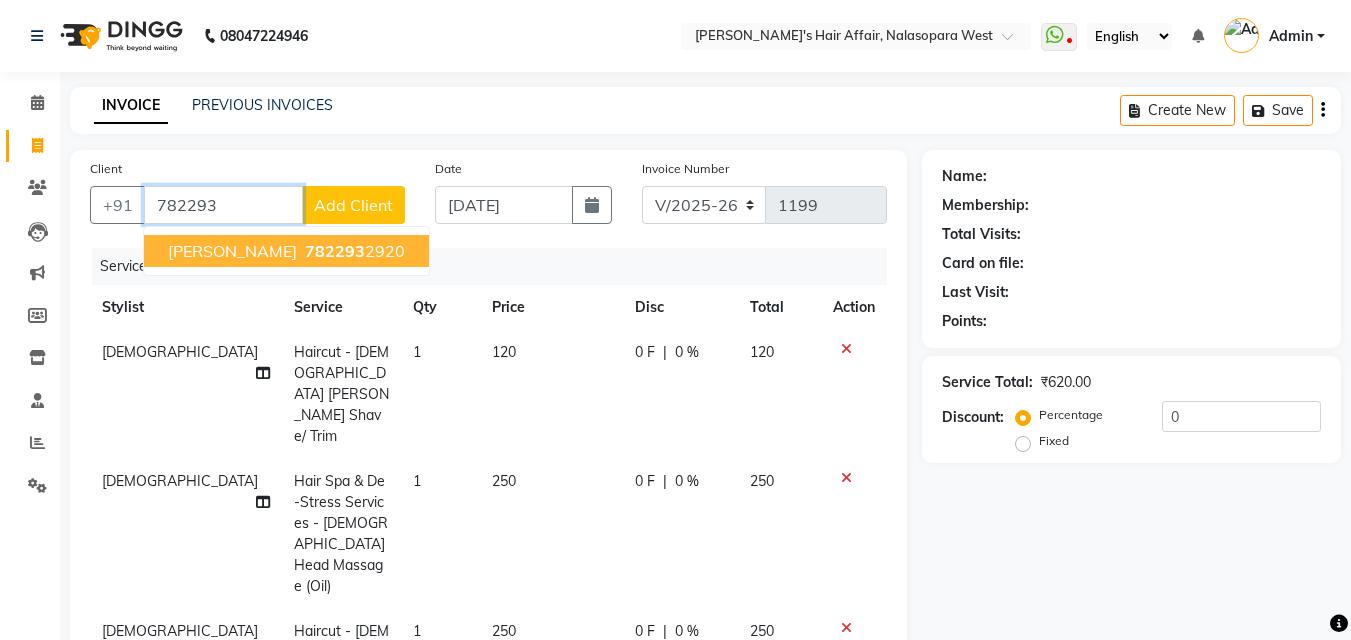 click on "[PERSON_NAME]" at bounding box center [232, 251] 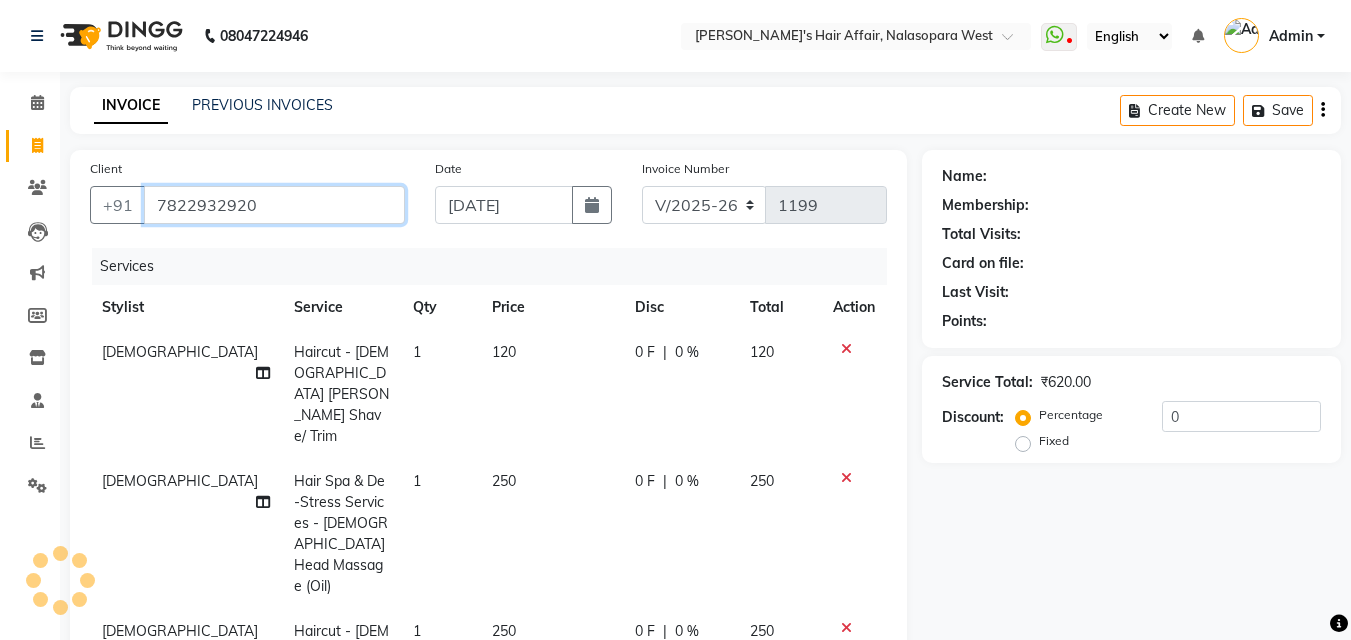 type on "7822932920" 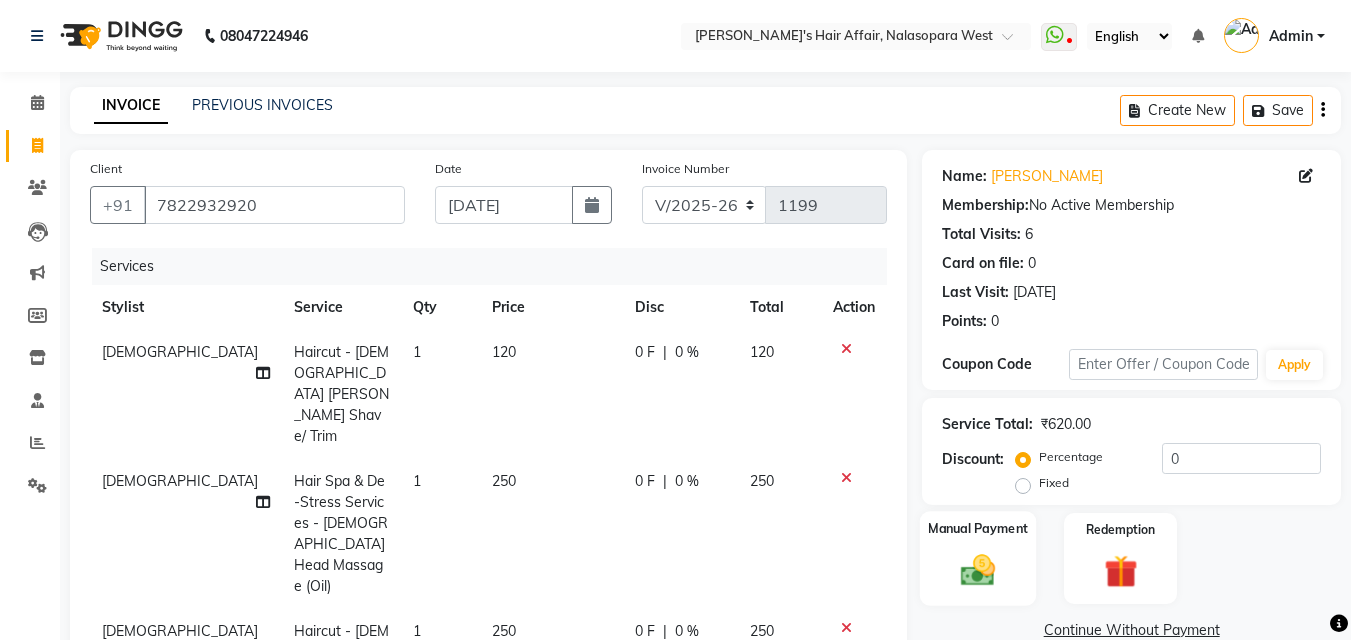 scroll, scrollTop: 335, scrollLeft: 0, axis: vertical 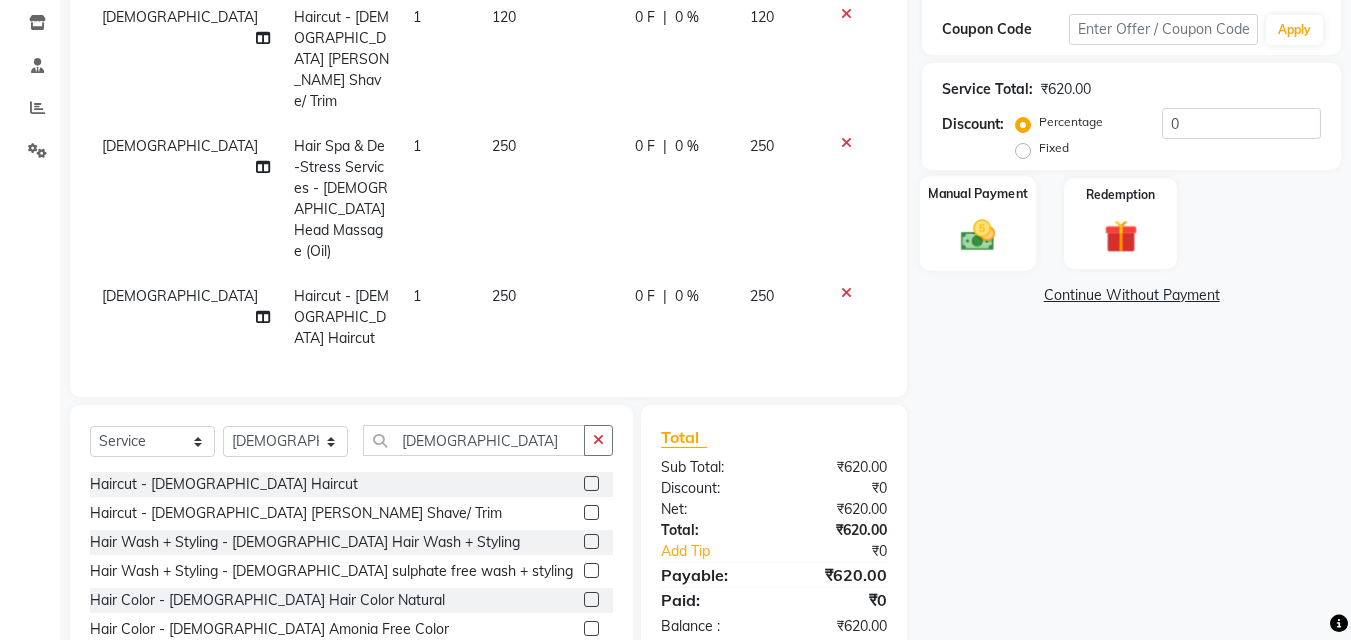 click on "Manual Payment" 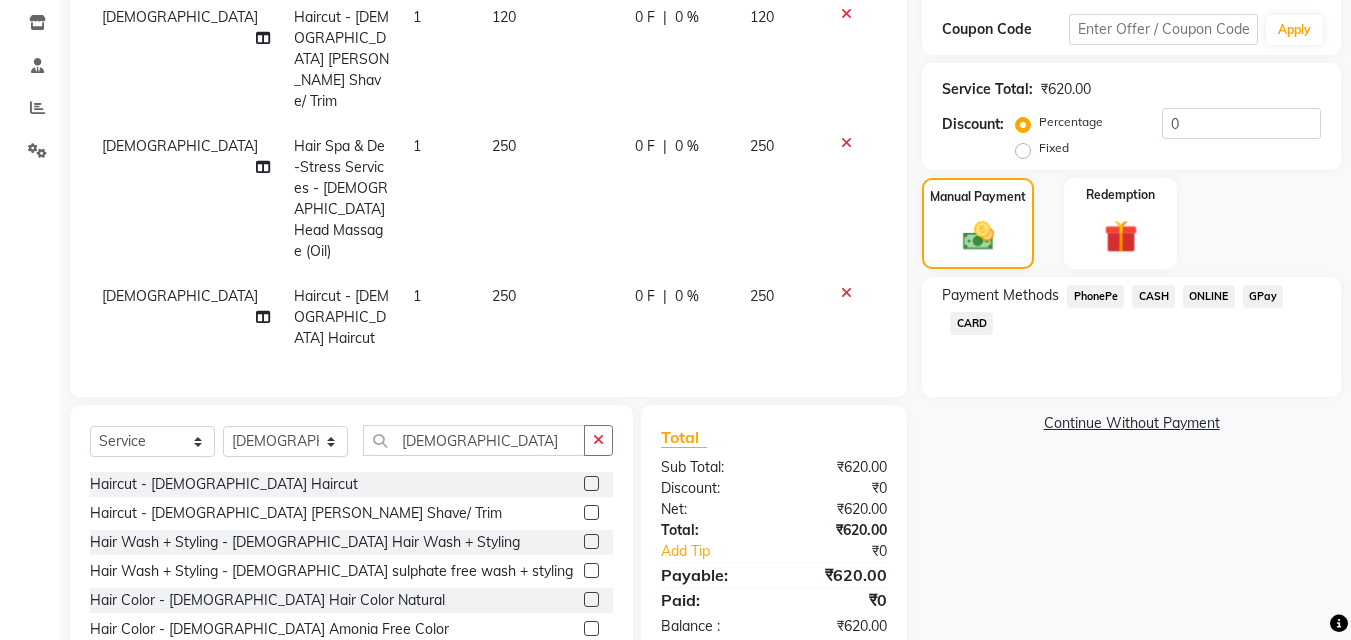 click on "GPay" 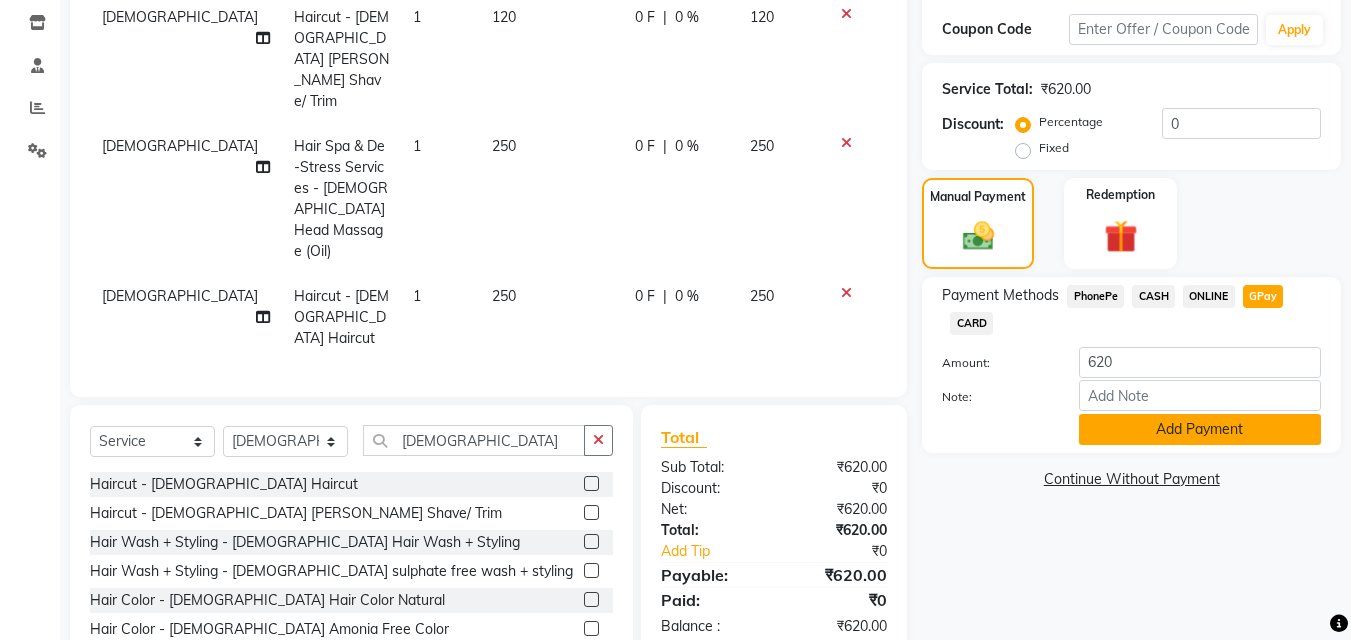 click on "Add Payment" 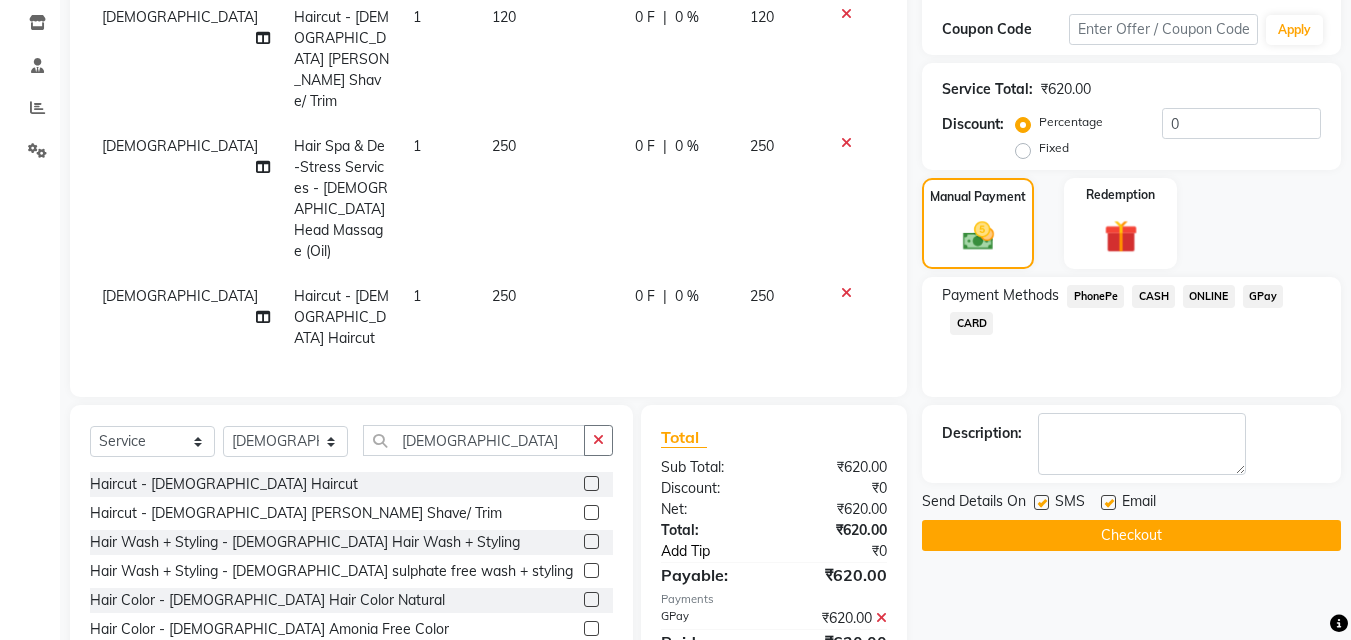 click on "Add Tip" 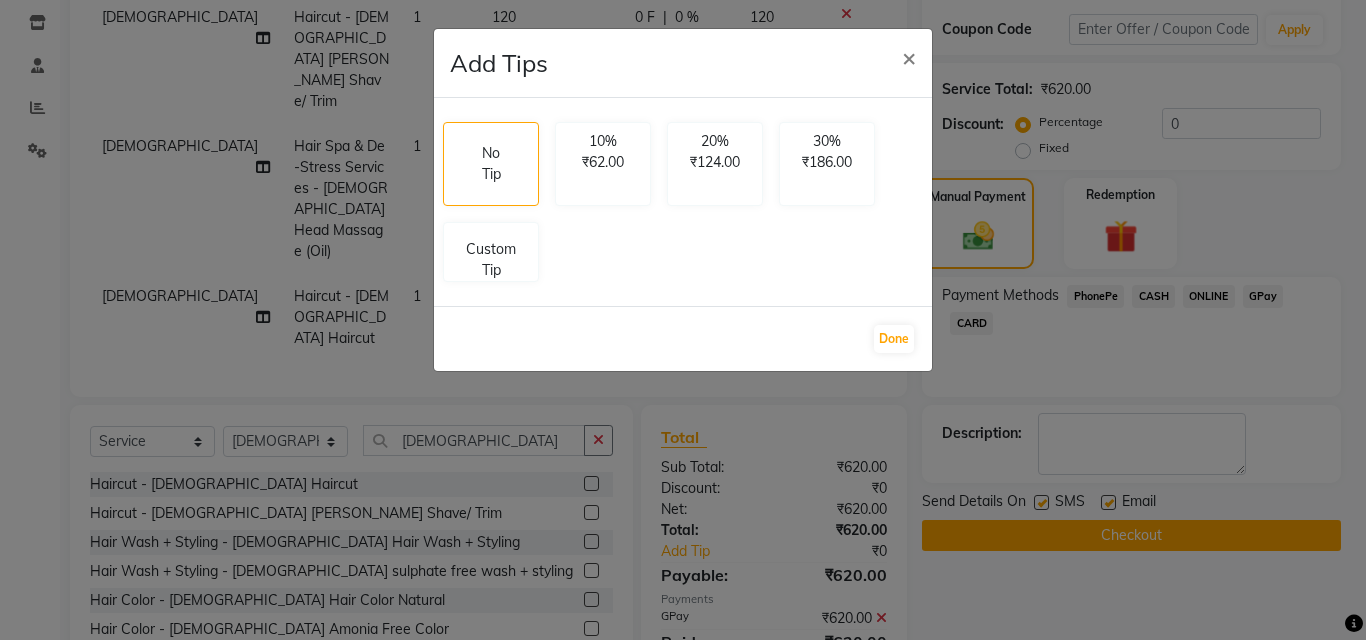 click on "No Tip 10% ₹62.00 20% ₹124.00 30% ₹186.00 Custom Tip" 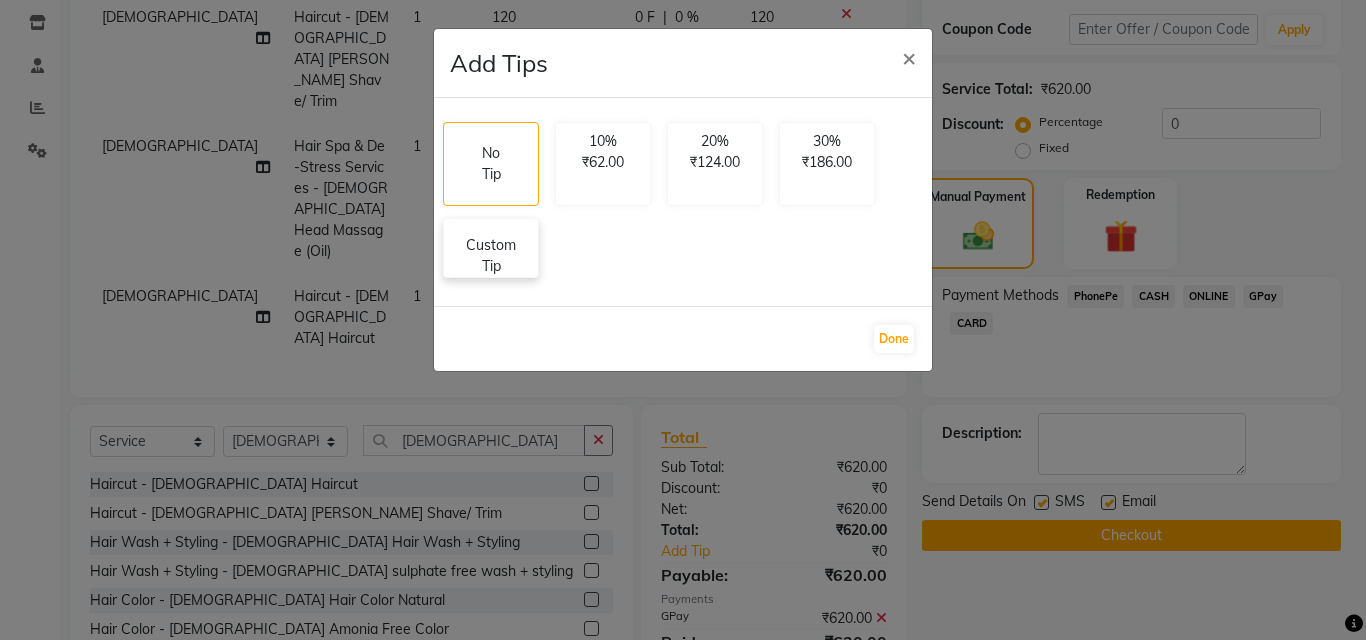 click on "Custom Tip" 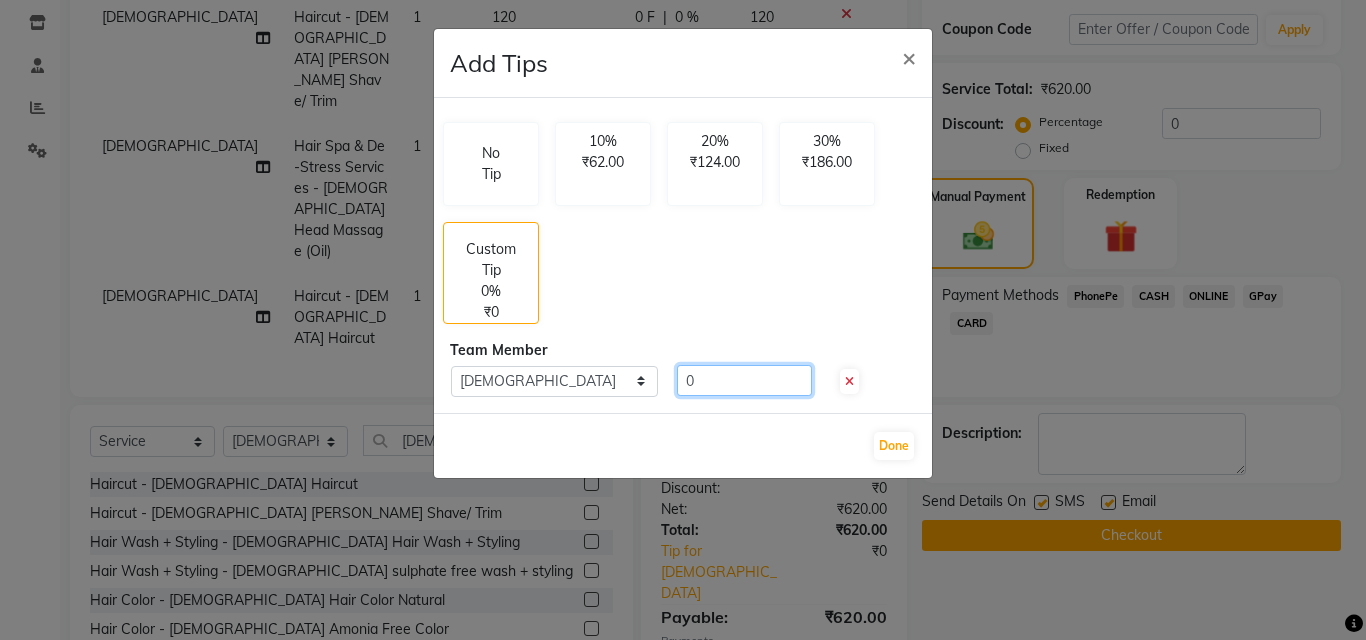 drag, startPoint x: 704, startPoint y: 381, endPoint x: 631, endPoint y: 374, distance: 73.33485 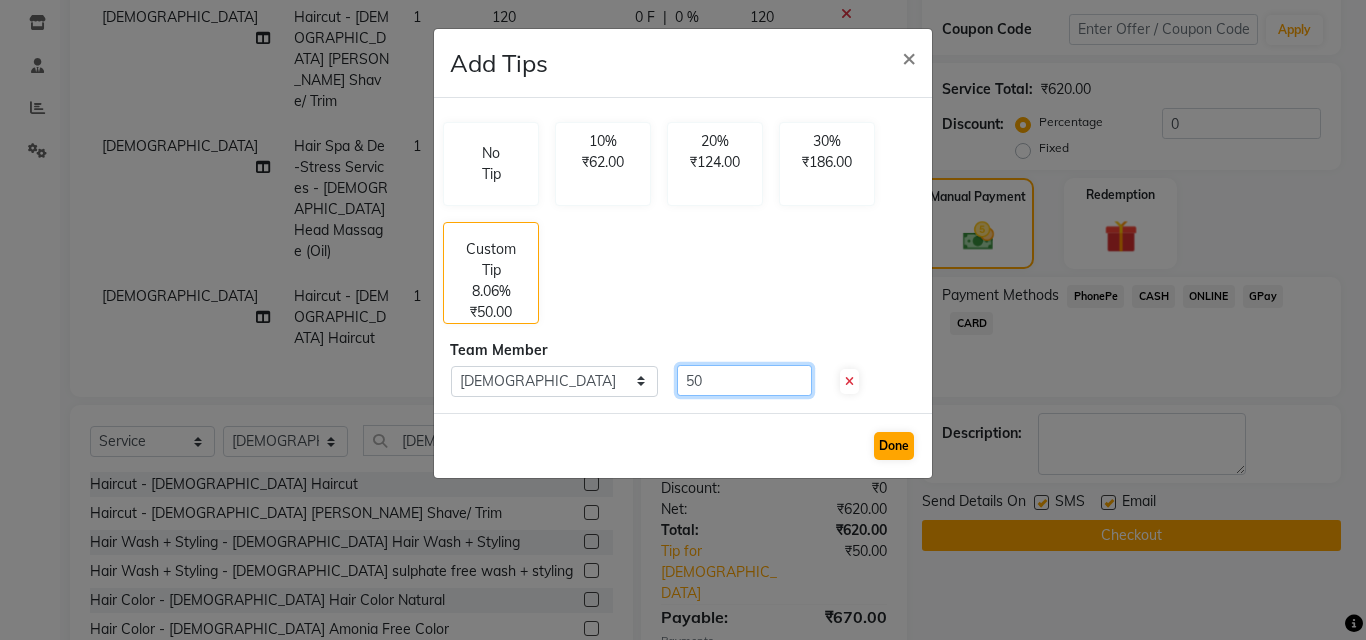 type on "50" 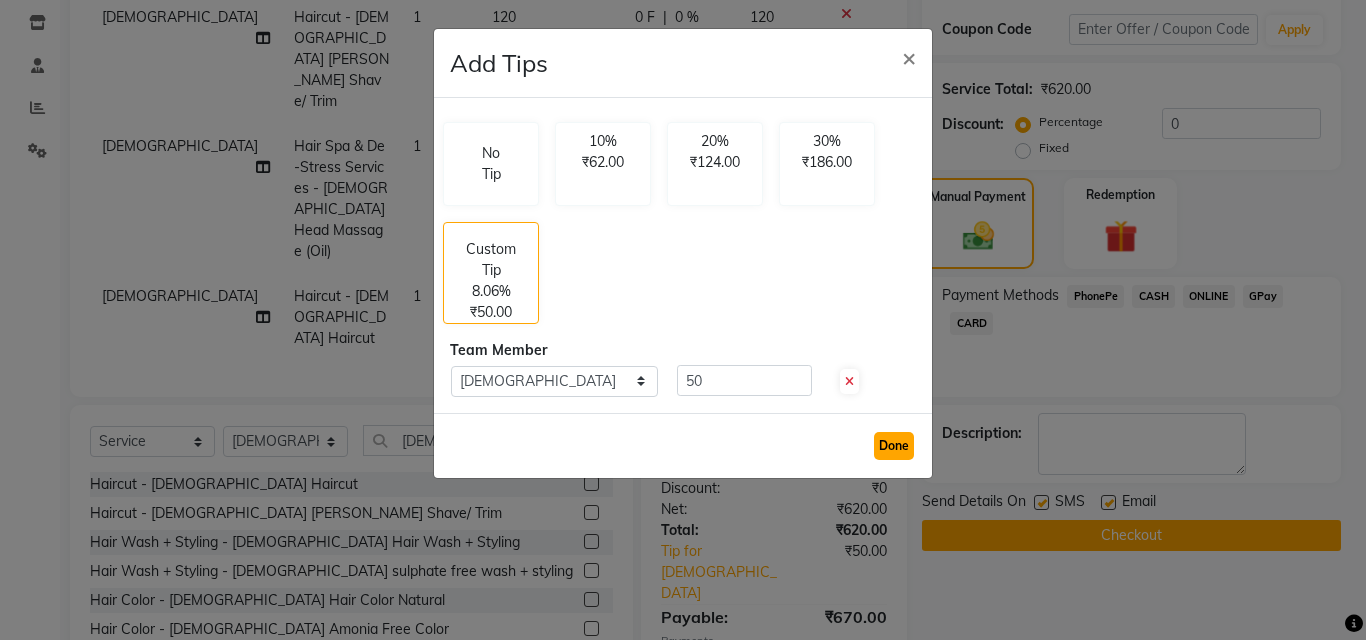 click on "Done" 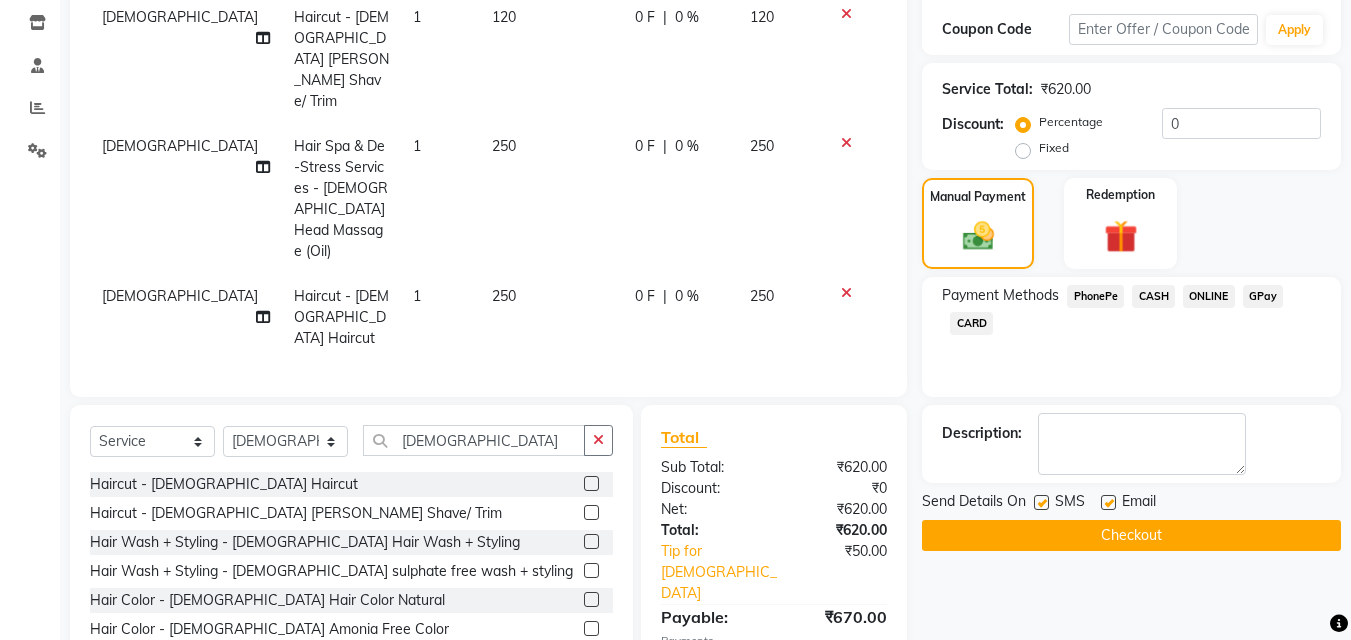 click on "GPay" 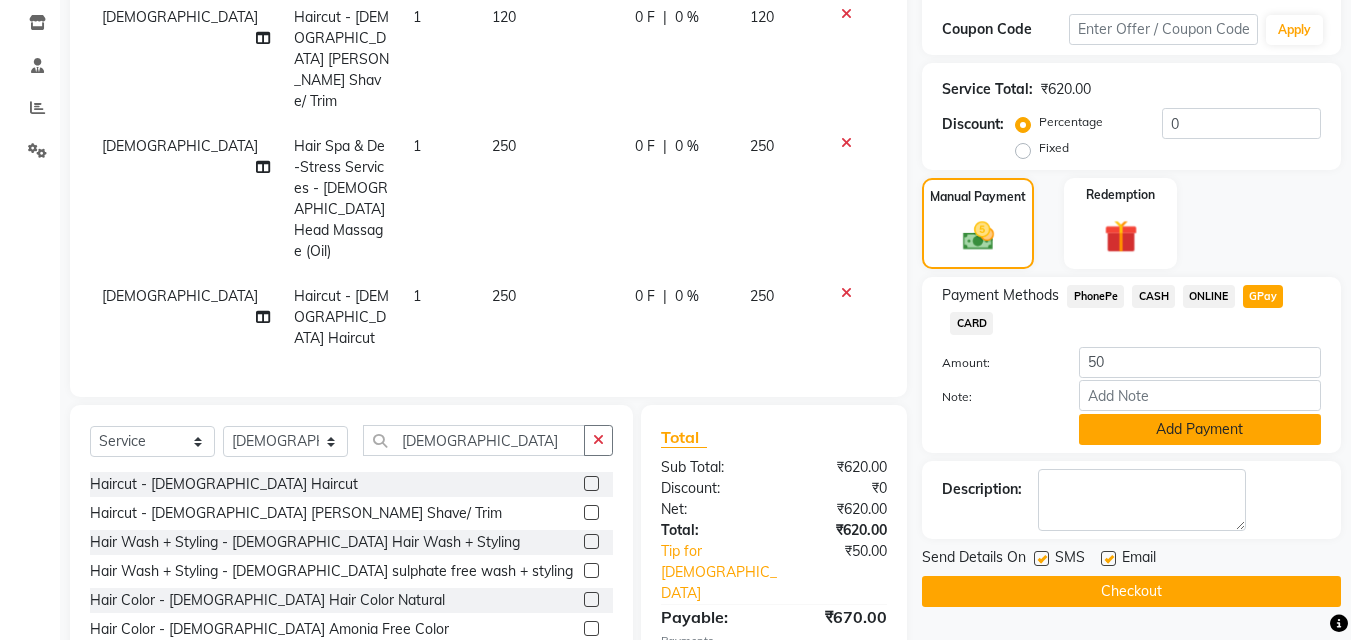 click on "Add Payment" 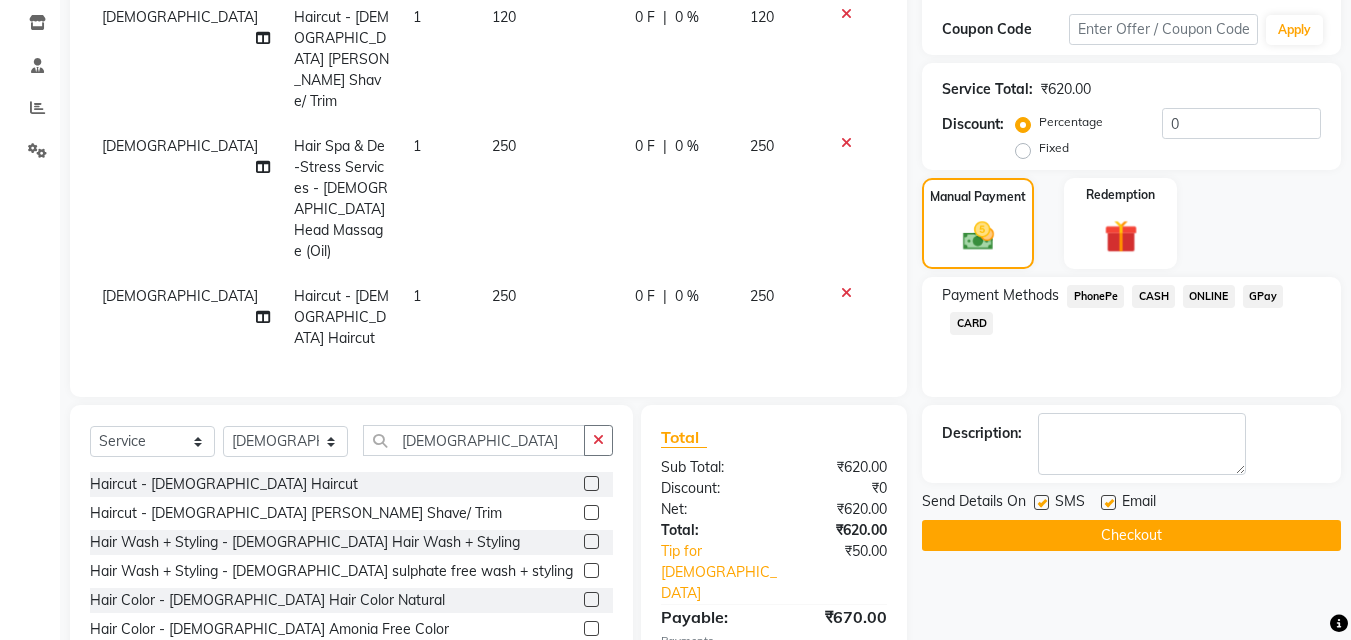 scroll, scrollTop: 355, scrollLeft: 0, axis: vertical 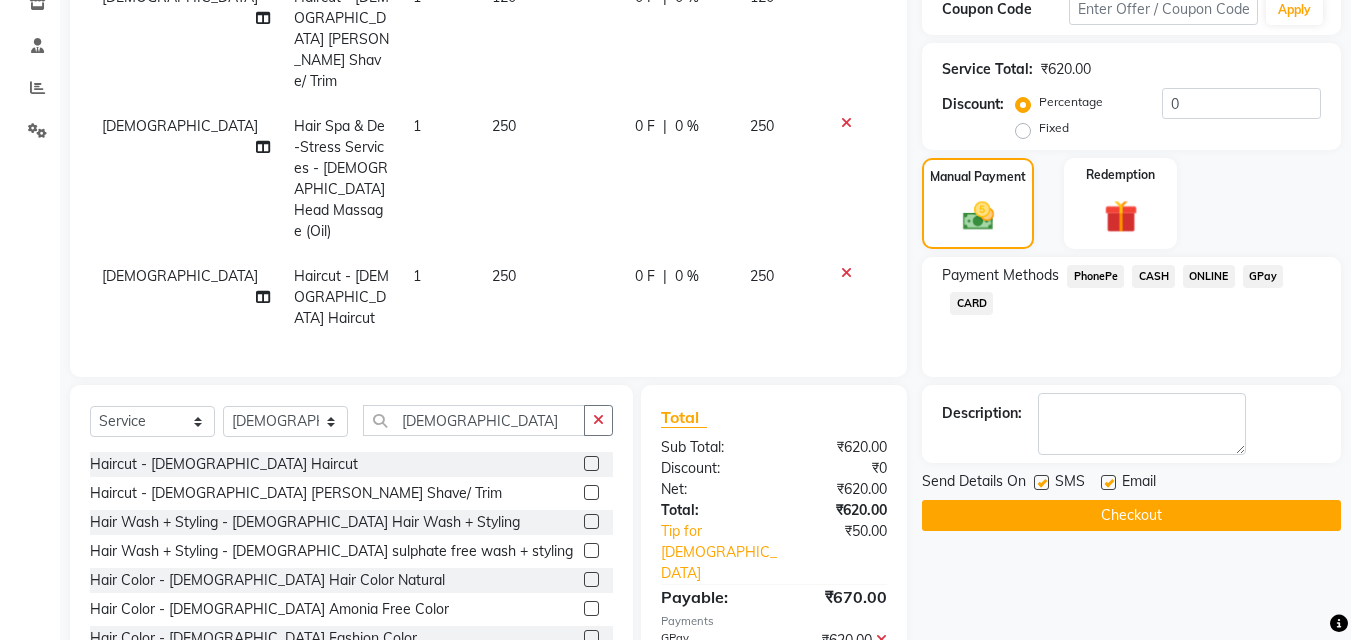 click on "Checkout" 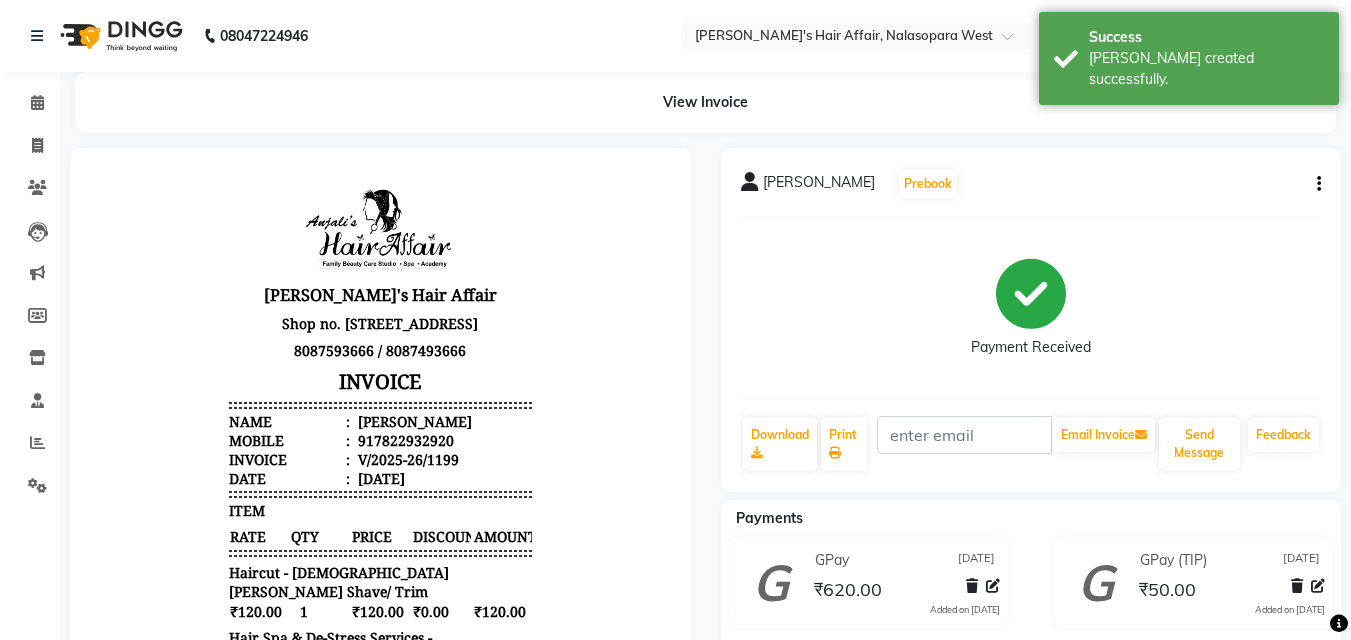 scroll, scrollTop: 0, scrollLeft: 0, axis: both 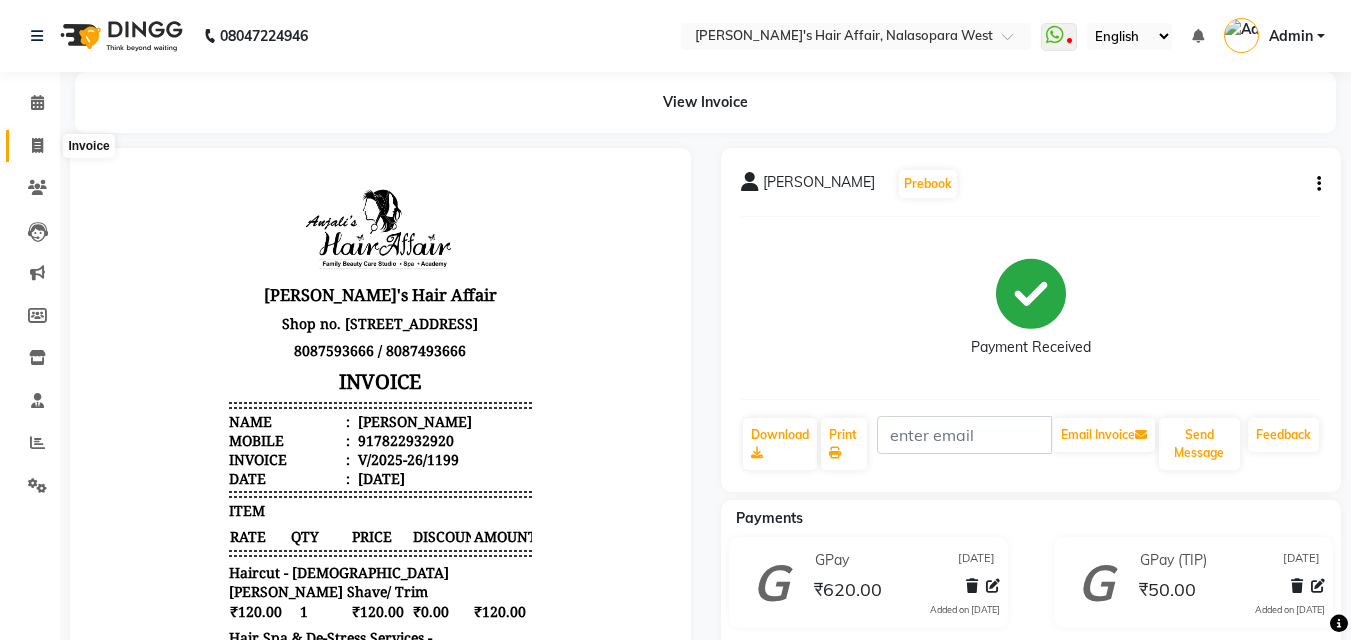 click 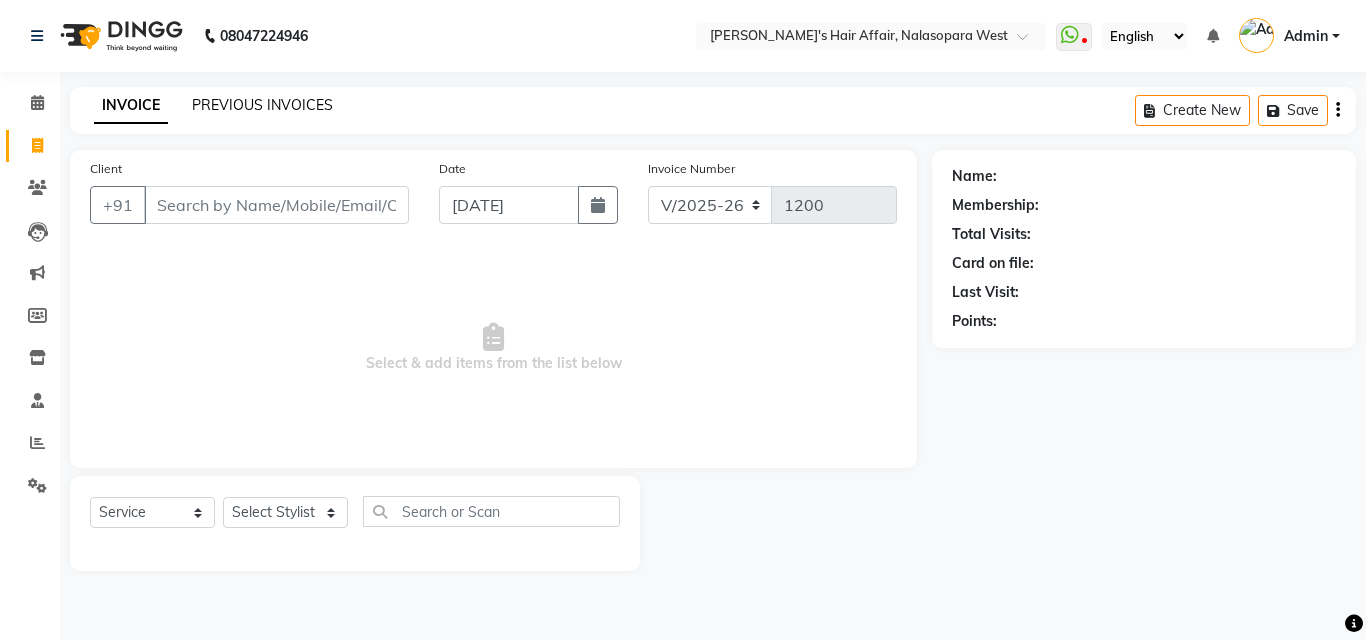 click on "PREVIOUS INVOICES" 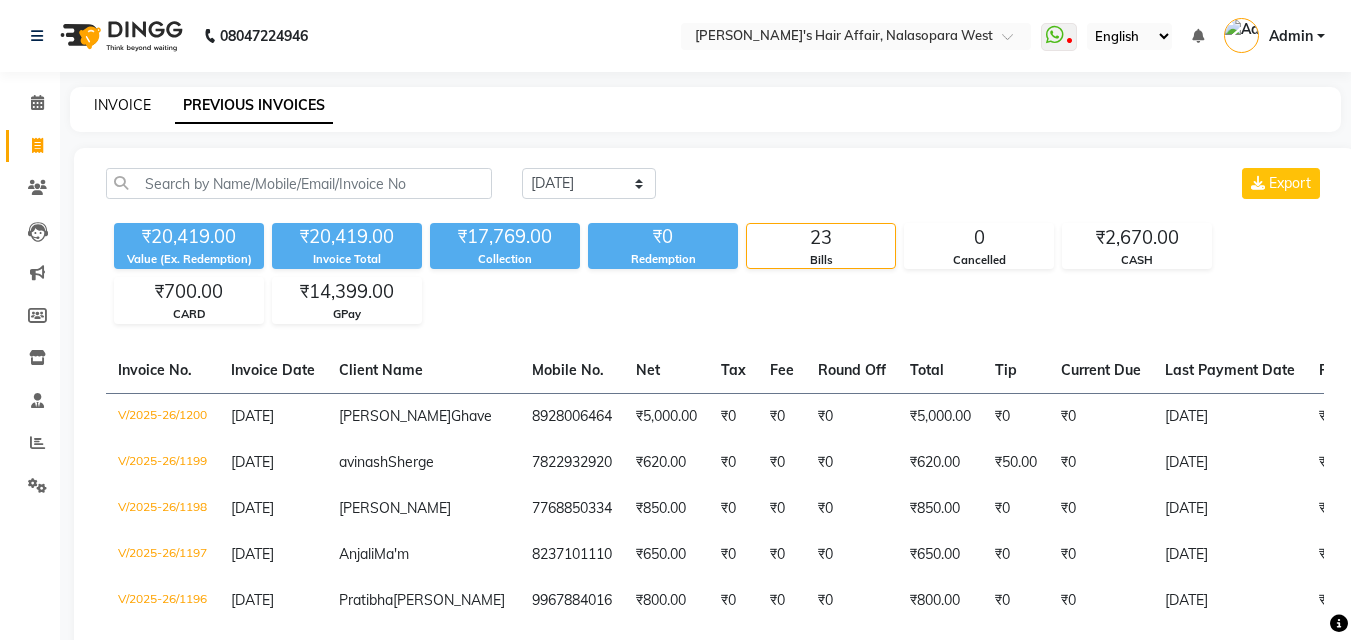 click on "INVOICE" 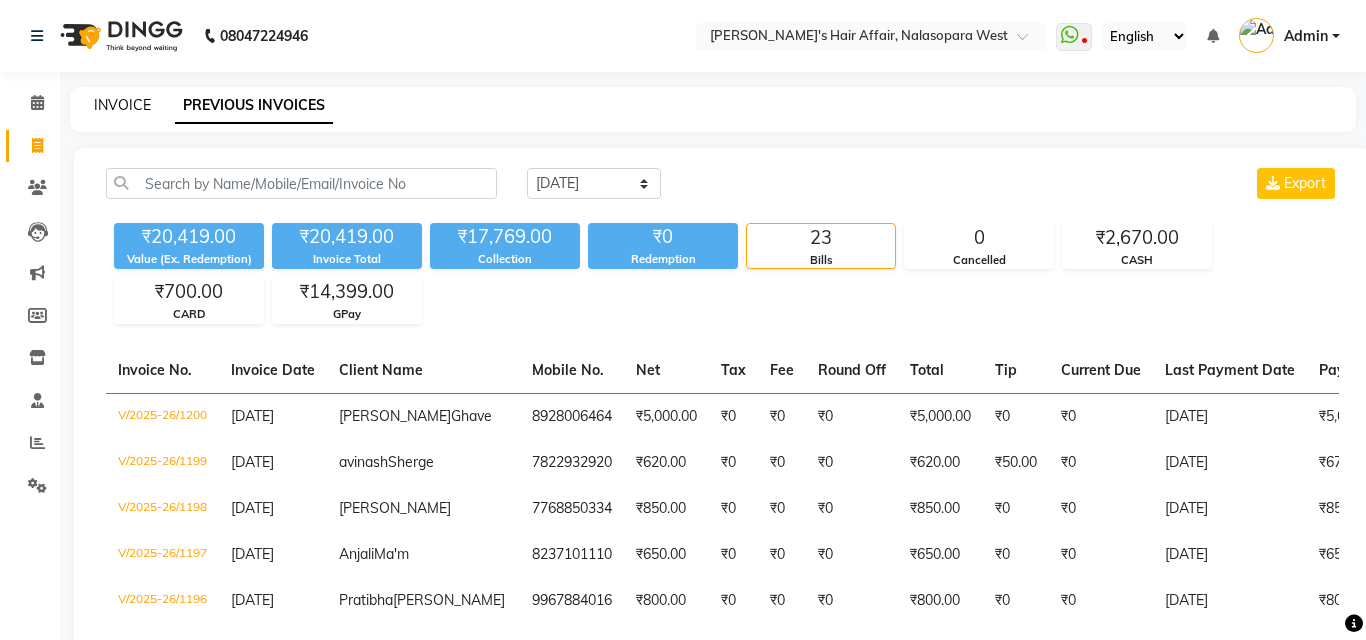 select on "6172" 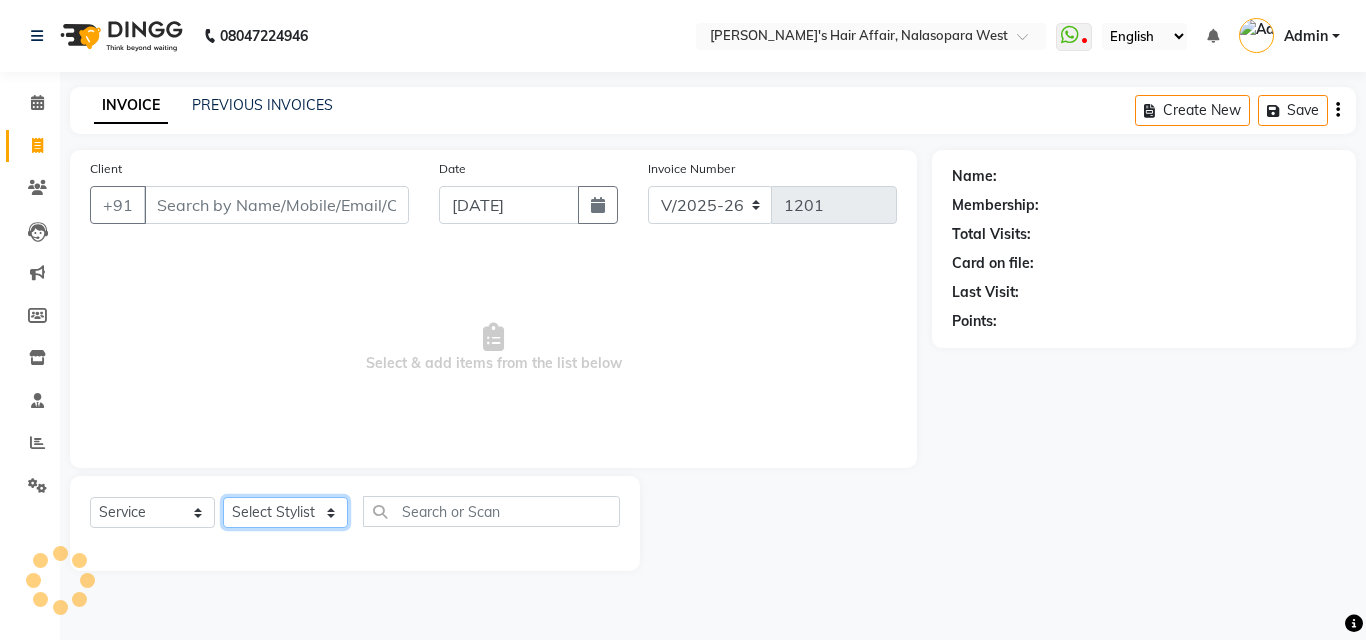 click on "Select Stylist [PERSON_NAME] [PERSON_NAME] Hair Affair [PERSON_NAME] Rashi [PERSON_NAME] [PERSON_NAME] [PERSON_NAME]" 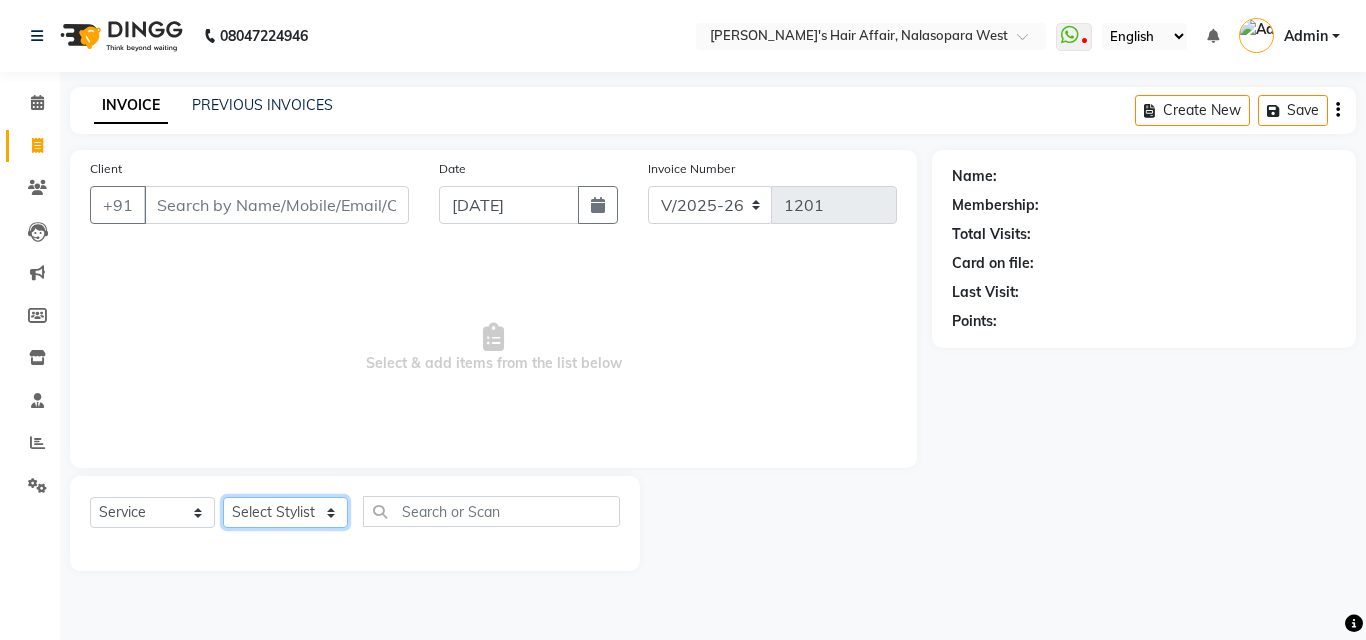 select on "53940" 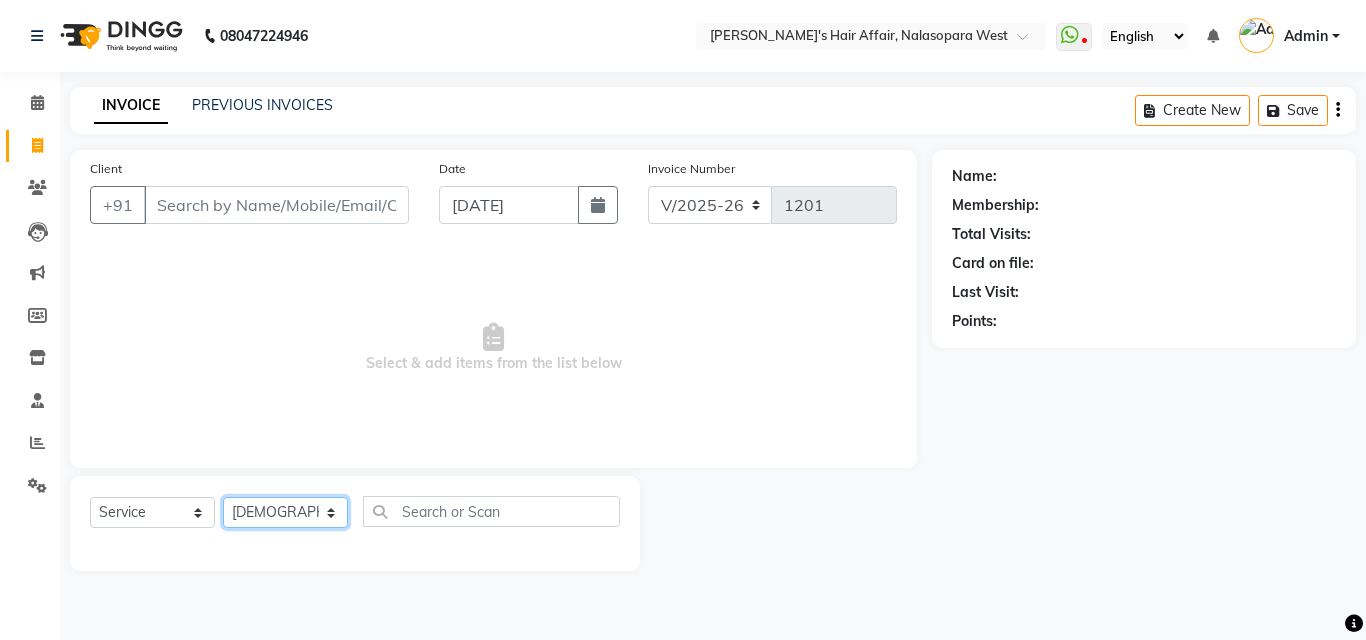 click on "Select Stylist [PERSON_NAME] [PERSON_NAME] Hair Affair [PERSON_NAME] Rashi [PERSON_NAME] [PERSON_NAME] [PERSON_NAME]" 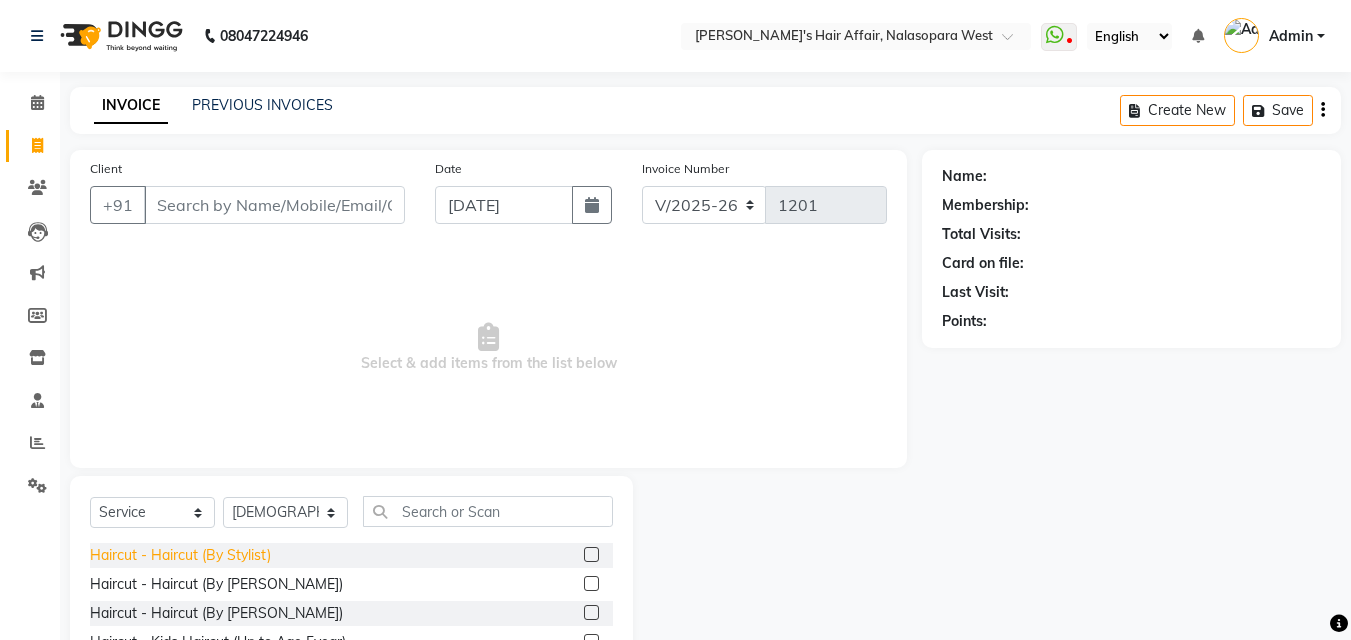 click on "Haircut - Haircut (By Stylist)" 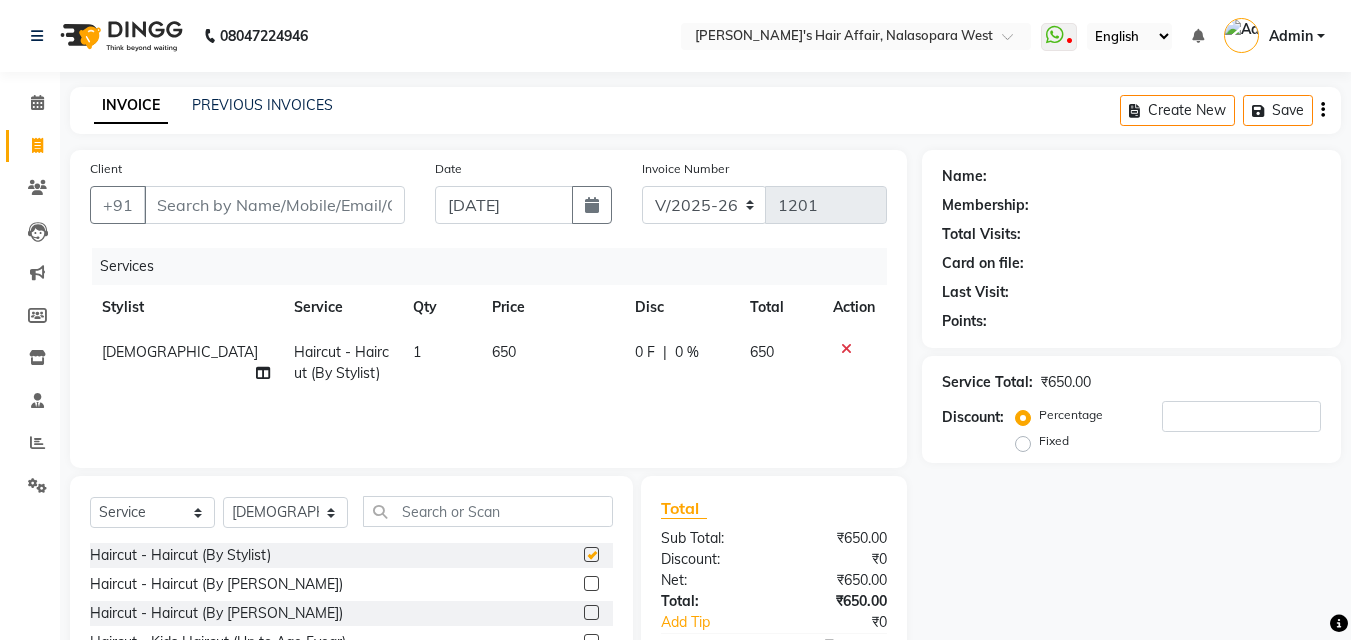 checkbox on "false" 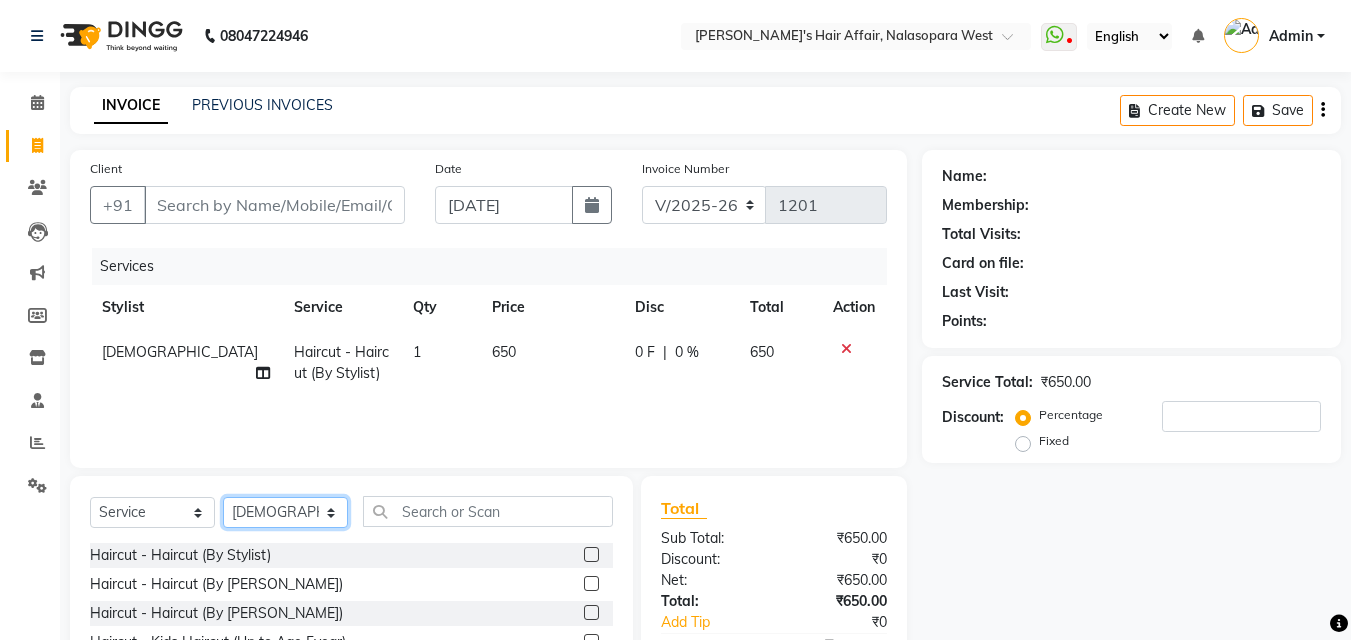 click on "Select Stylist [PERSON_NAME] [PERSON_NAME] Hair Affair [PERSON_NAME] Rashi [PERSON_NAME] [PERSON_NAME] [PERSON_NAME]" 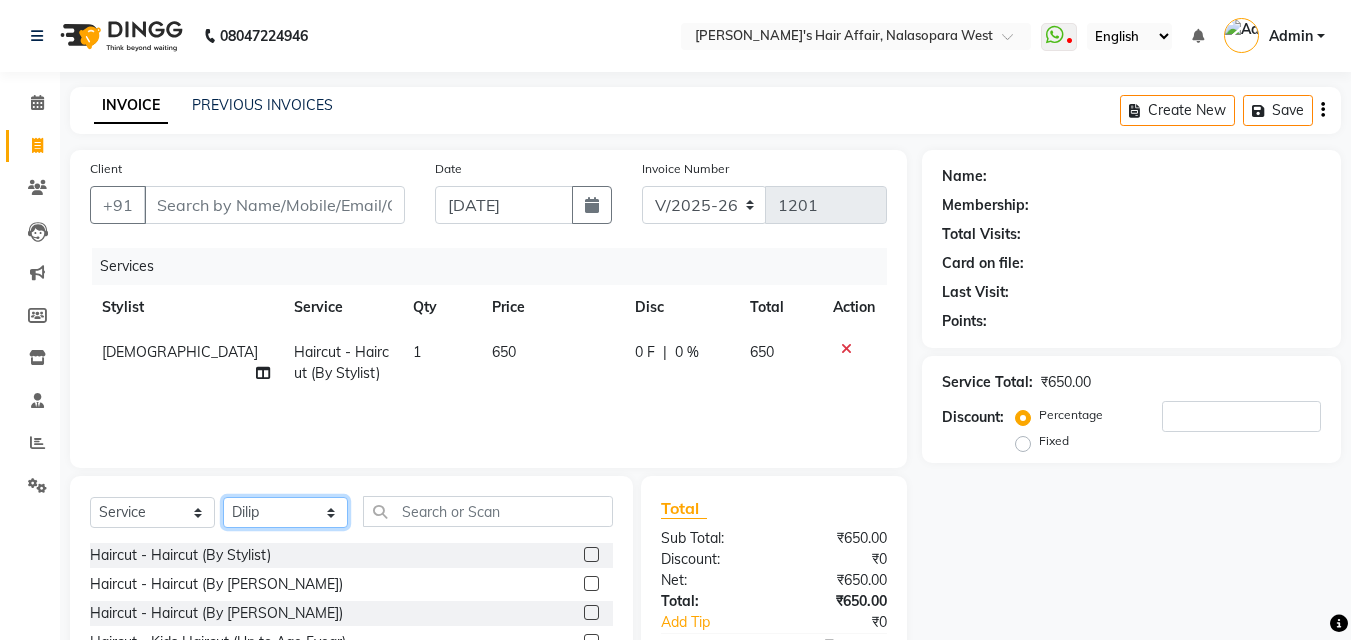 click on "Select Stylist [PERSON_NAME] [PERSON_NAME] Hair Affair [PERSON_NAME] Rashi [PERSON_NAME] [PERSON_NAME] [PERSON_NAME]" 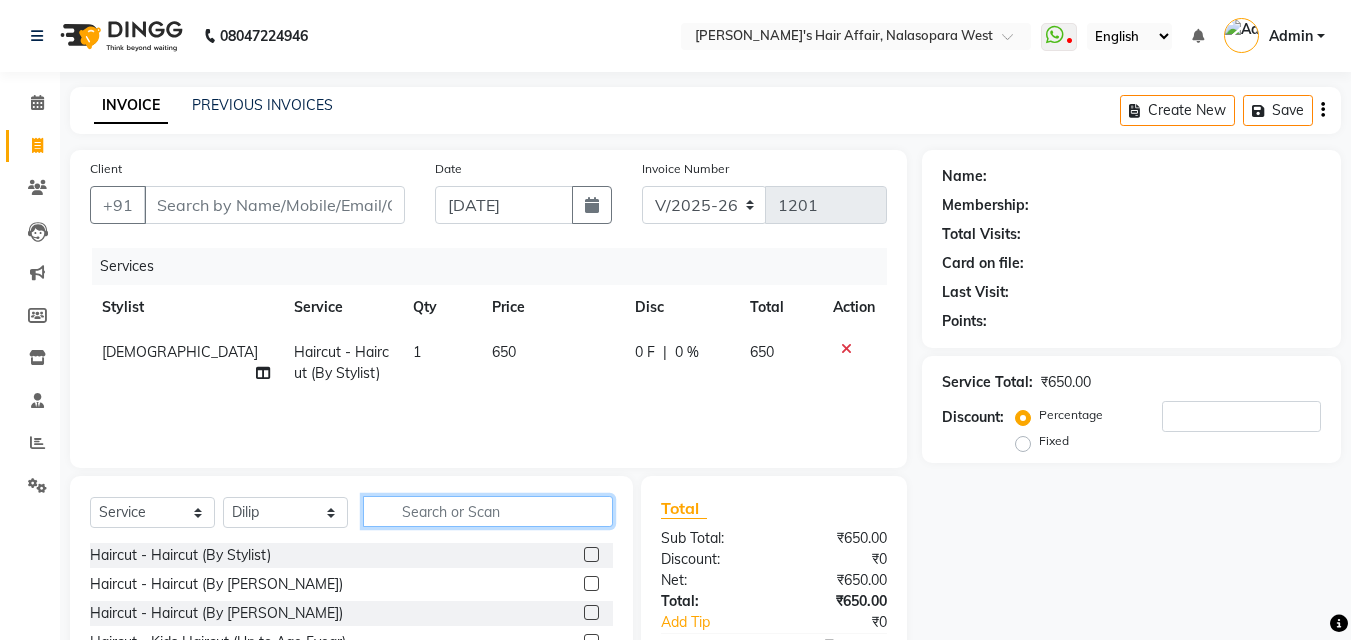 click 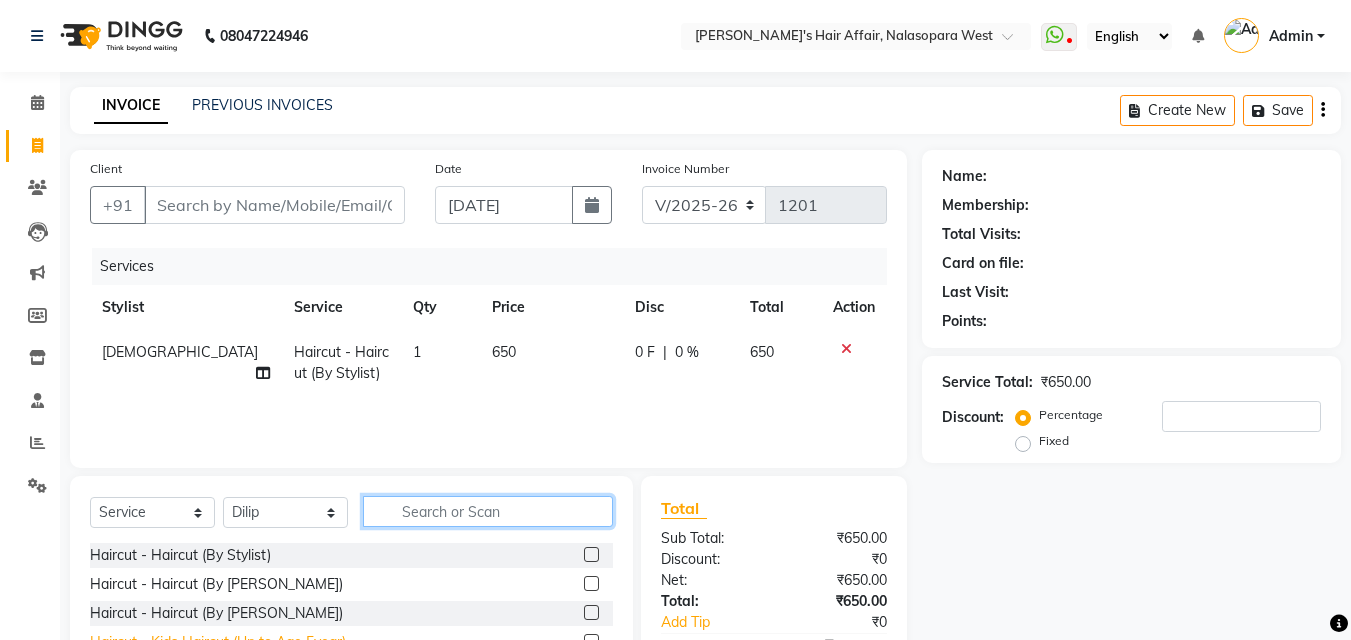 scroll, scrollTop: 100, scrollLeft: 0, axis: vertical 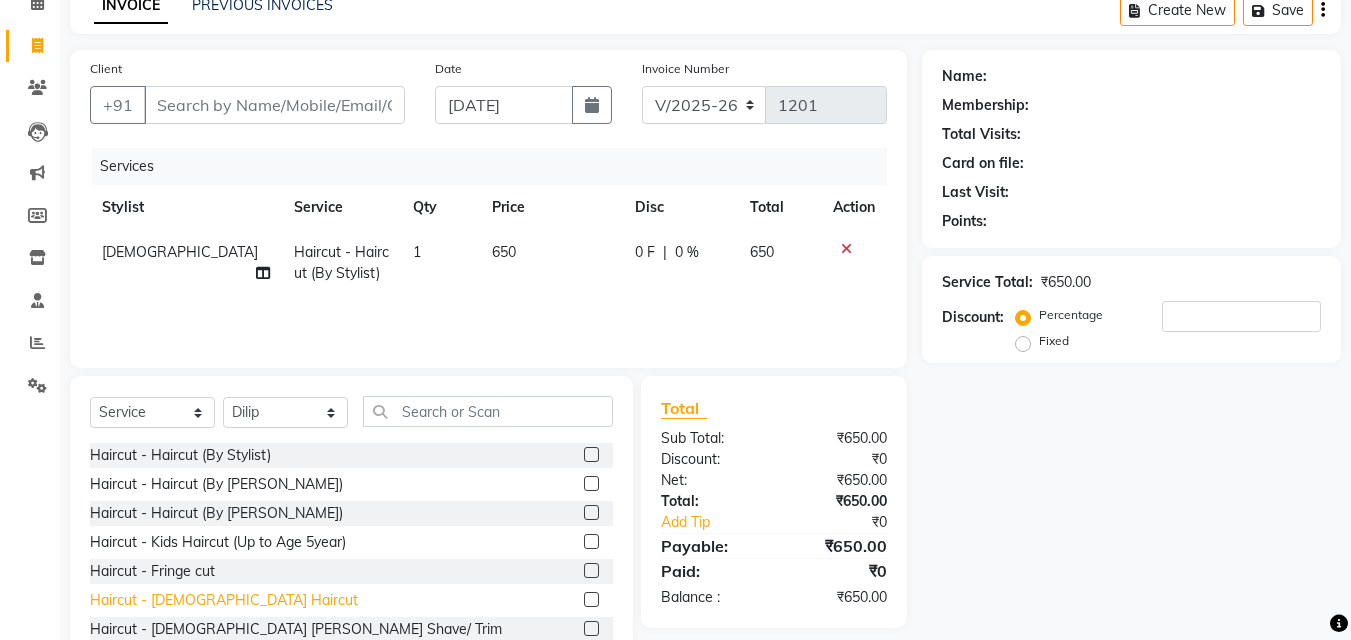 click on "Haircut - [DEMOGRAPHIC_DATA] Haircut" 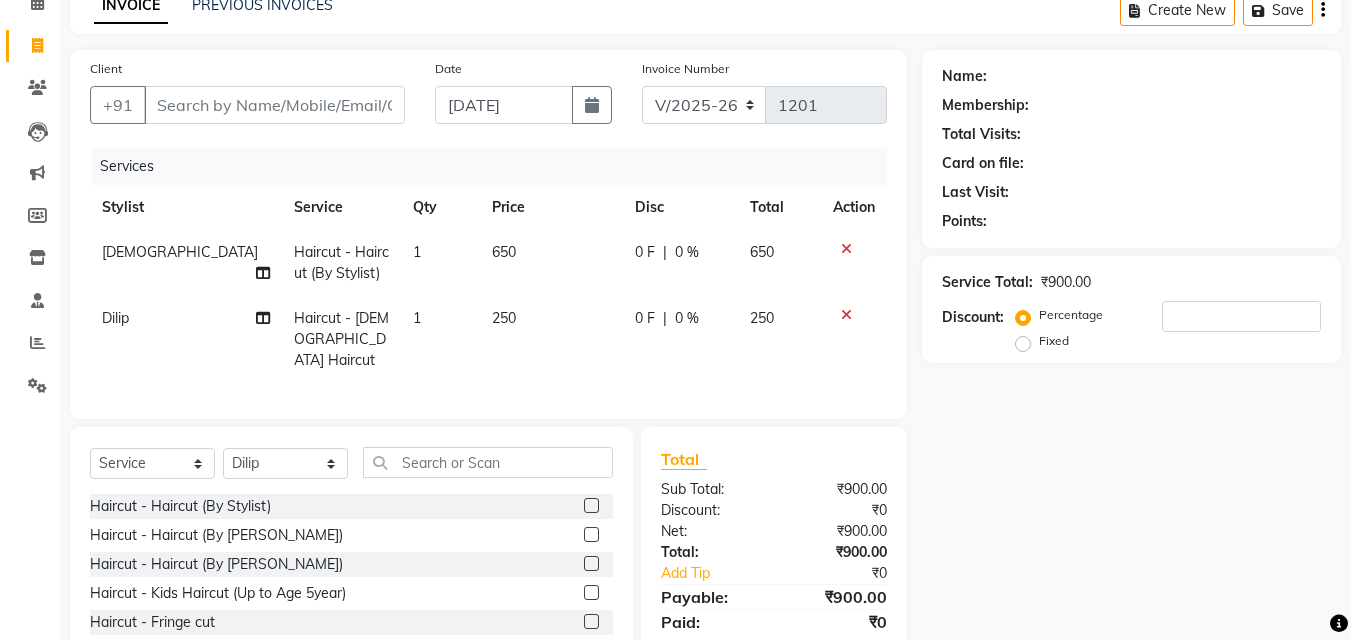 checkbox on "false" 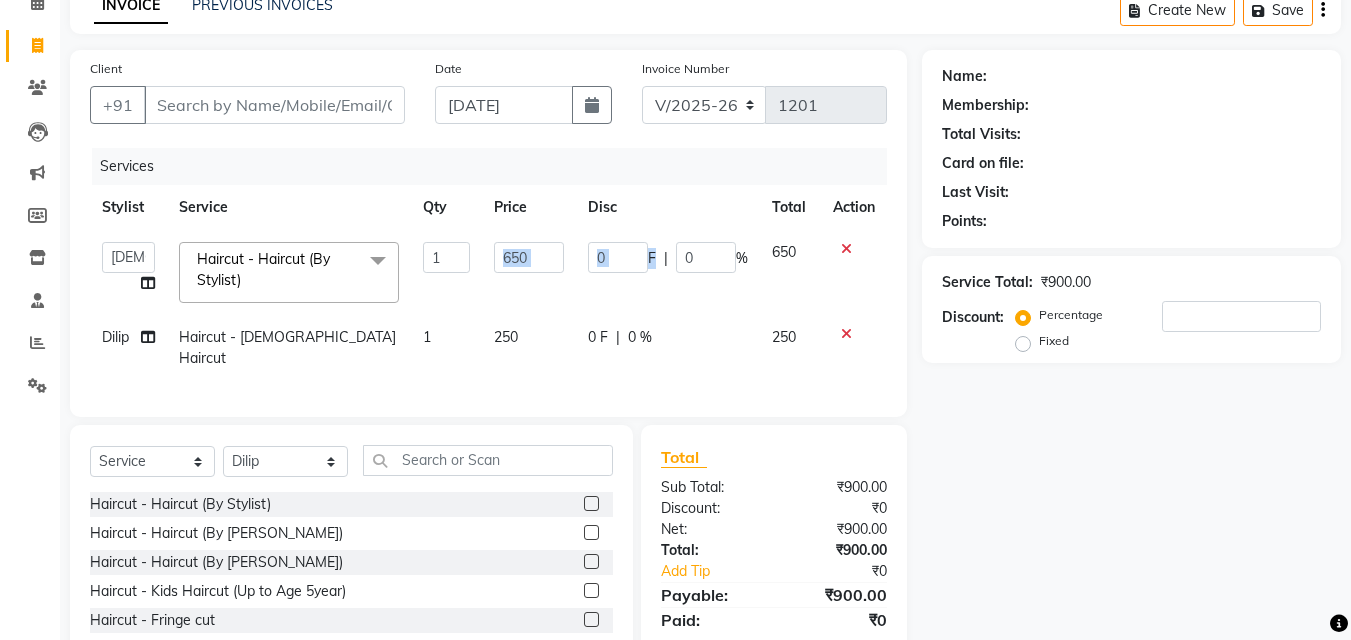 drag, startPoint x: 642, startPoint y: 255, endPoint x: 496, endPoint y: 250, distance: 146.08559 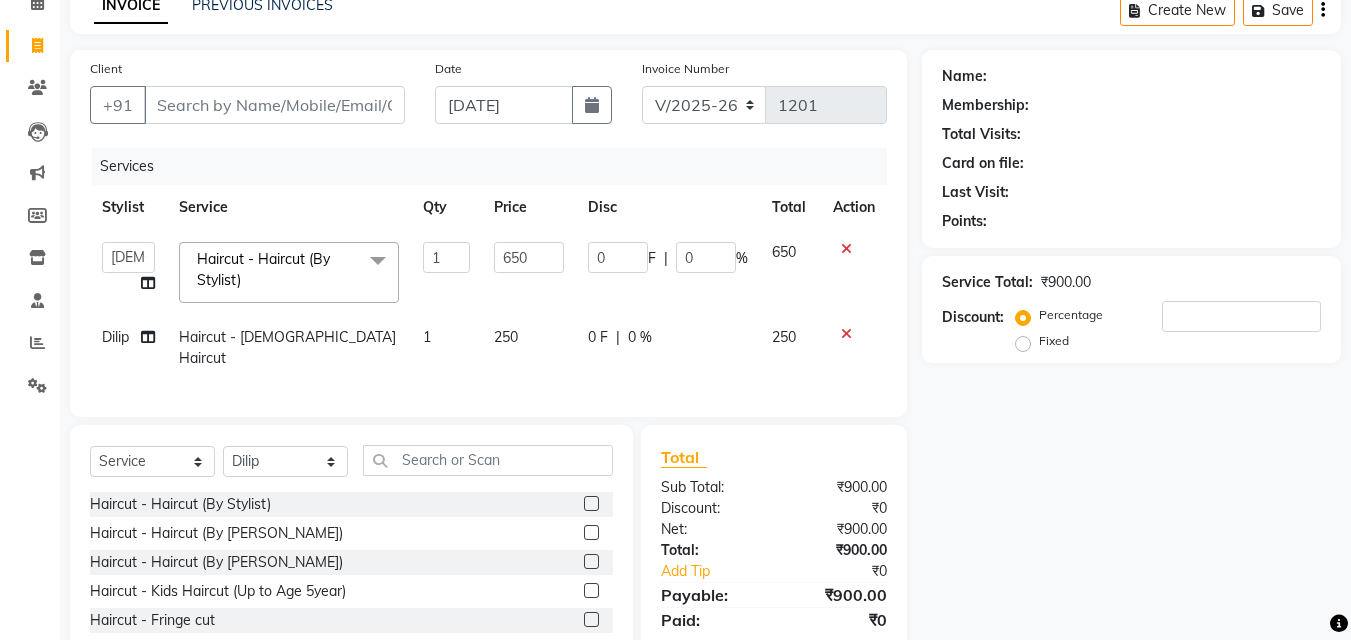 click on "0 F | 0 %" 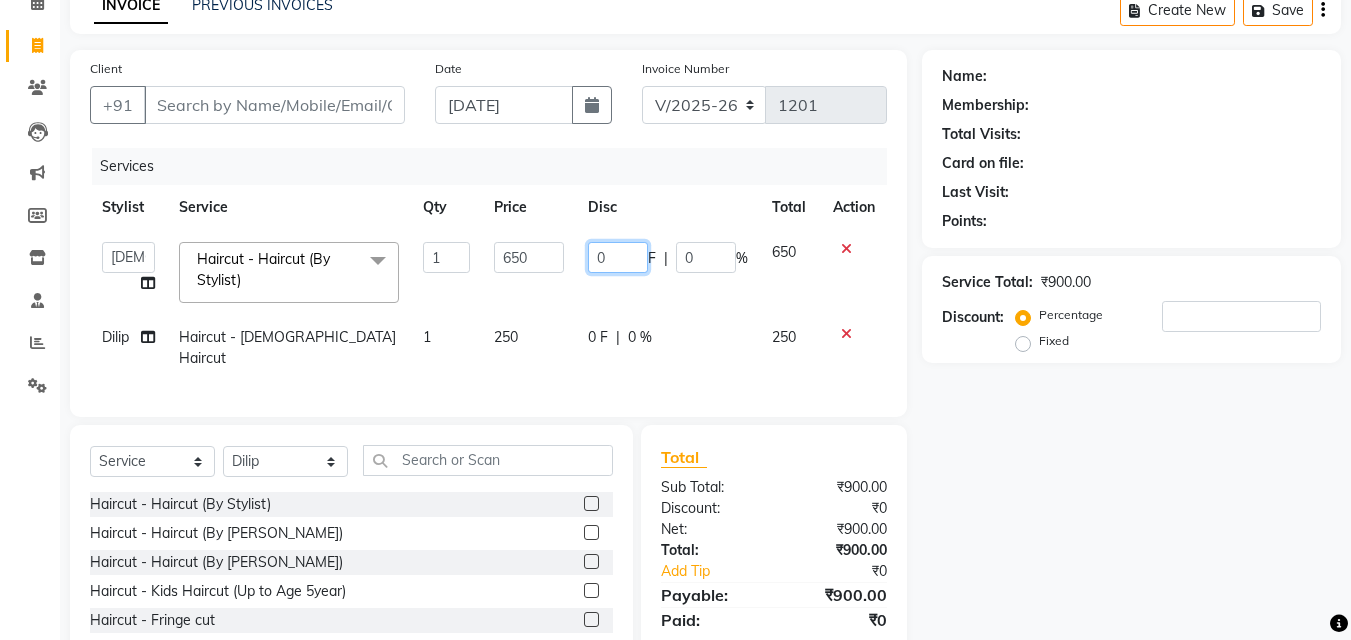 drag, startPoint x: 638, startPoint y: 261, endPoint x: 583, endPoint y: 255, distance: 55.326305 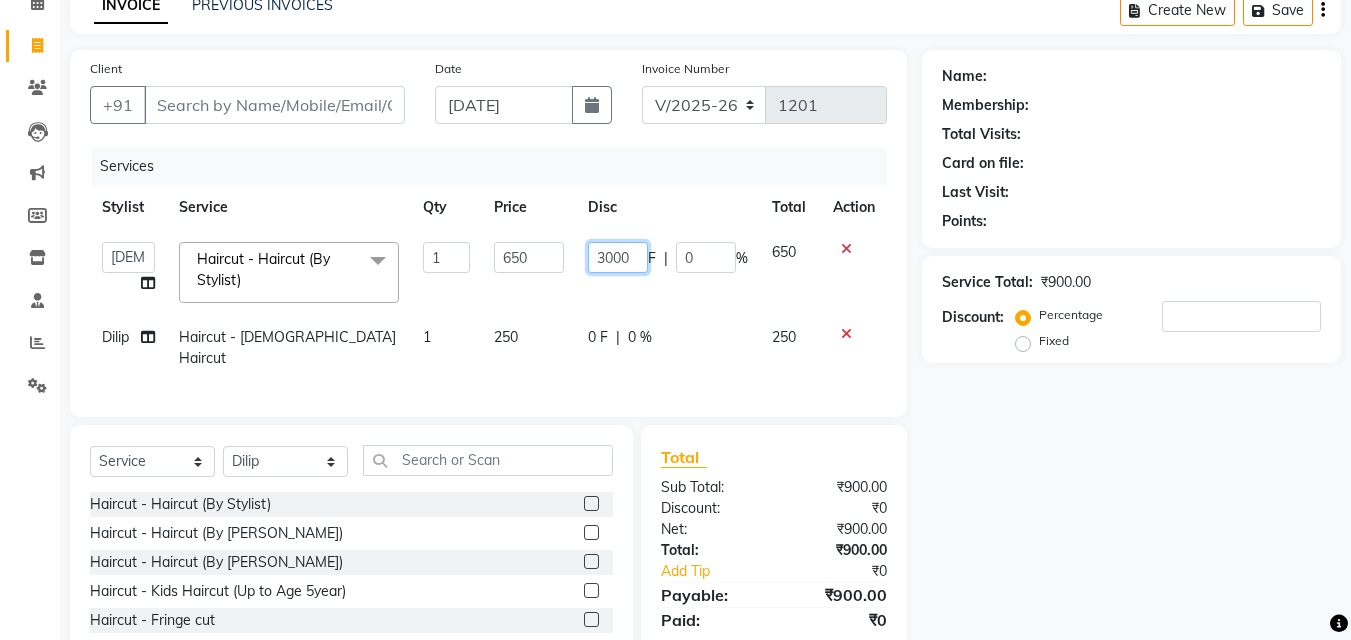 type on "300" 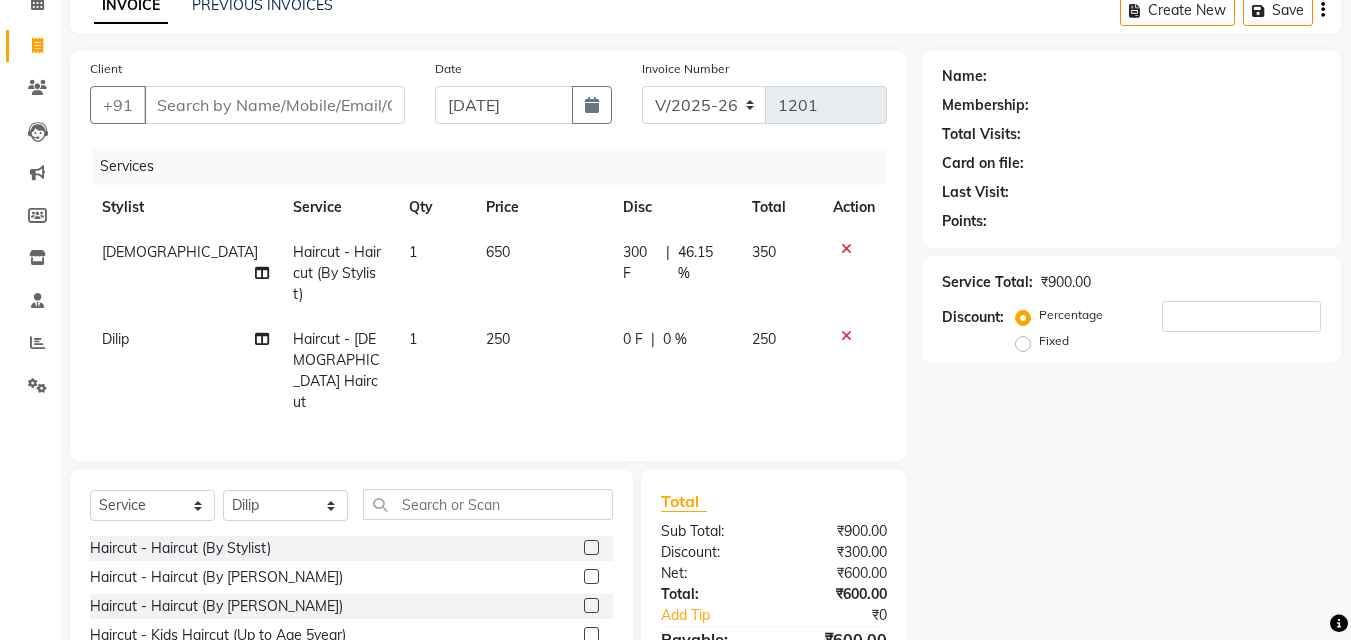 click on "Disc" 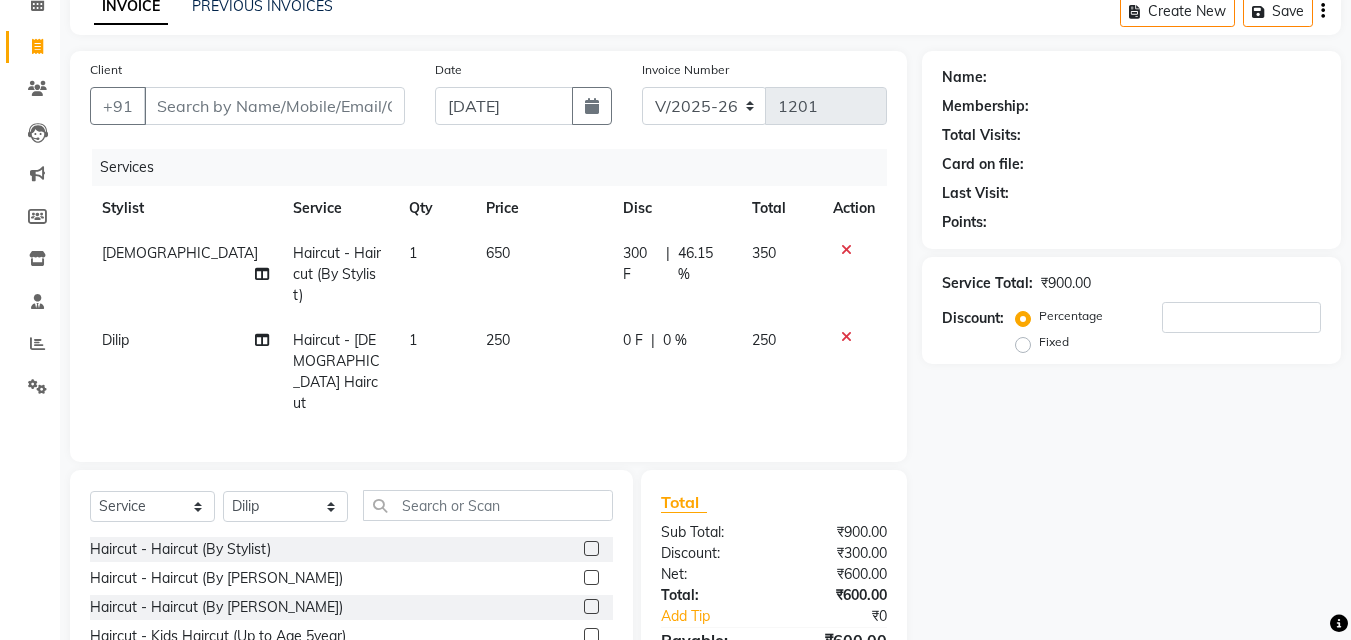 scroll, scrollTop: 0, scrollLeft: 0, axis: both 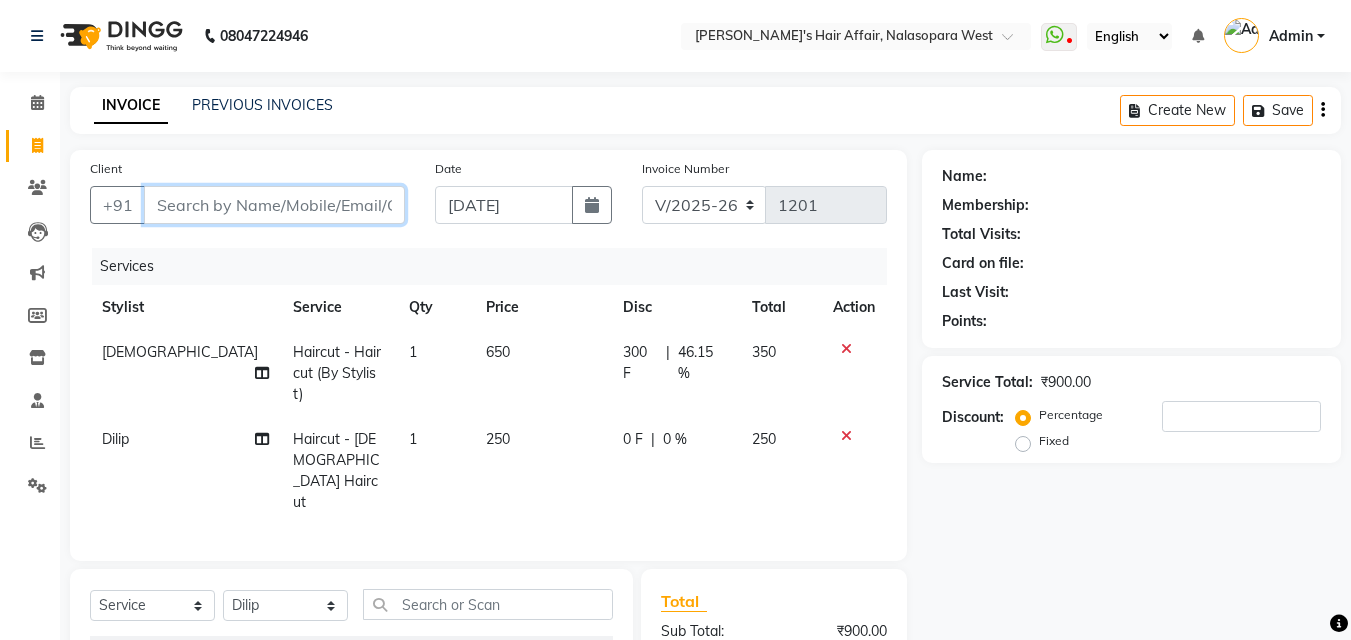 click on "Client" at bounding box center (274, 205) 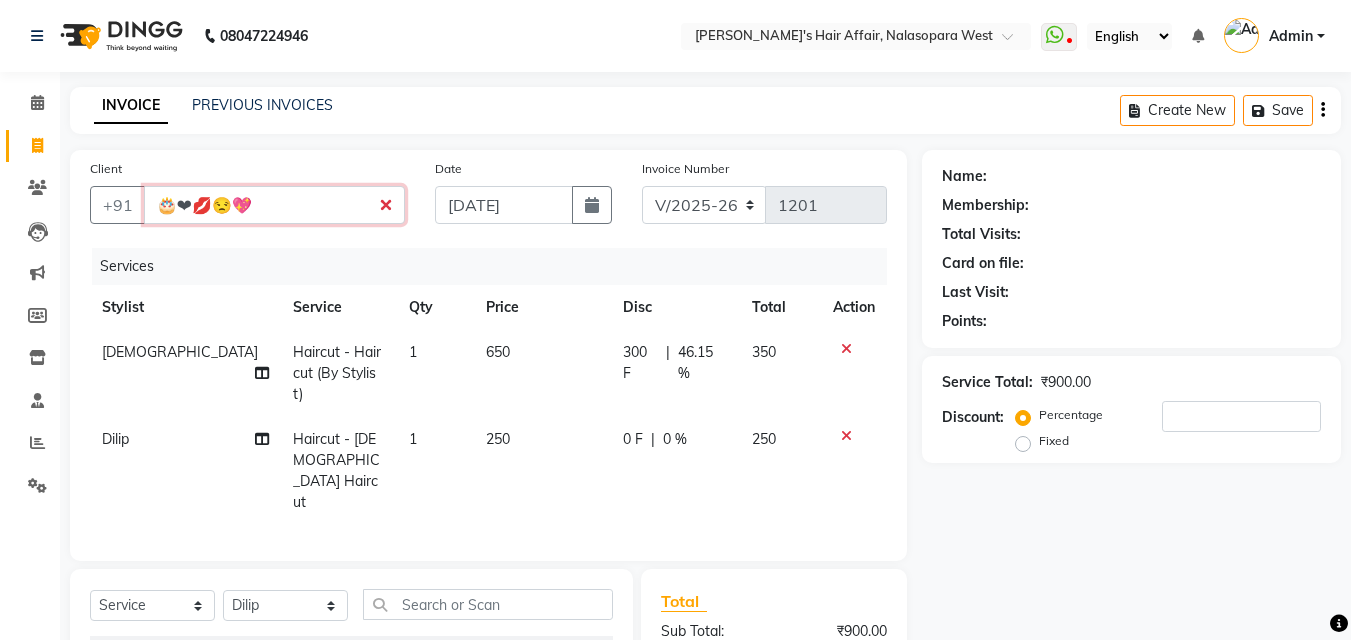 type on "🎂❤💋😒" 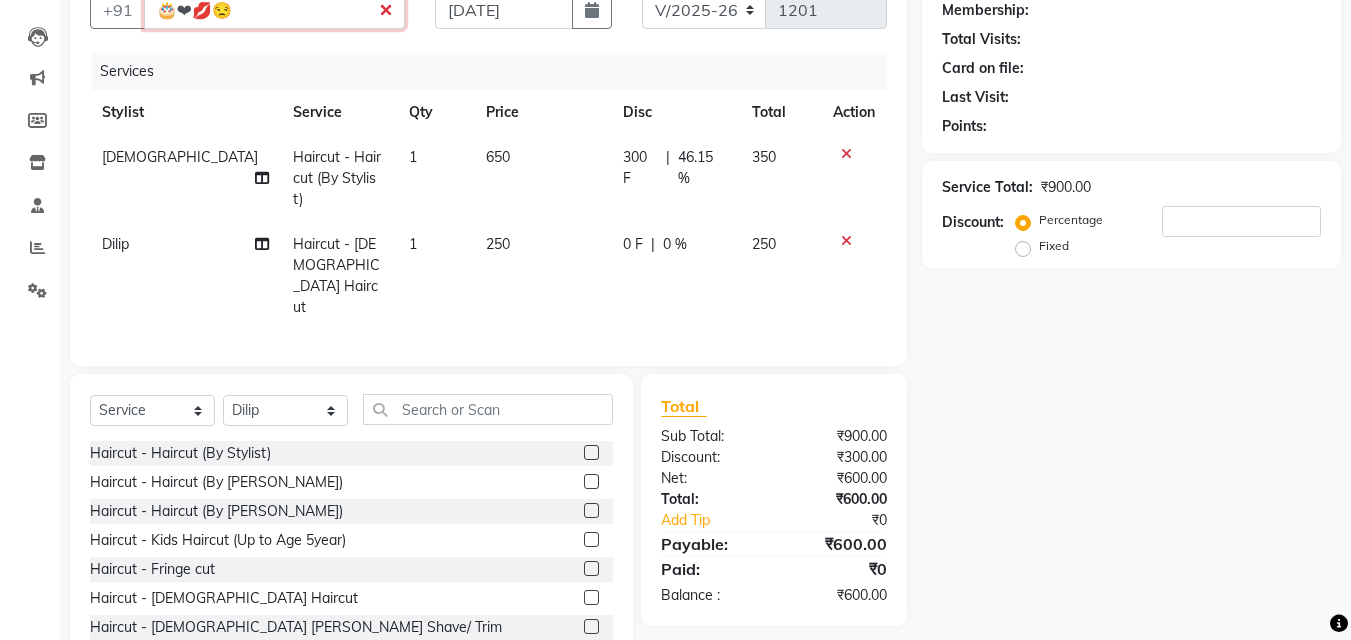 scroll, scrollTop: 0, scrollLeft: 0, axis: both 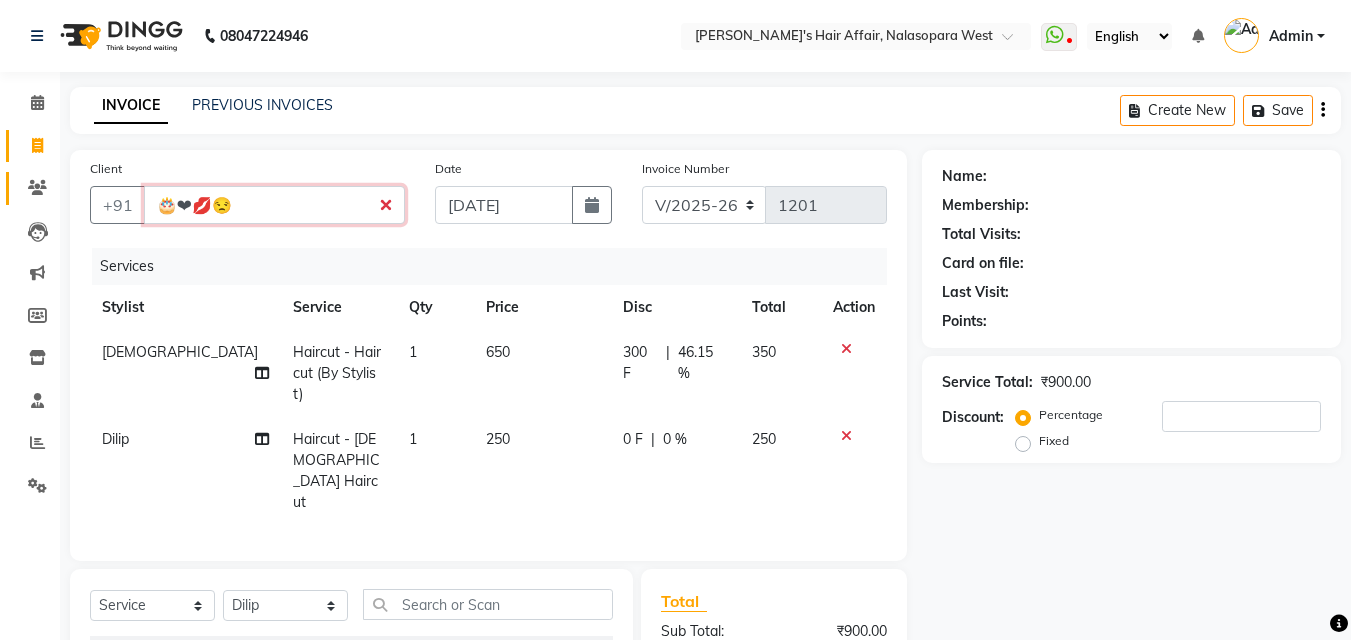 drag, startPoint x: 275, startPoint y: 211, endPoint x: 17, endPoint y: 176, distance: 260.36322 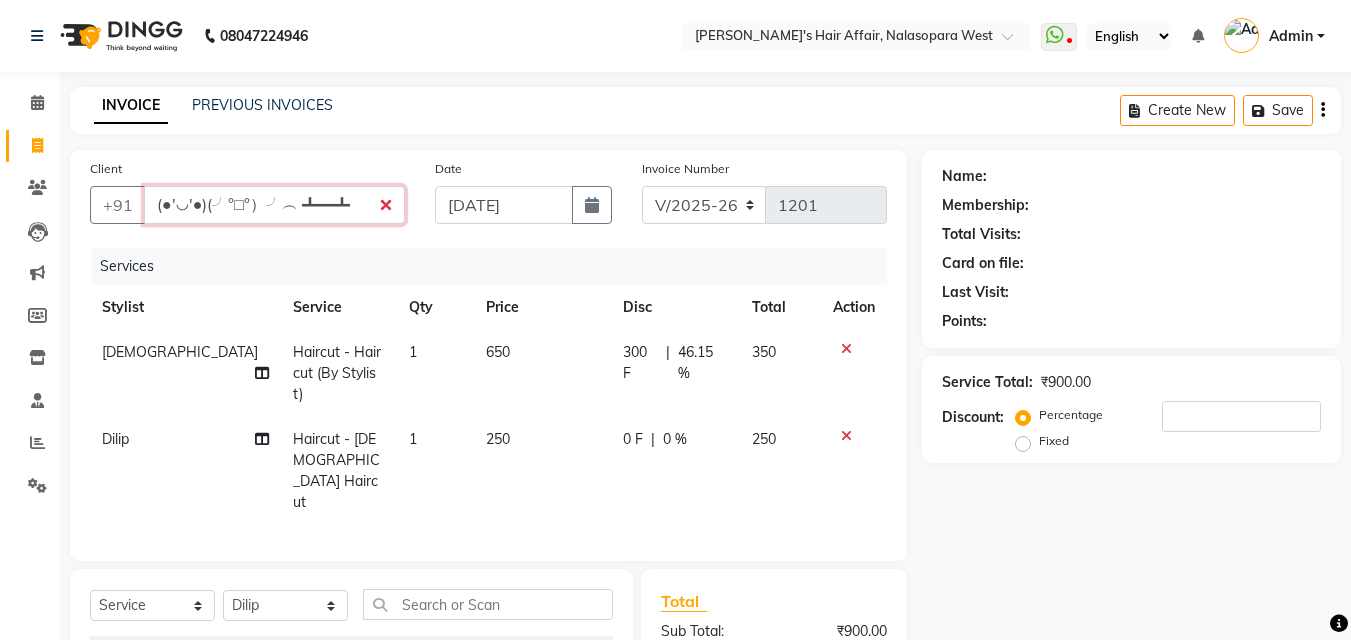type on "(●'◡'●)(╯°□°）╯︵ ┻━┻(" 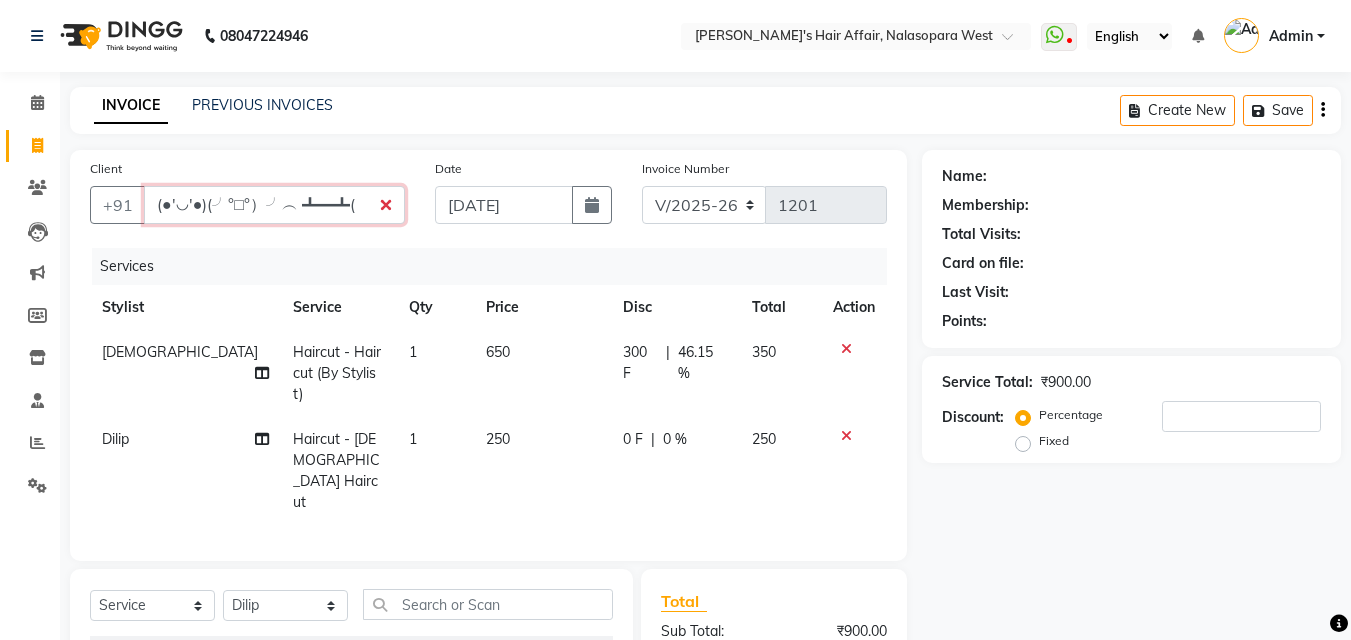 scroll, scrollTop: 0, scrollLeft: 0, axis: both 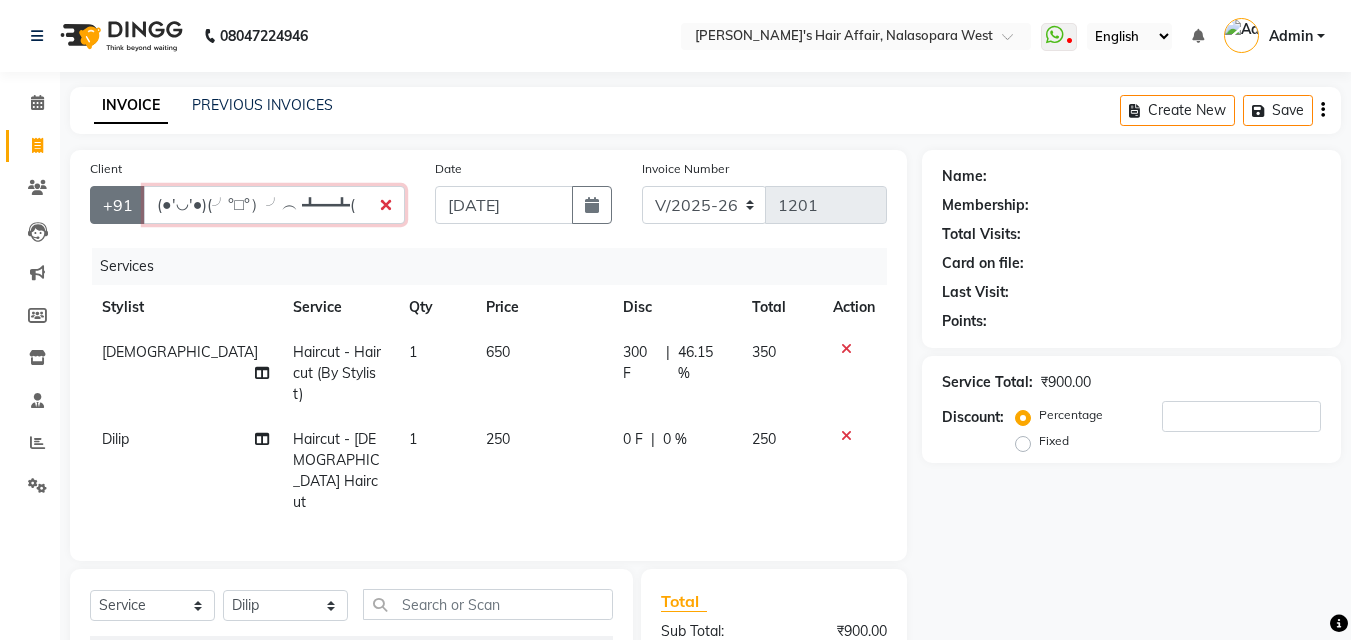 drag, startPoint x: 365, startPoint y: 210, endPoint x: 129, endPoint y: 204, distance: 236.07626 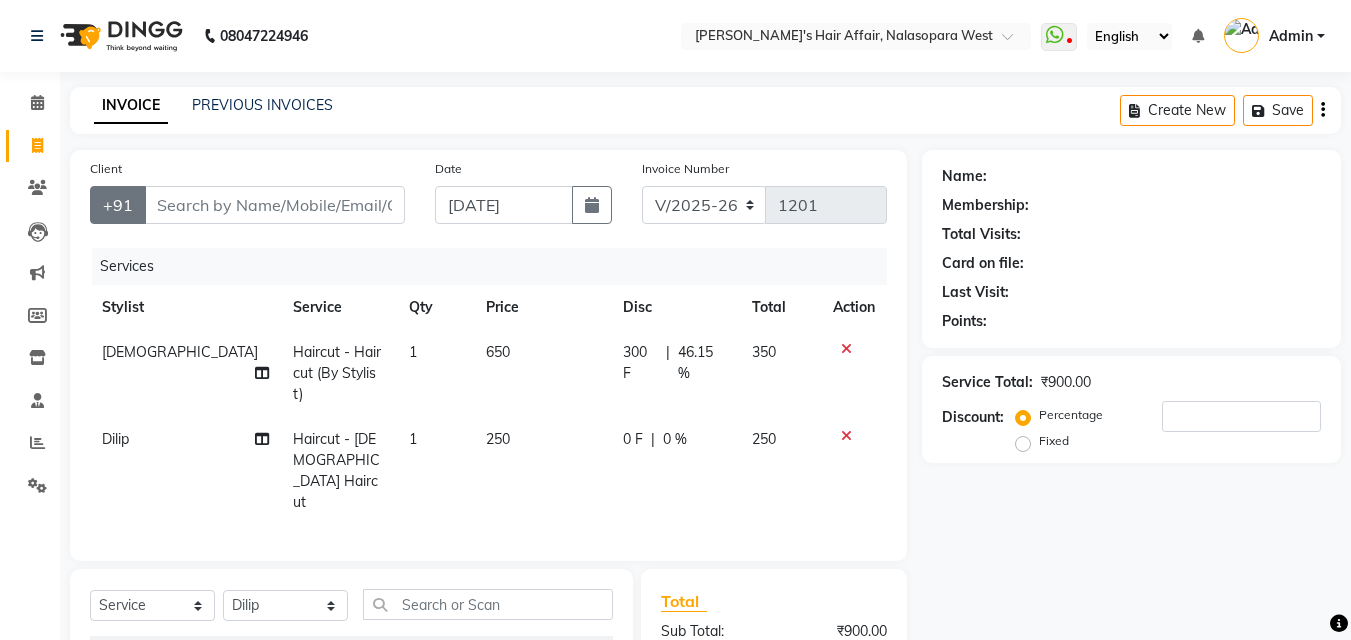 click on "+91" 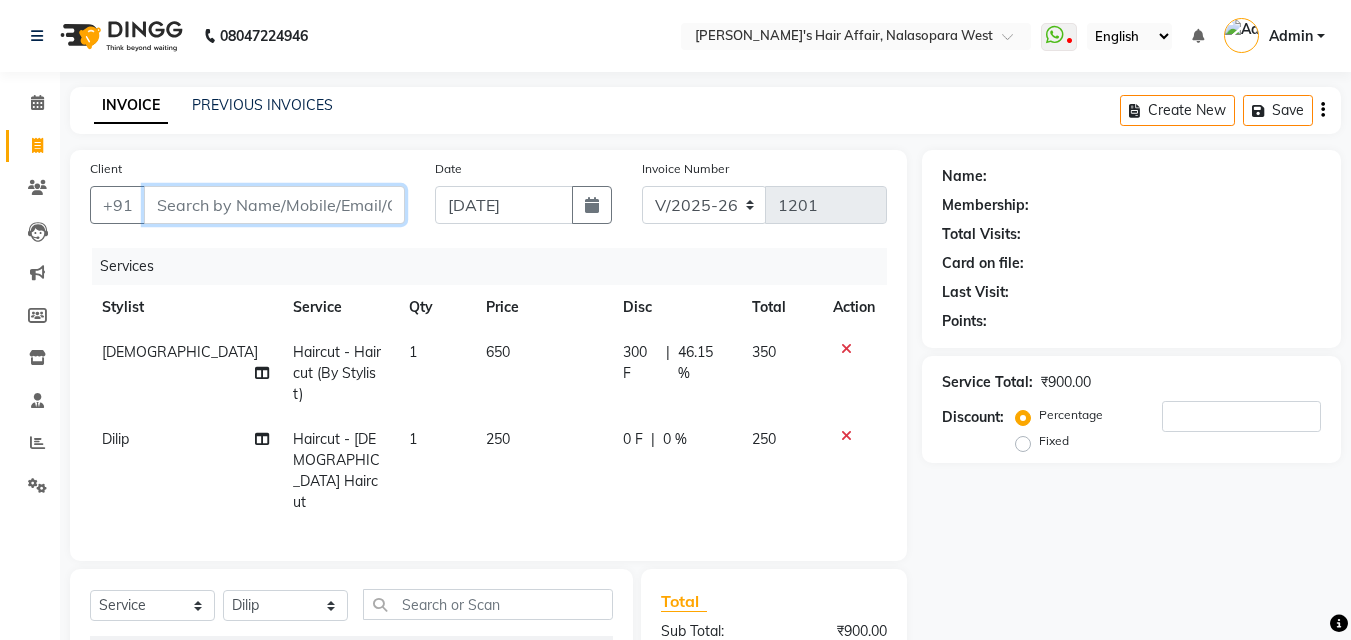 click on "Client" at bounding box center (274, 205) 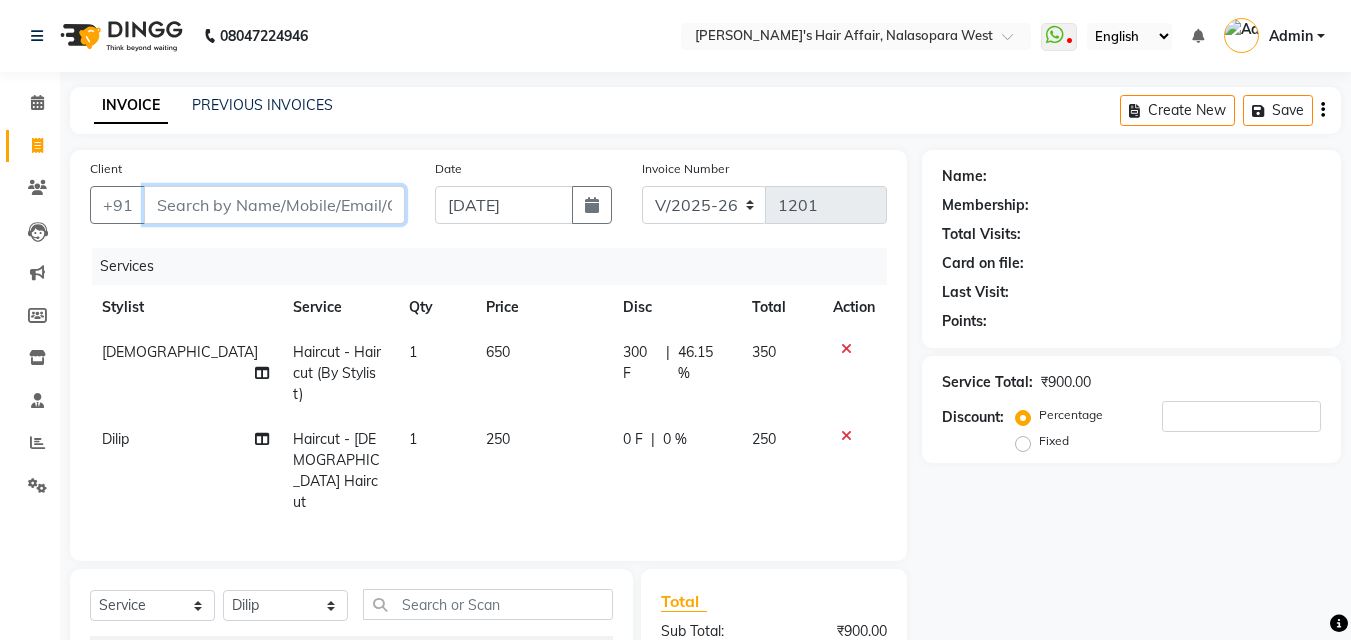 click on "Client" at bounding box center (274, 205) 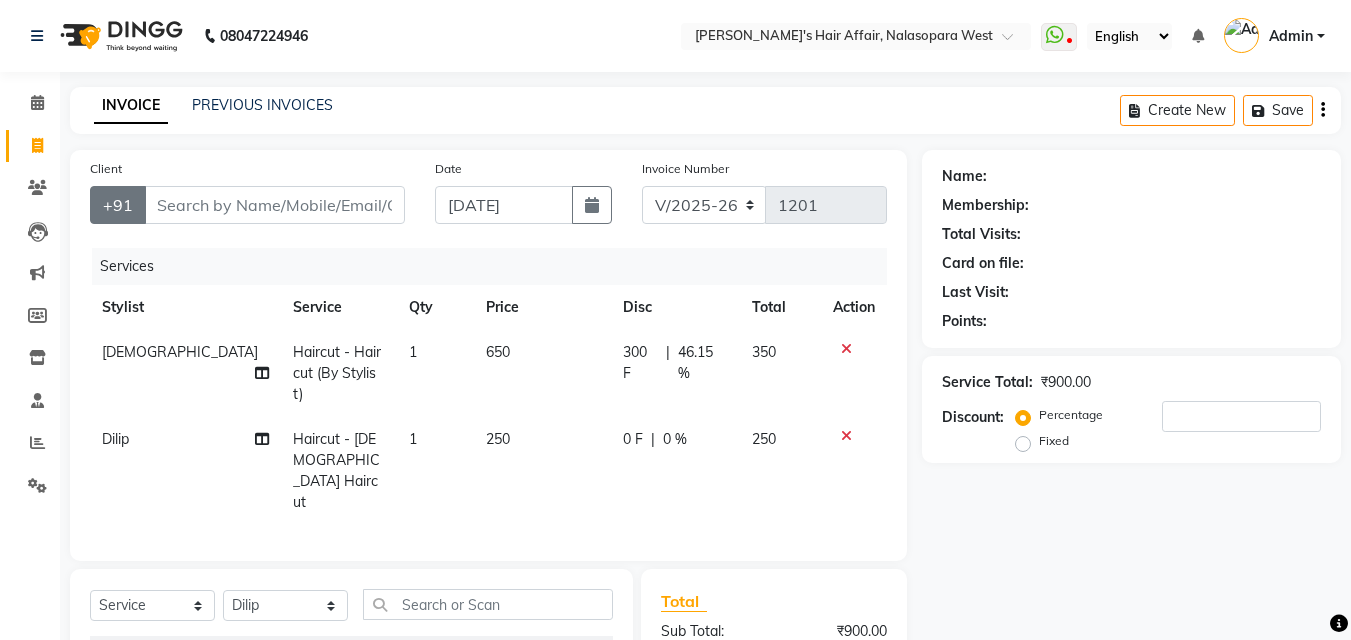 click on "+91" 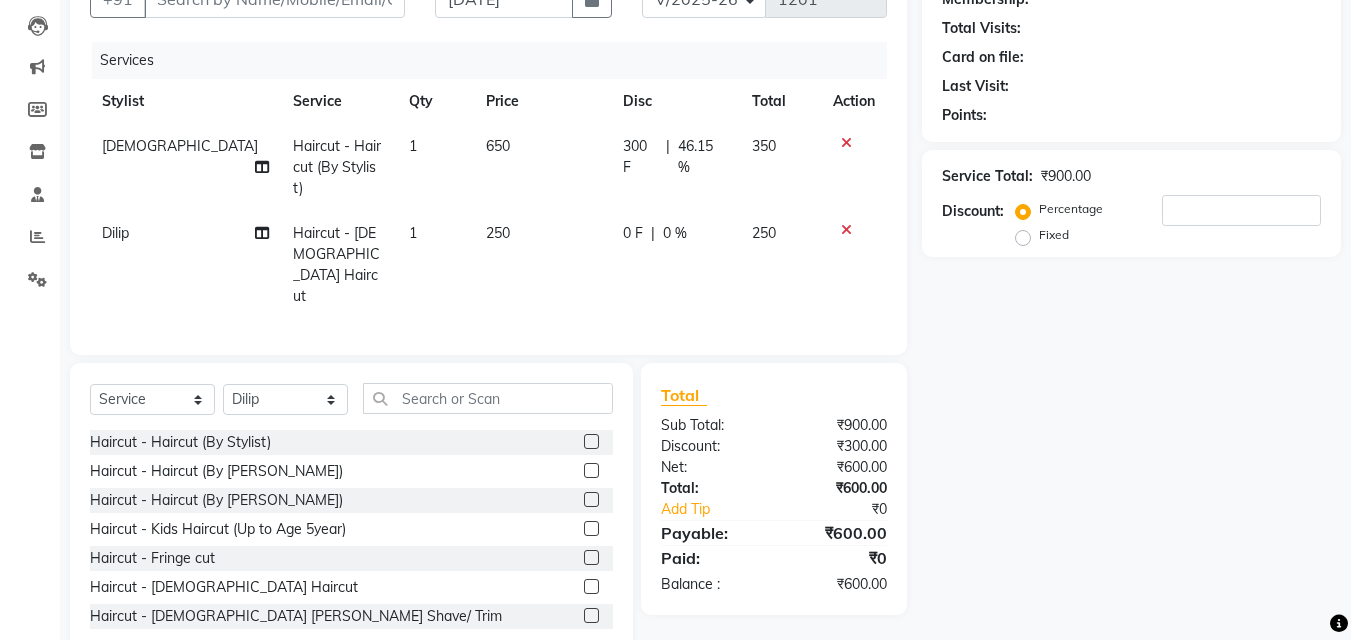 scroll, scrollTop: 0, scrollLeft: 0, axis: both 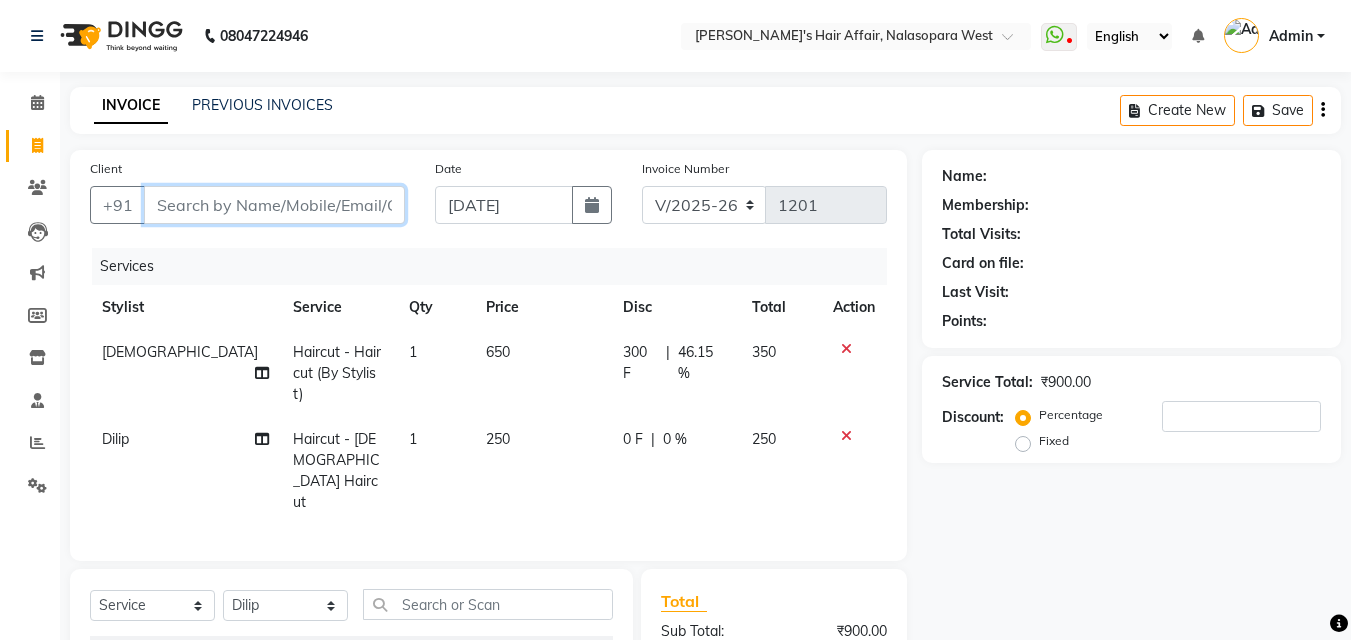 click on "Client" at bounding box center [274, 205] 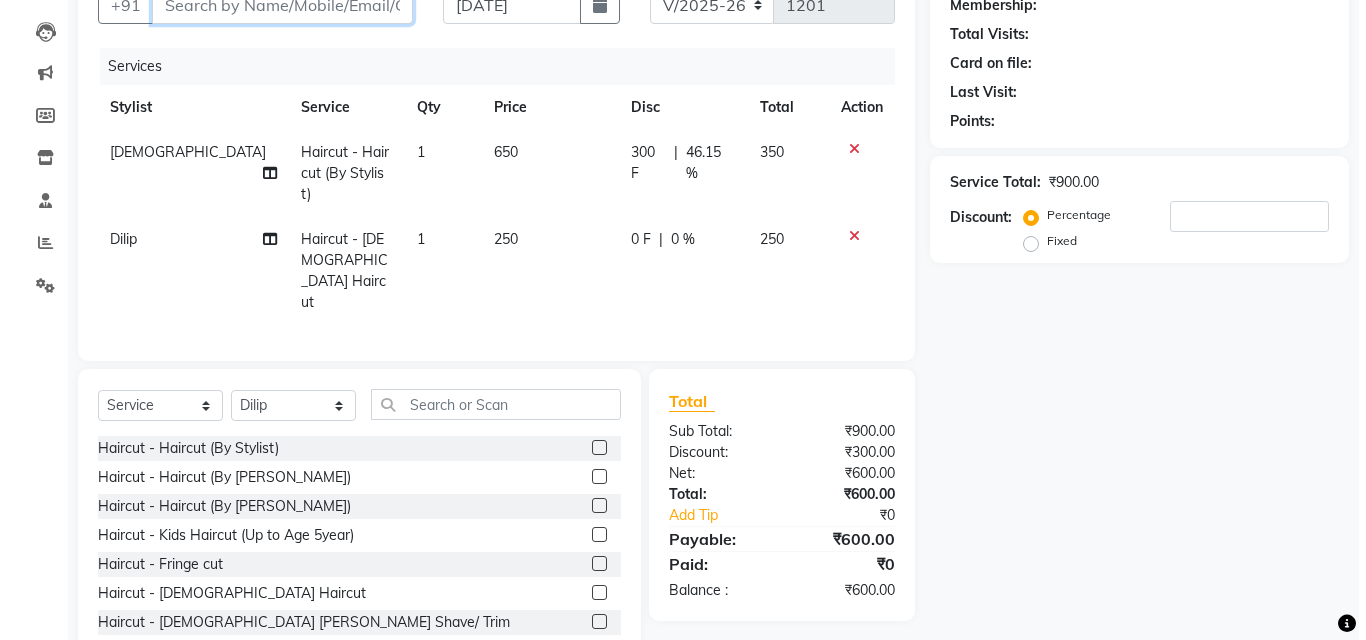 scroll, scrollTop: 0, scrollLeft: 0, axis: both 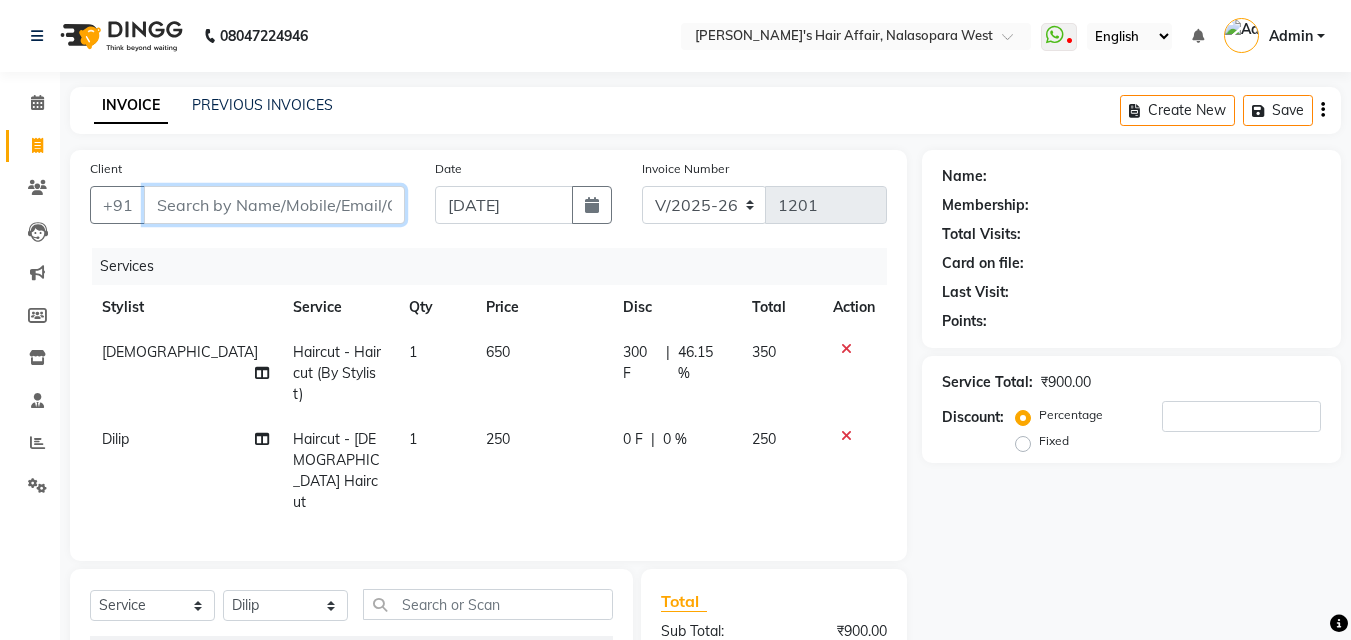click on "Client" at bounding box center [274, 205] 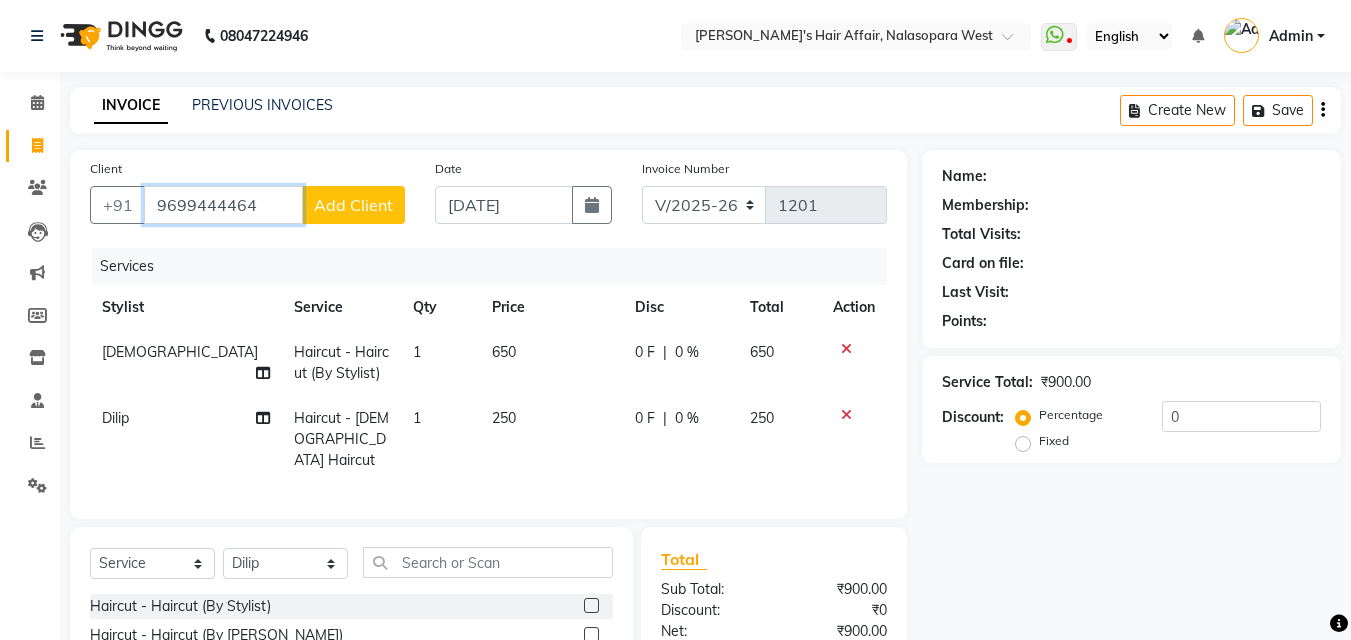 type on "9699444464" 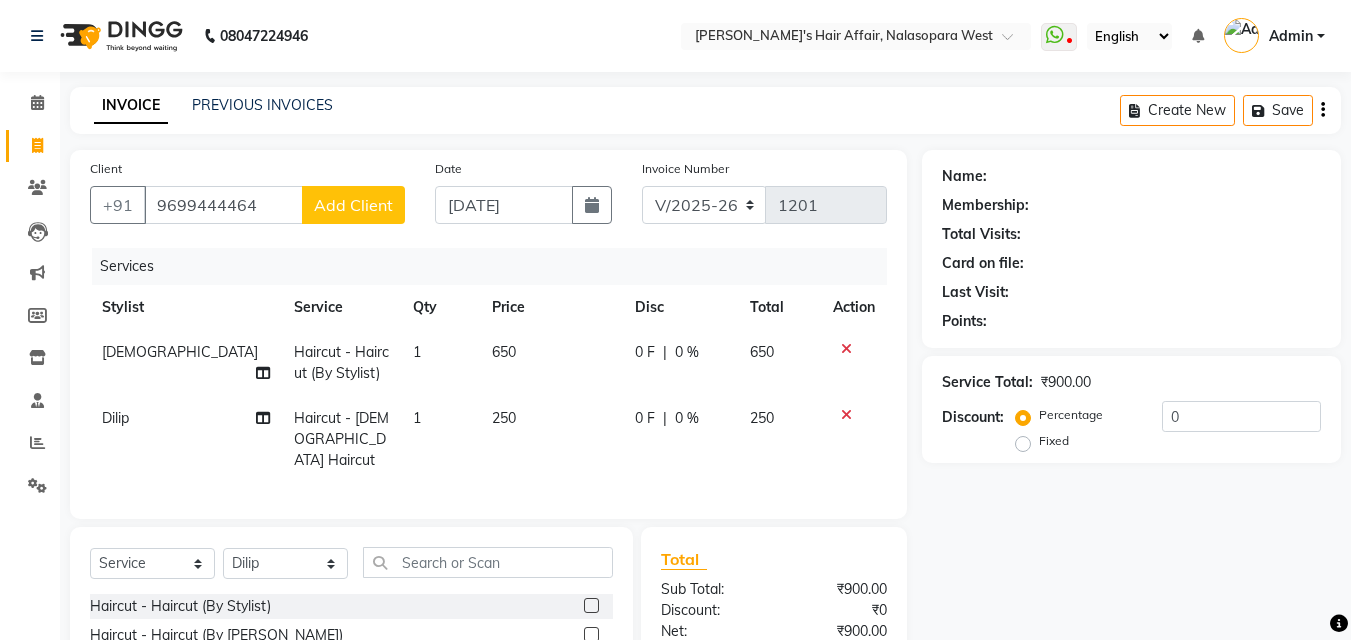 click on "Add Client" 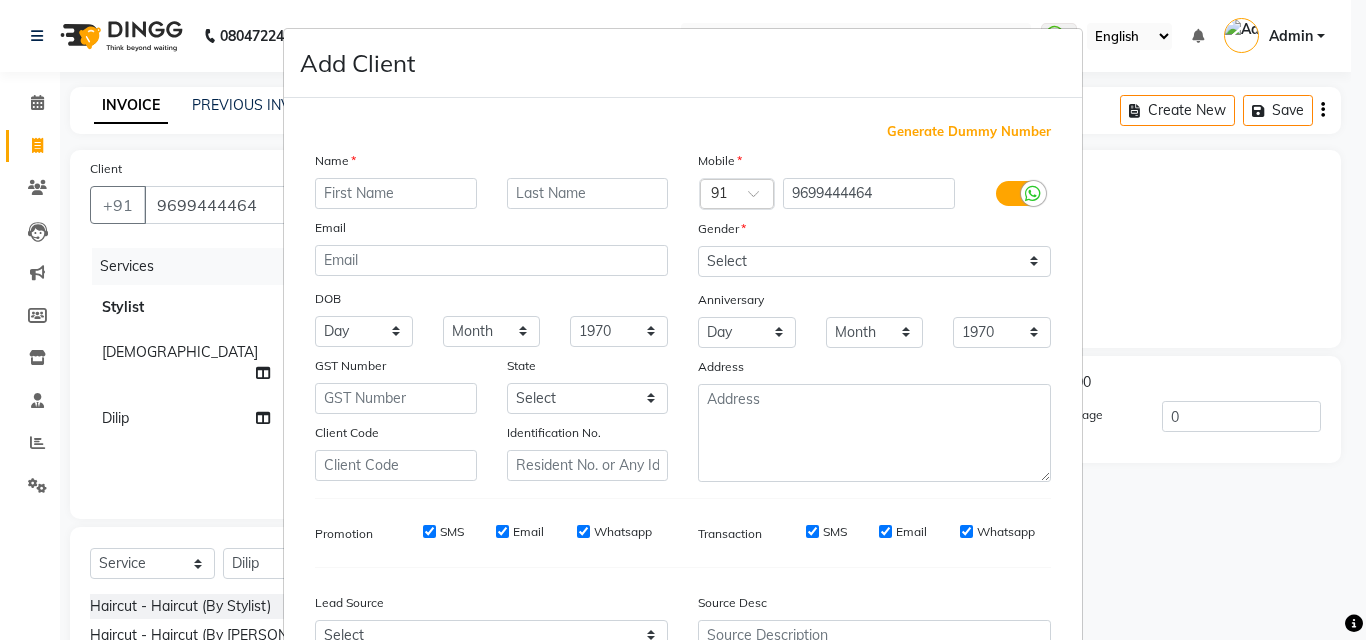 click at bounding box center [396, 193] 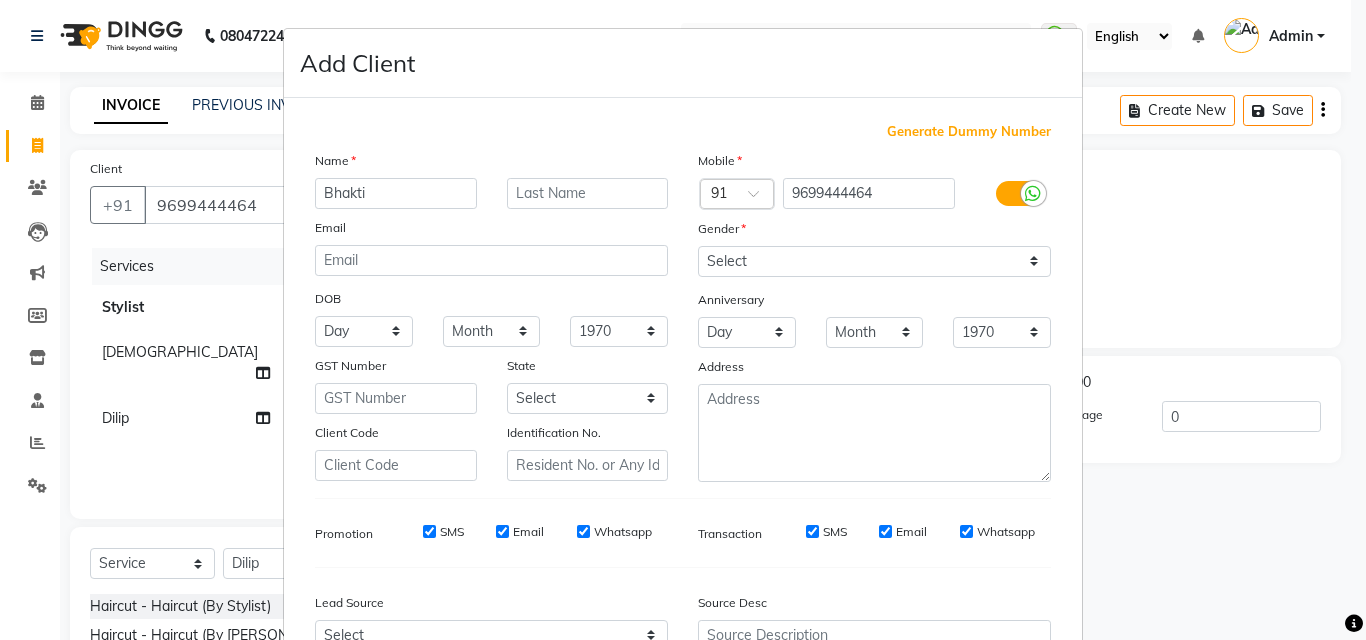 type on "Bhakti" 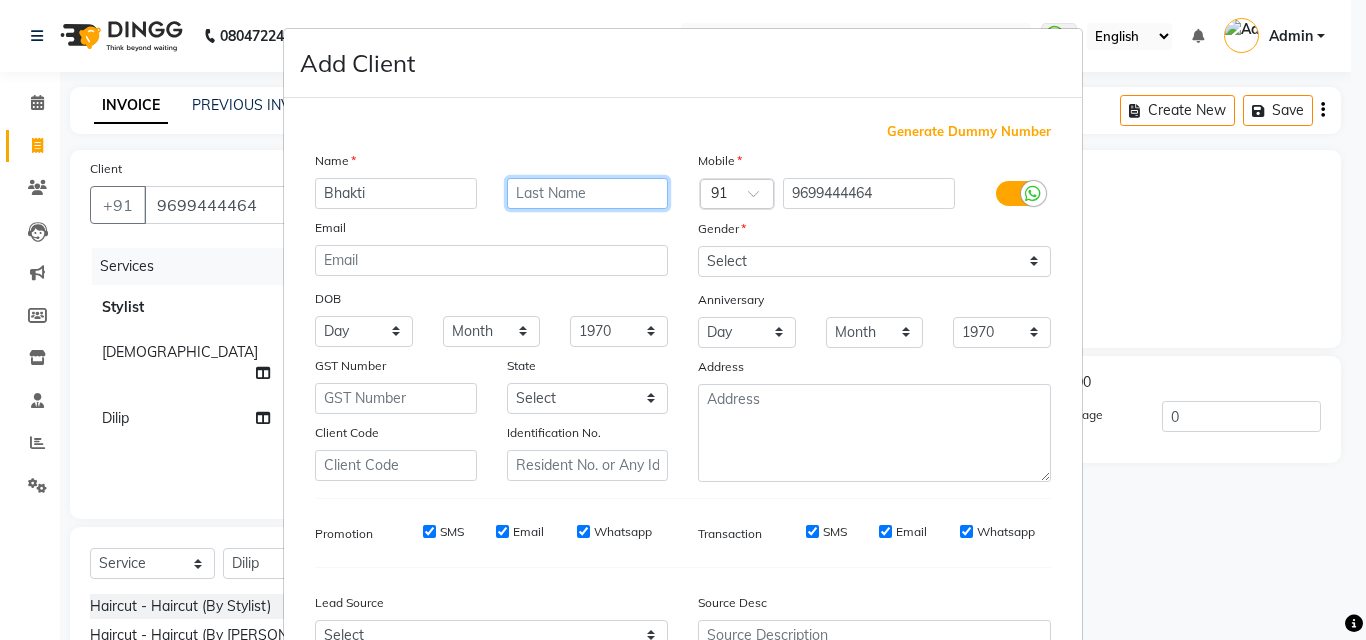 click at bounding box center [588, 193] 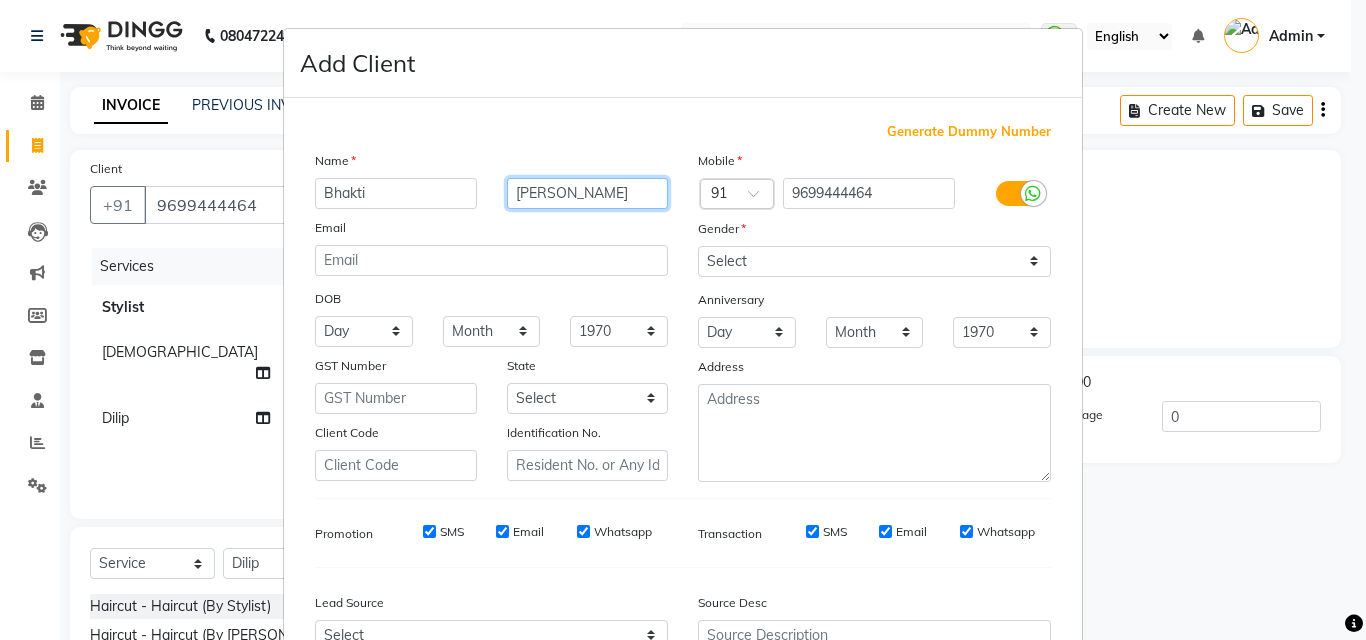 type on "[PERSON_NAME]" 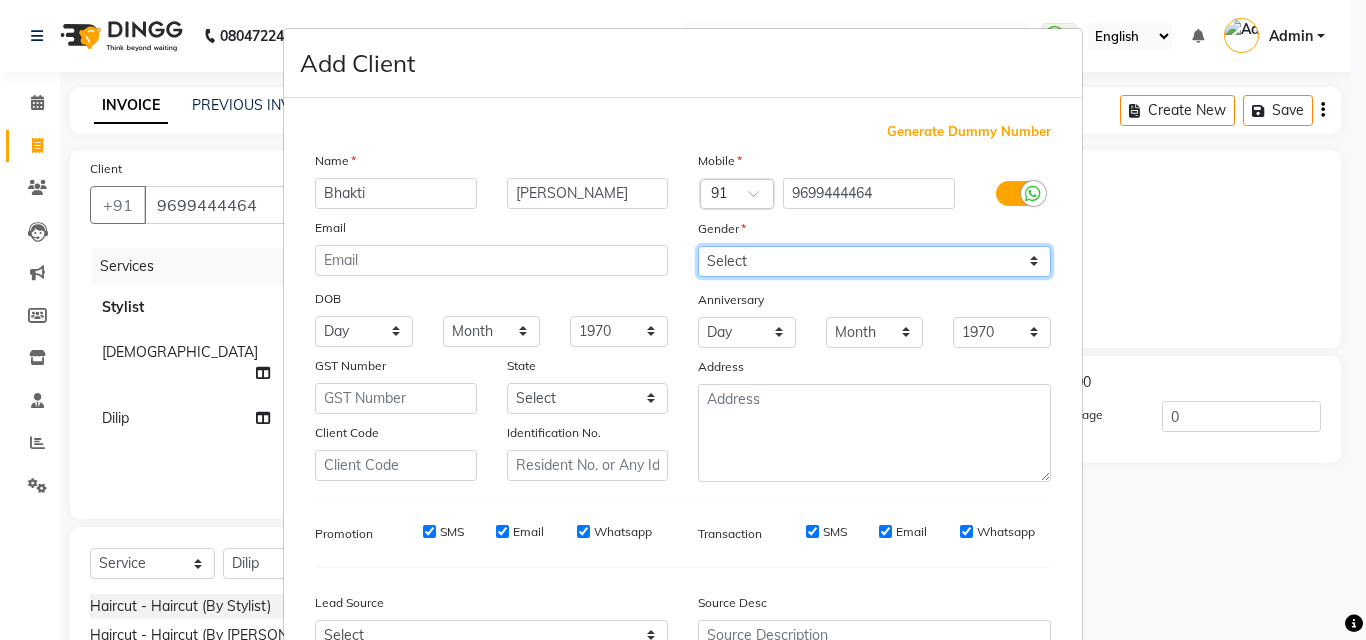 click on "Select [DEMOGRAPHIC_DATA] [DEMOGRAPHIC_DATA] Other Prefer Not To Say" at bounding box center (874, 261) 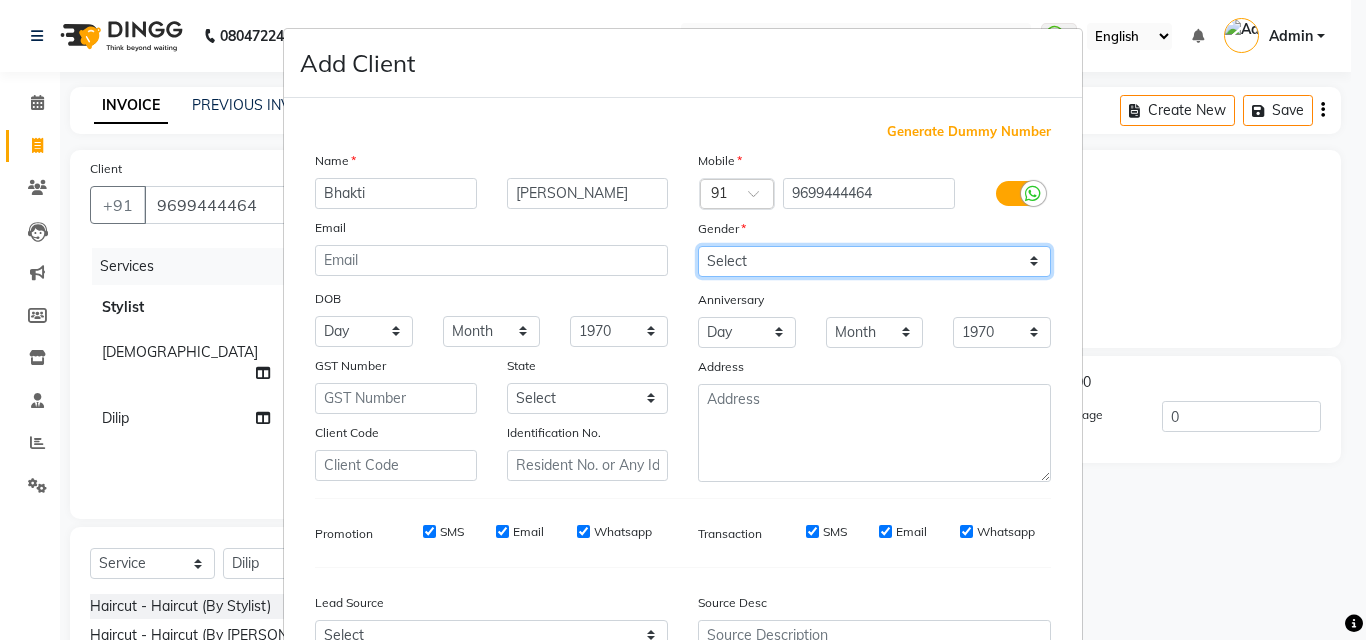 select on "[DEMOGRAPHIC_DATA]" 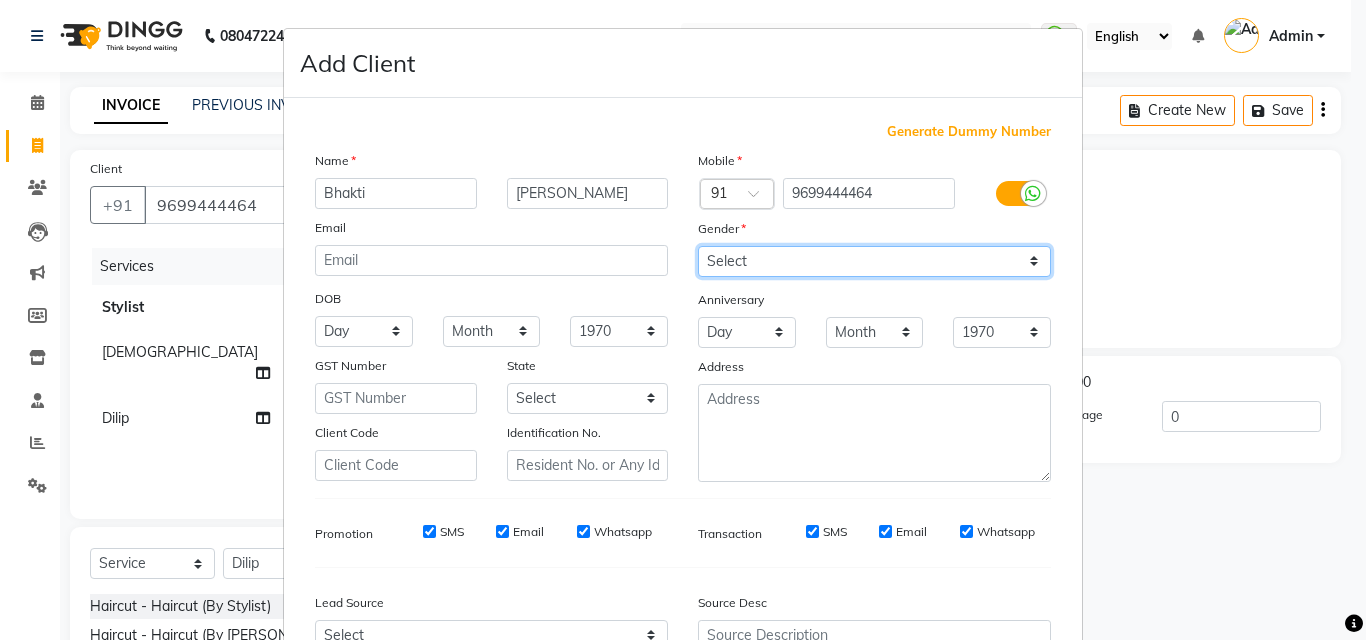 click on "Select [DEMOGRAPHIC_DATA] [DEMOGRAPHIC_DATA] Other Prefer Not To Say" at bounding box center [874, 261] 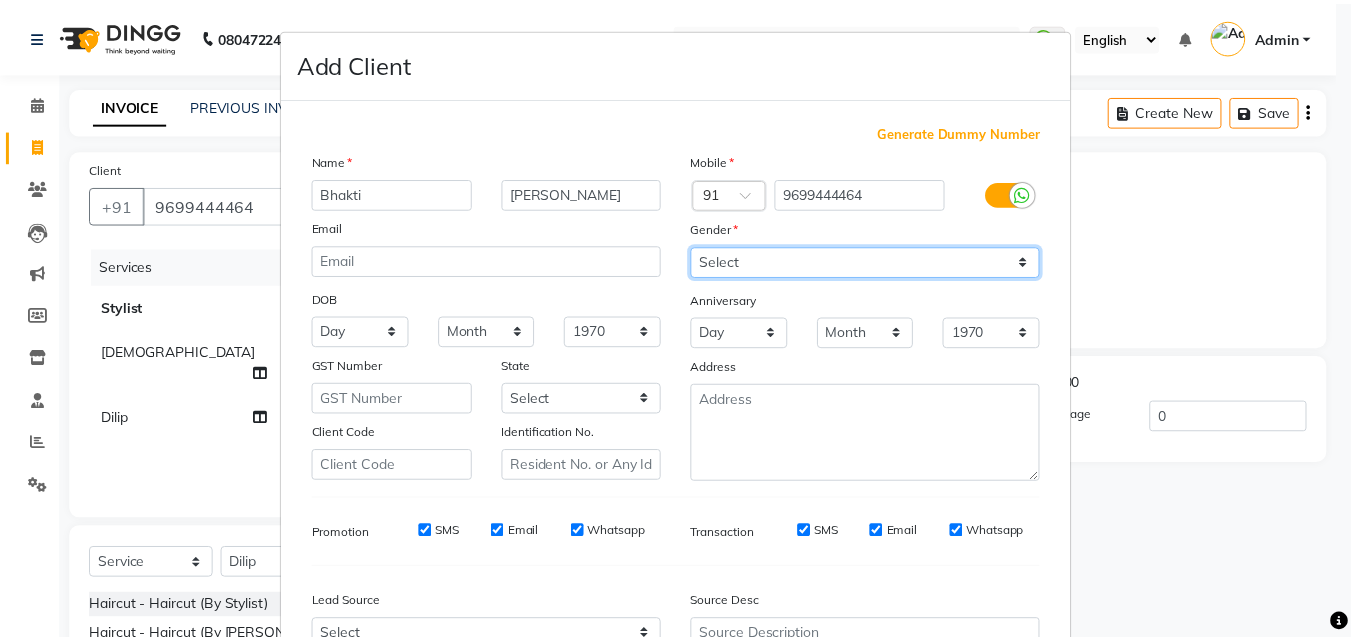 scroll, scrollTop: 209, scrollLeft: 0, axis: vertical 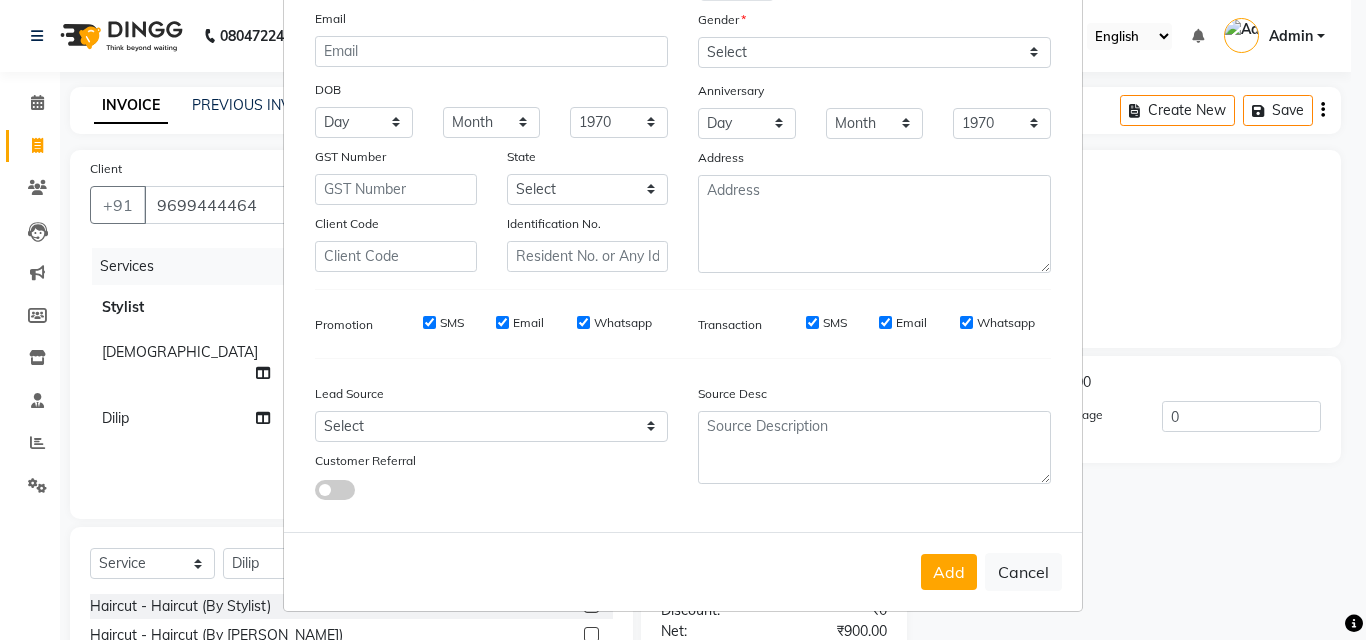click on "Add" at bounding box center (949, 572) 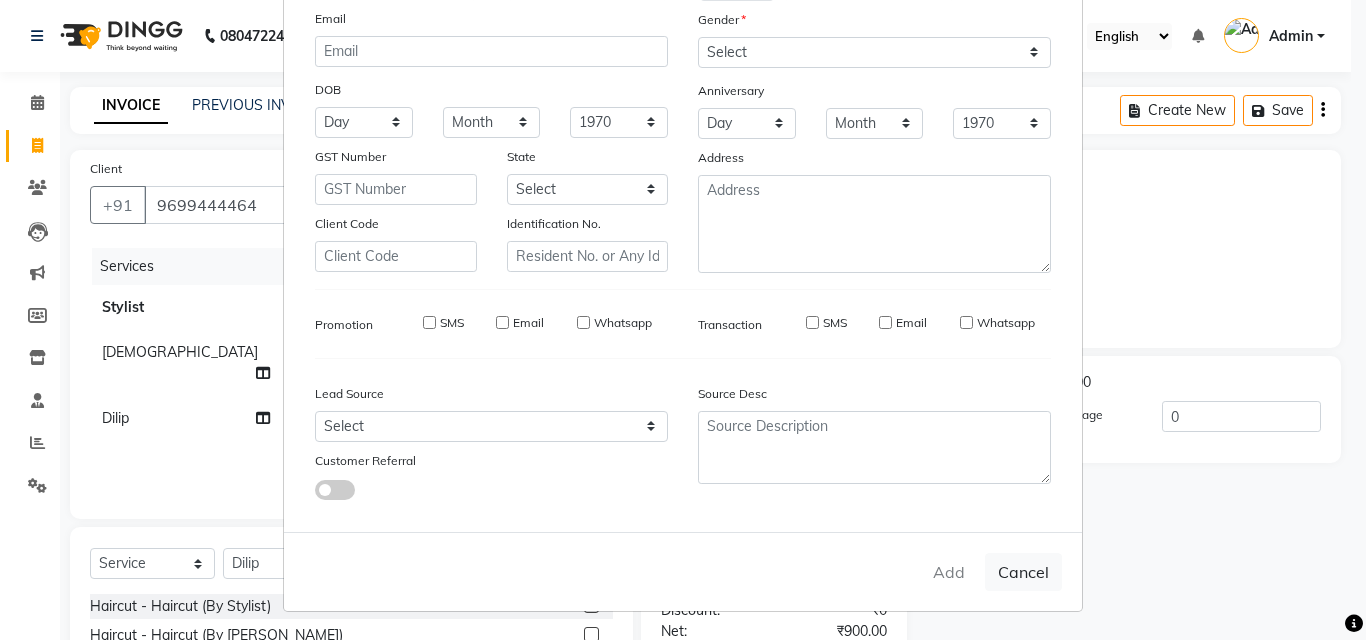 type 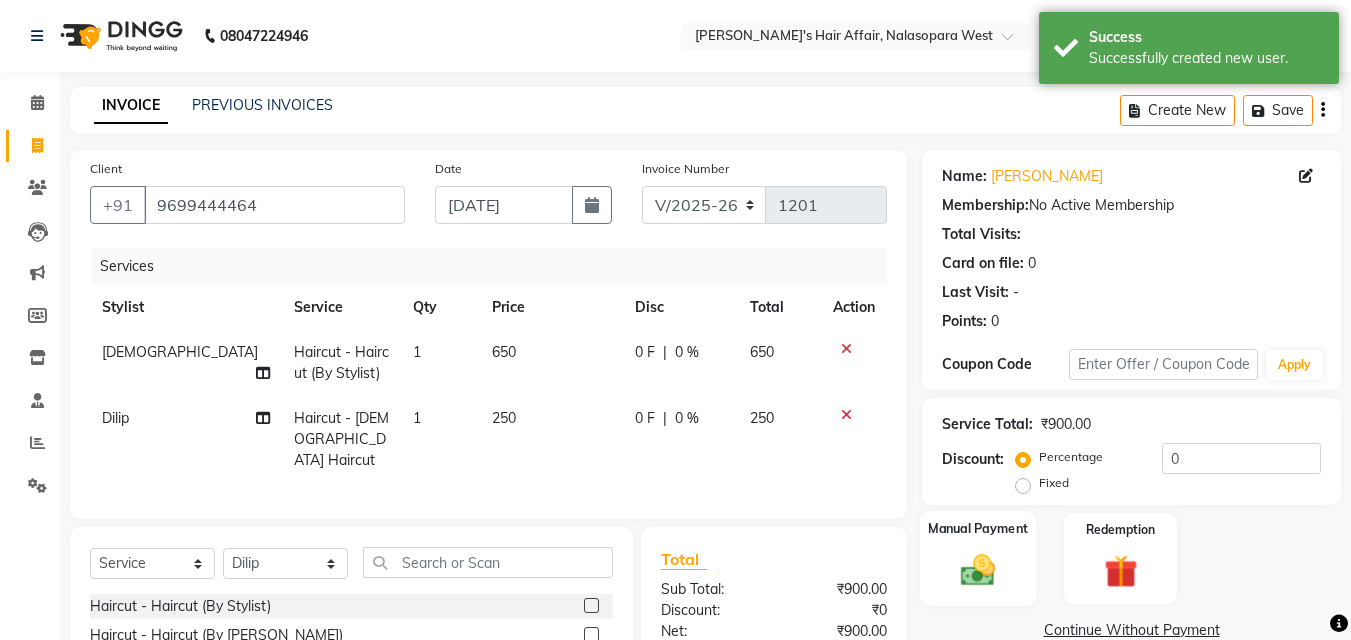 scroll, scrollTop: 206, scrollLeft: 0, axis: vertical 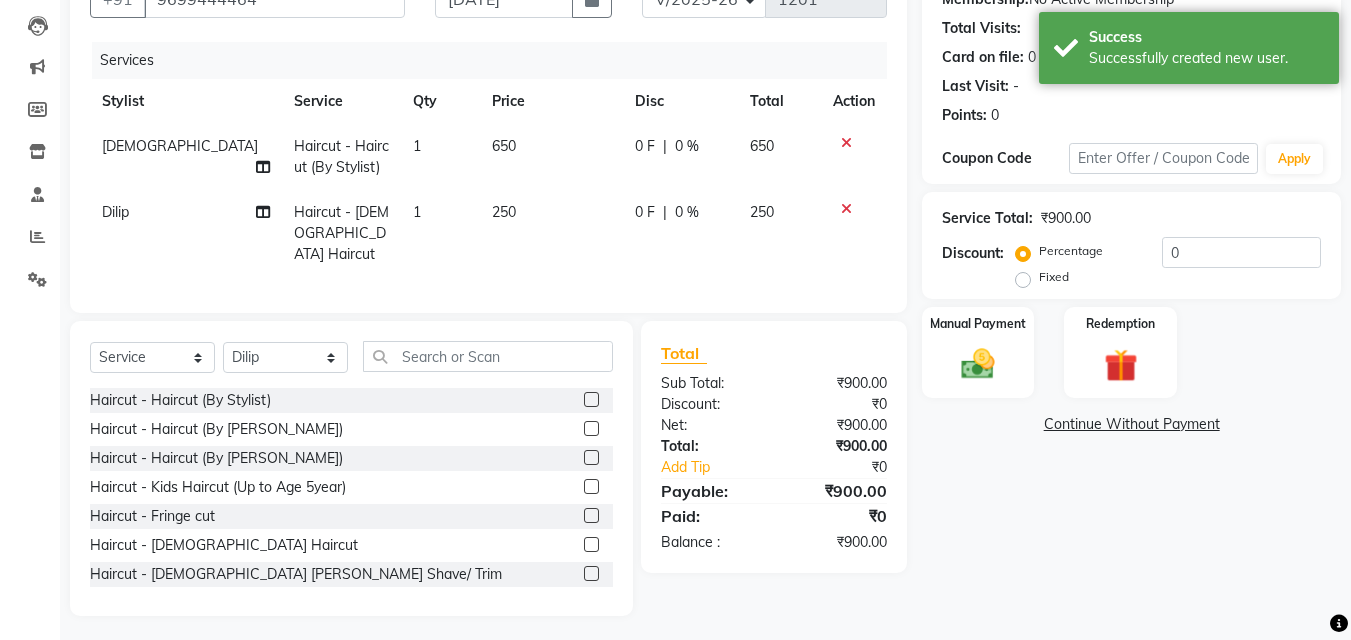 drag, startPoint x: 644, startPoint y: 104, endPoint x: 644, endPoint y: 126, distance: 22 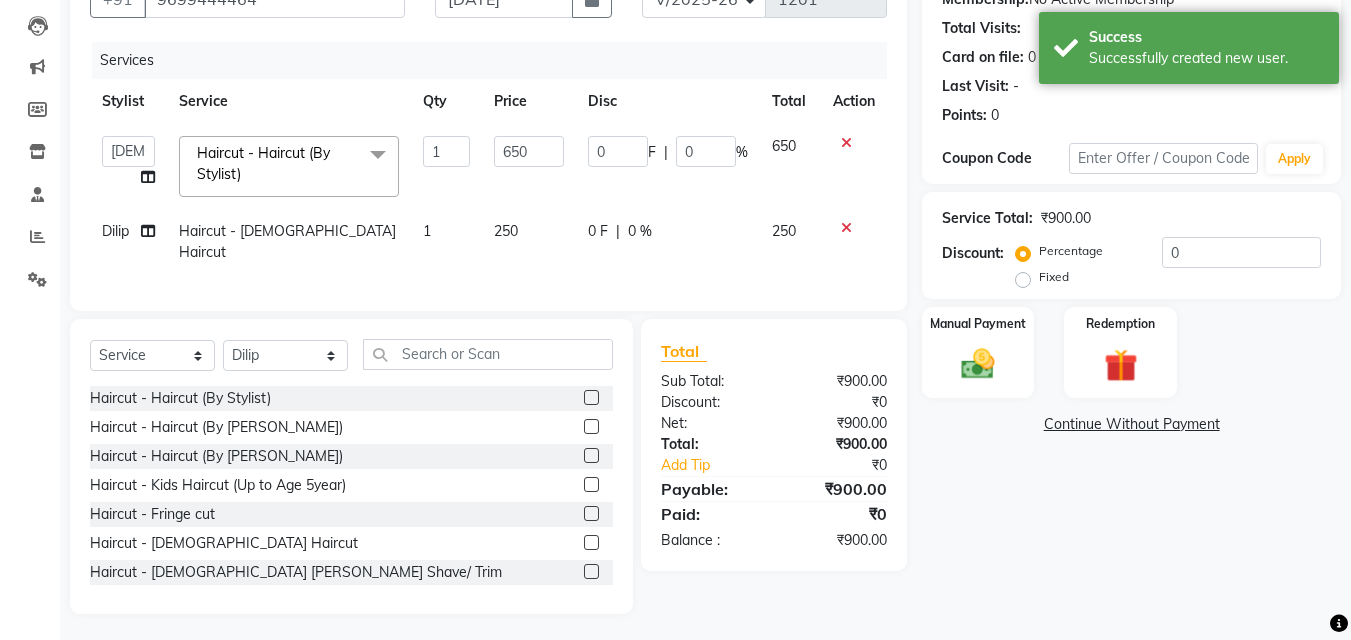 scroll, scrollTop: 204, scrollLeft: 0, axis: vertical 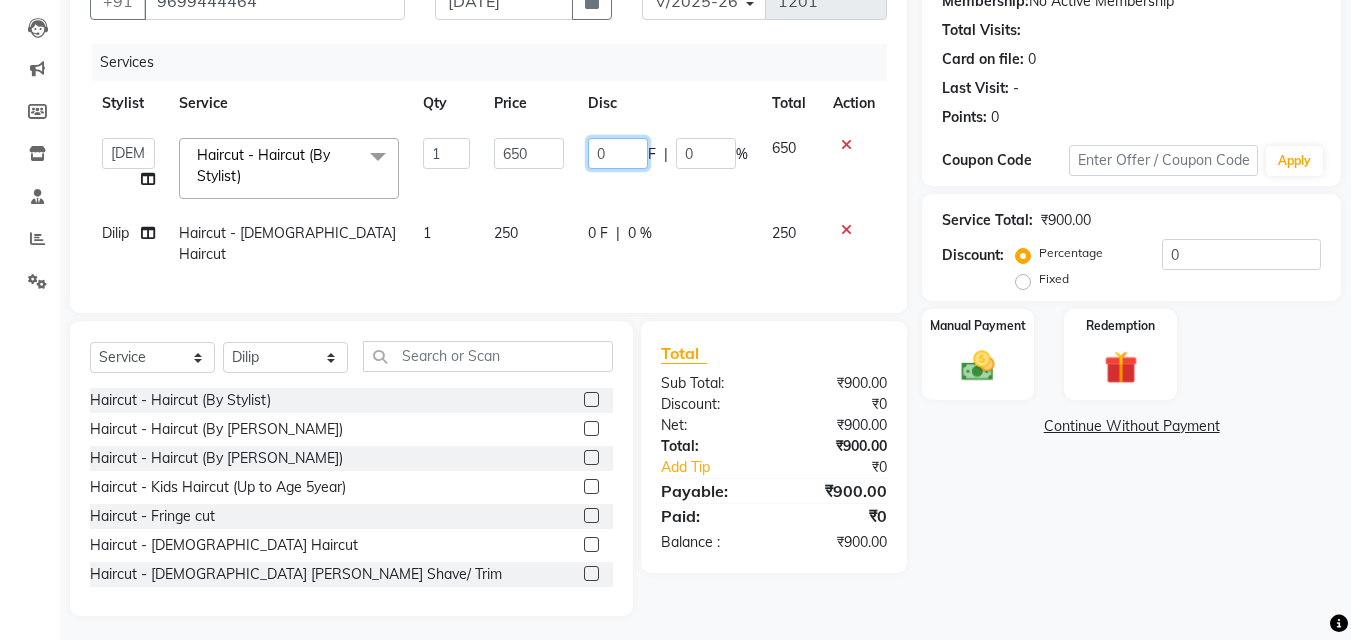 drag, startPoint x: 625, startPoint y: 154, endPoint x: 573, endPoint y: 159, distance: 52.23983 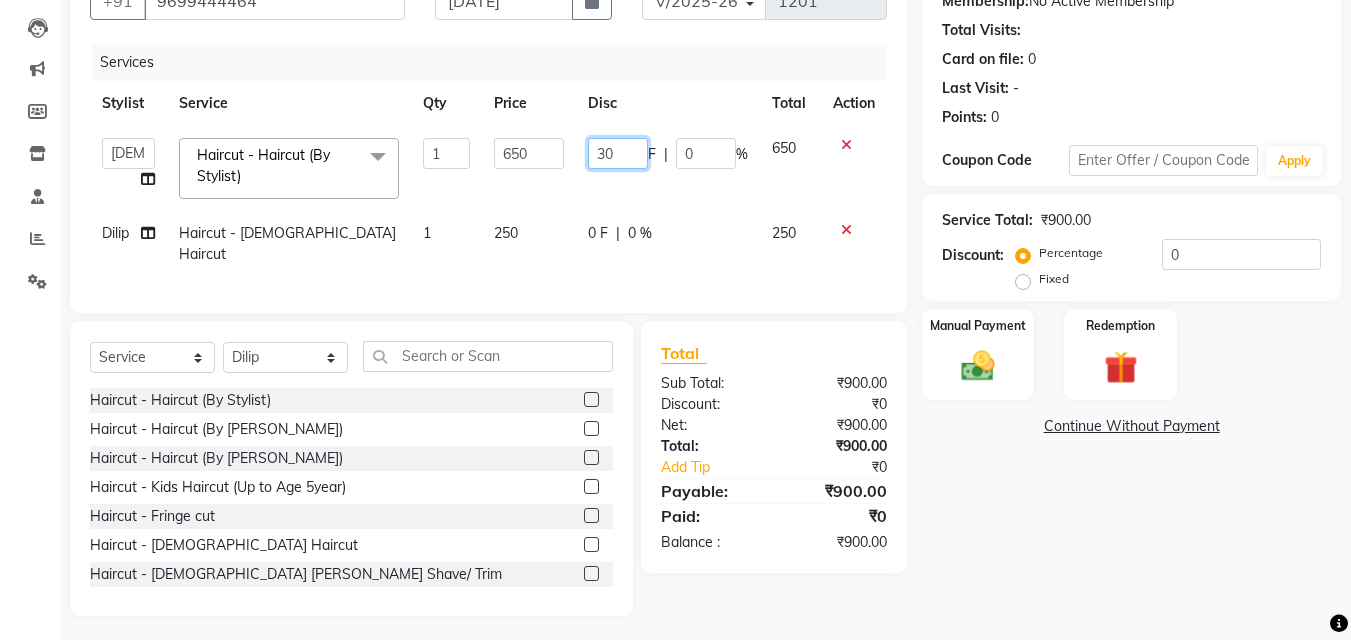 type on "300" 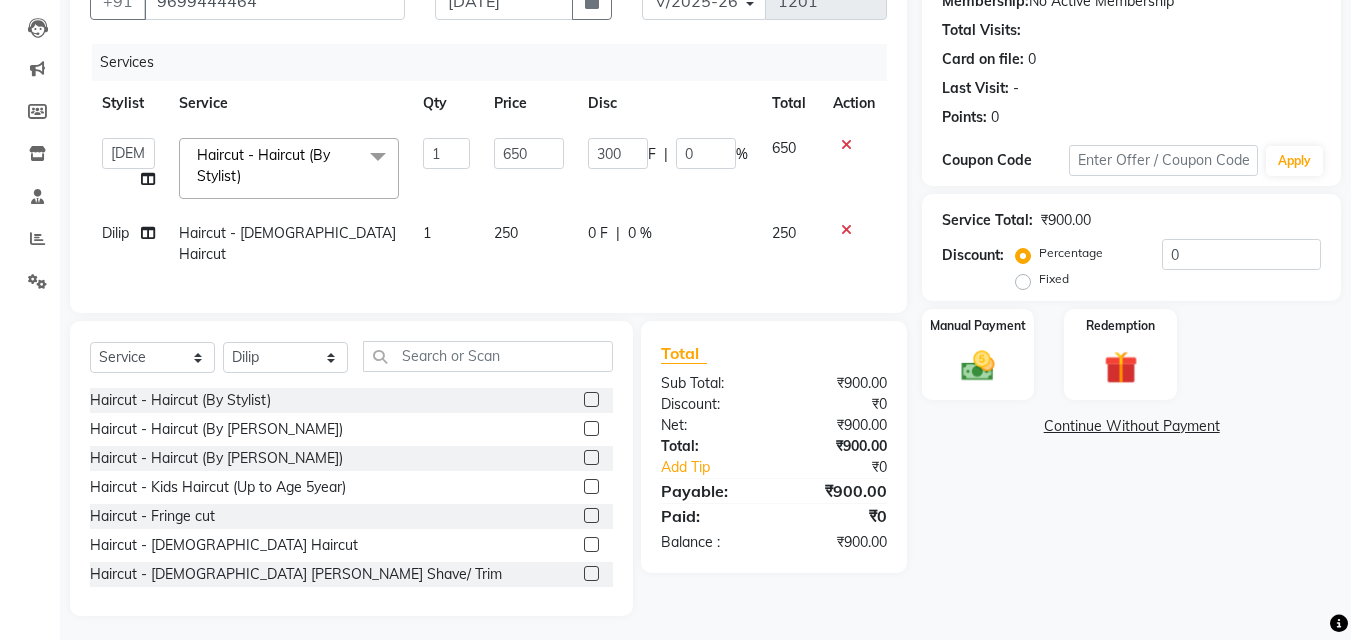 click on "Services" 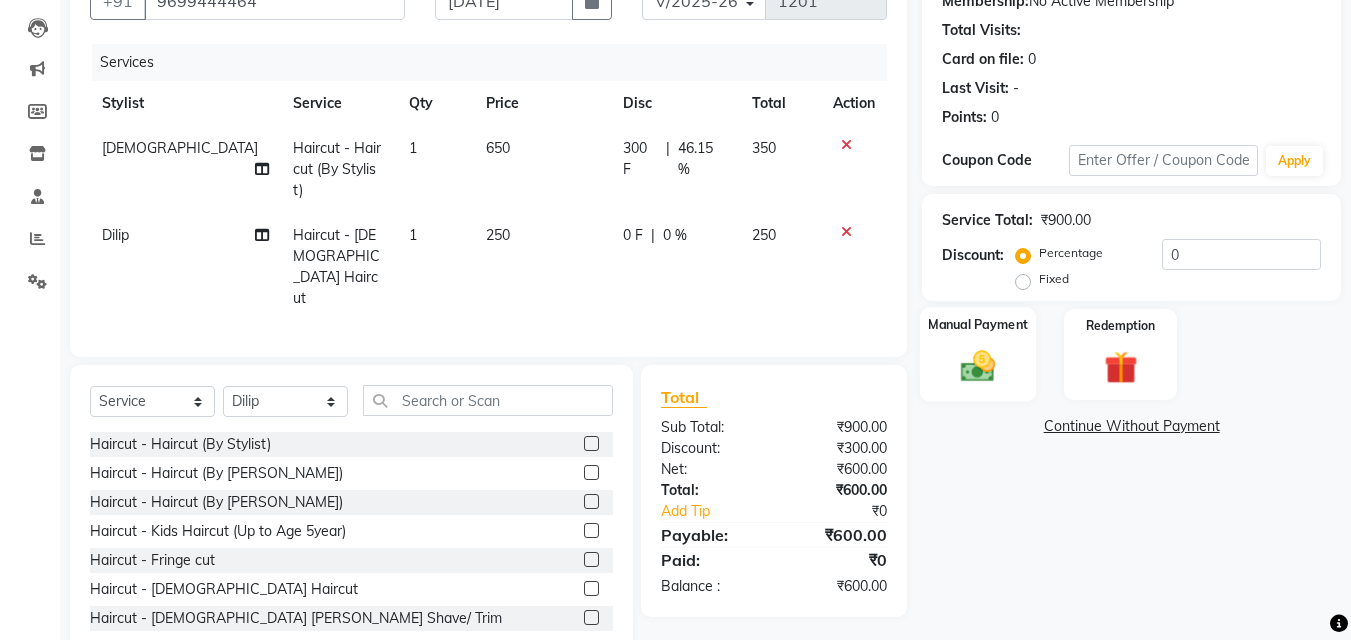 scroll, scrollTop: 206, scrollLeft: 0, axis: vertical 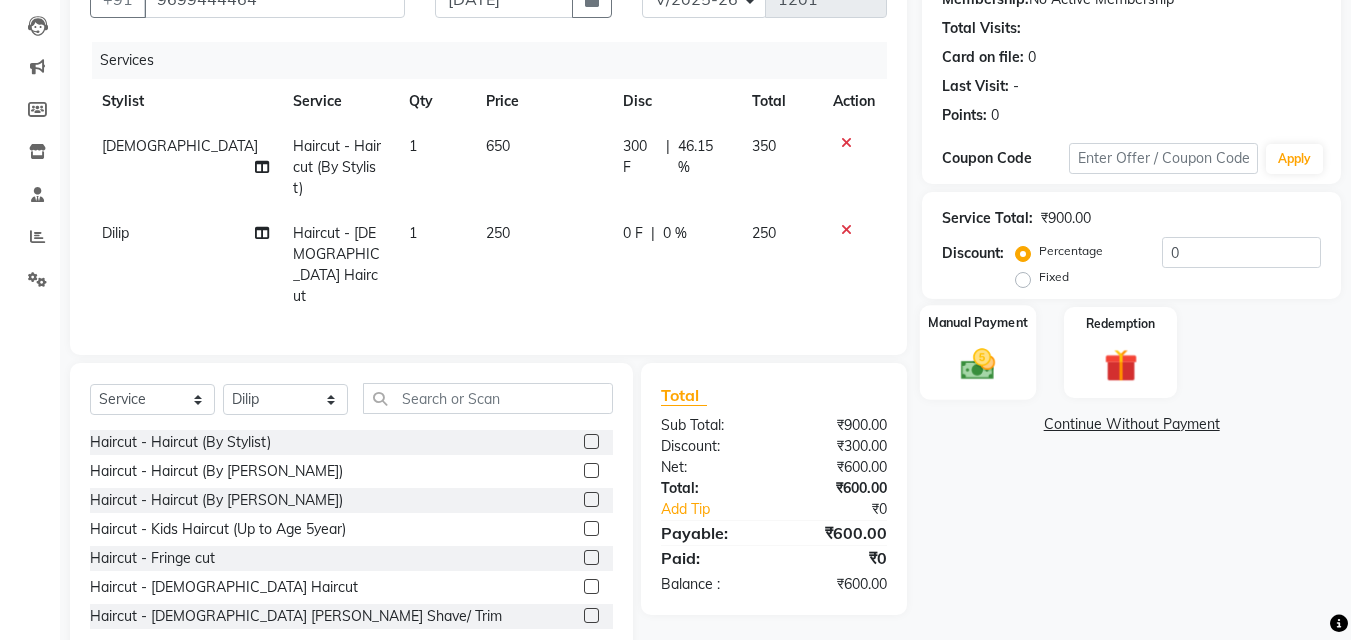 click 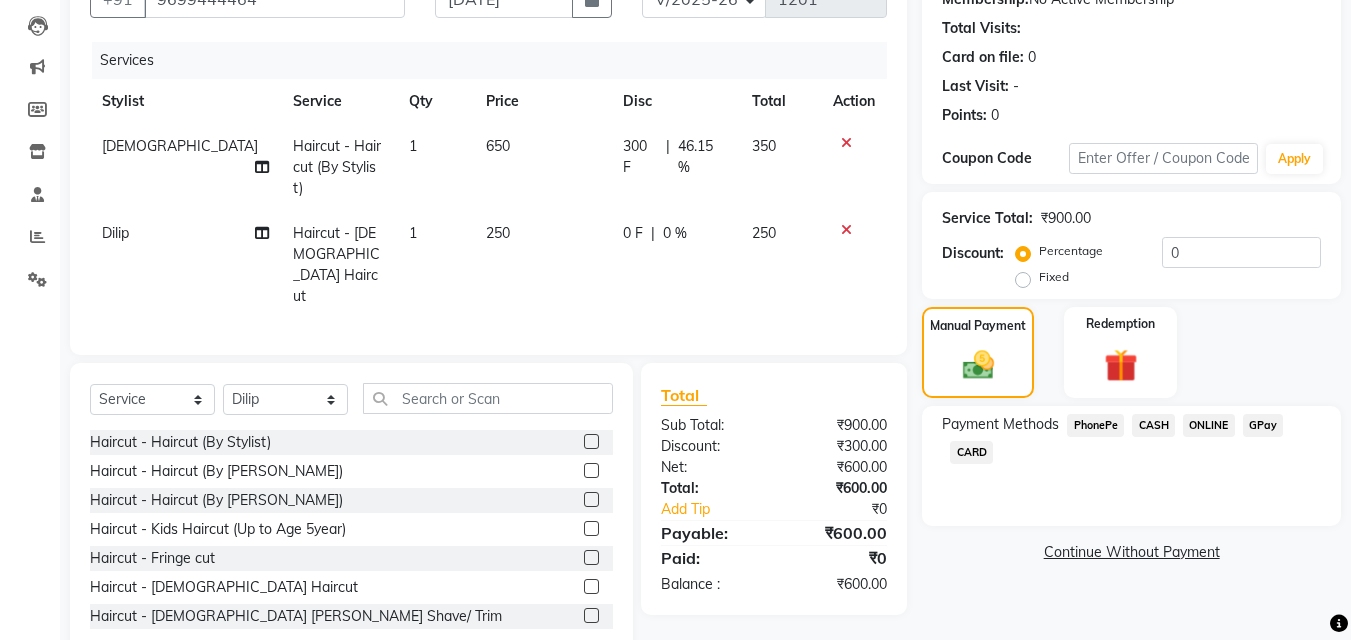 click on "GPay" 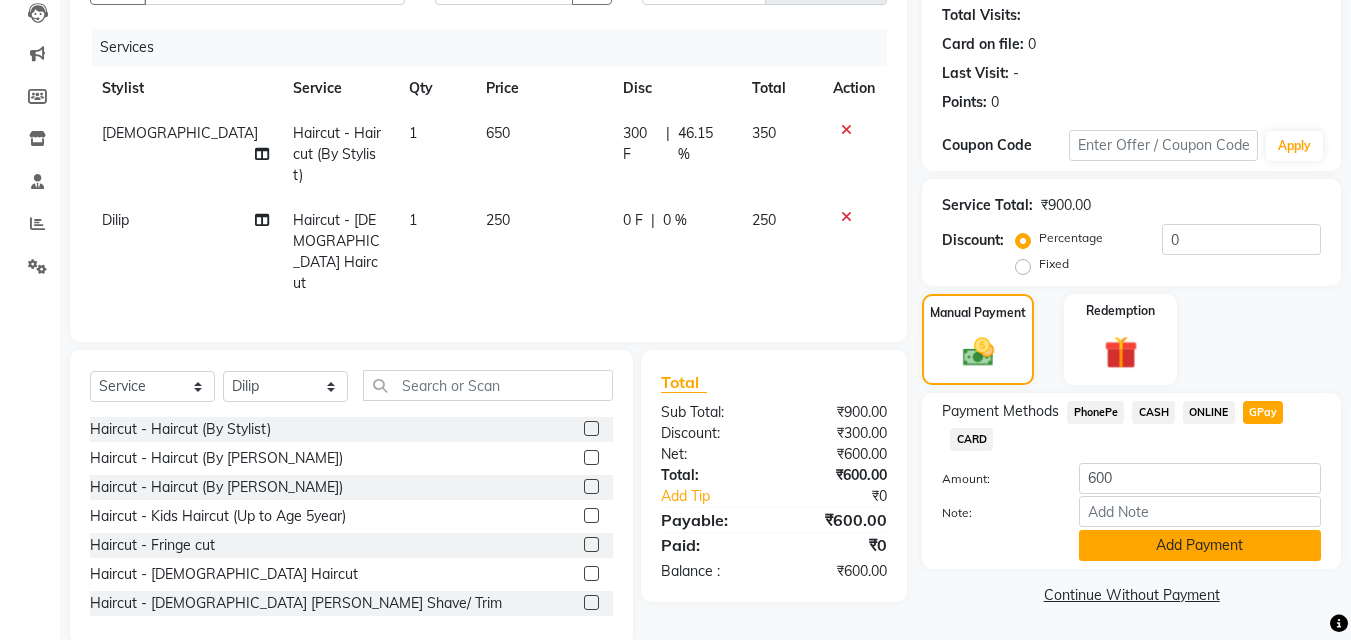 click on "Add Payment" 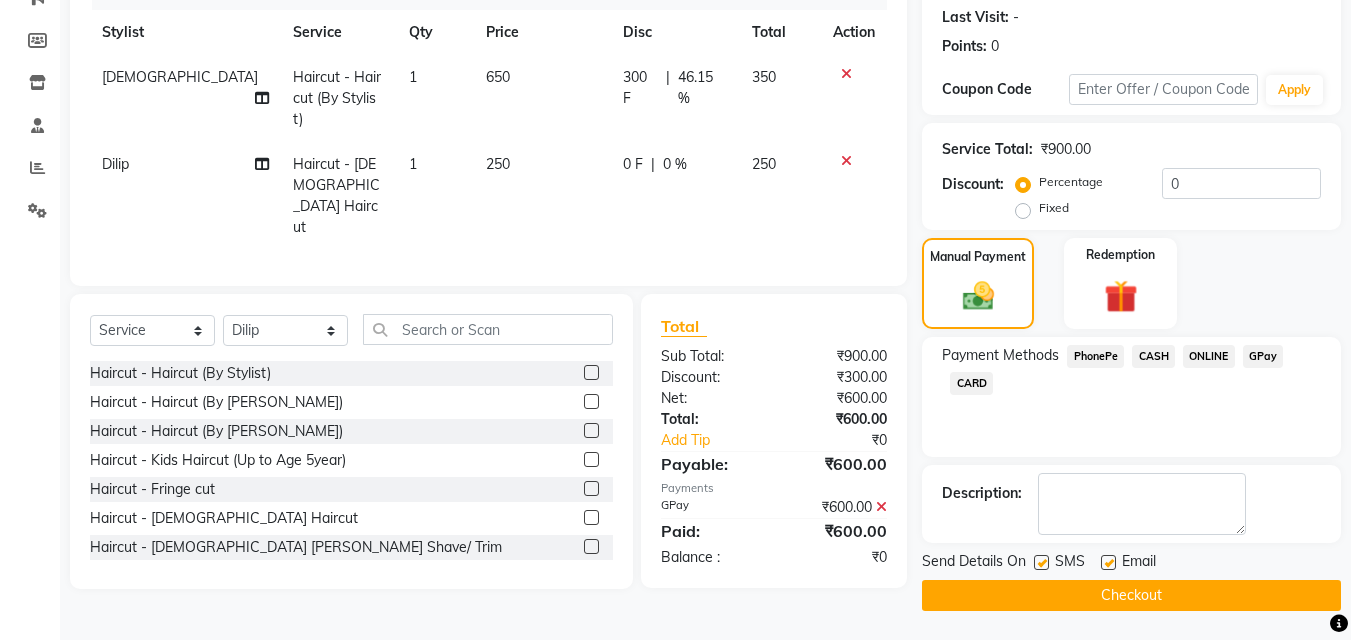 scroll, scrollTop: 276, scrollLeft: 0, axis: vertical 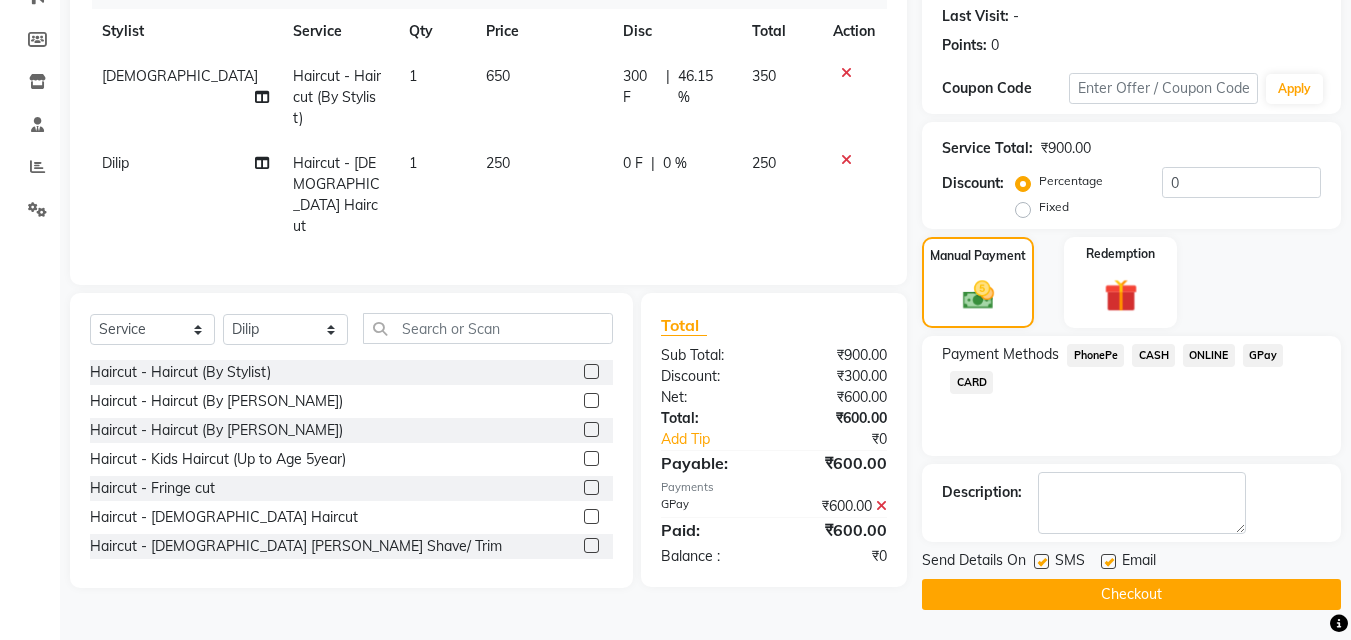 click on "Checkout" 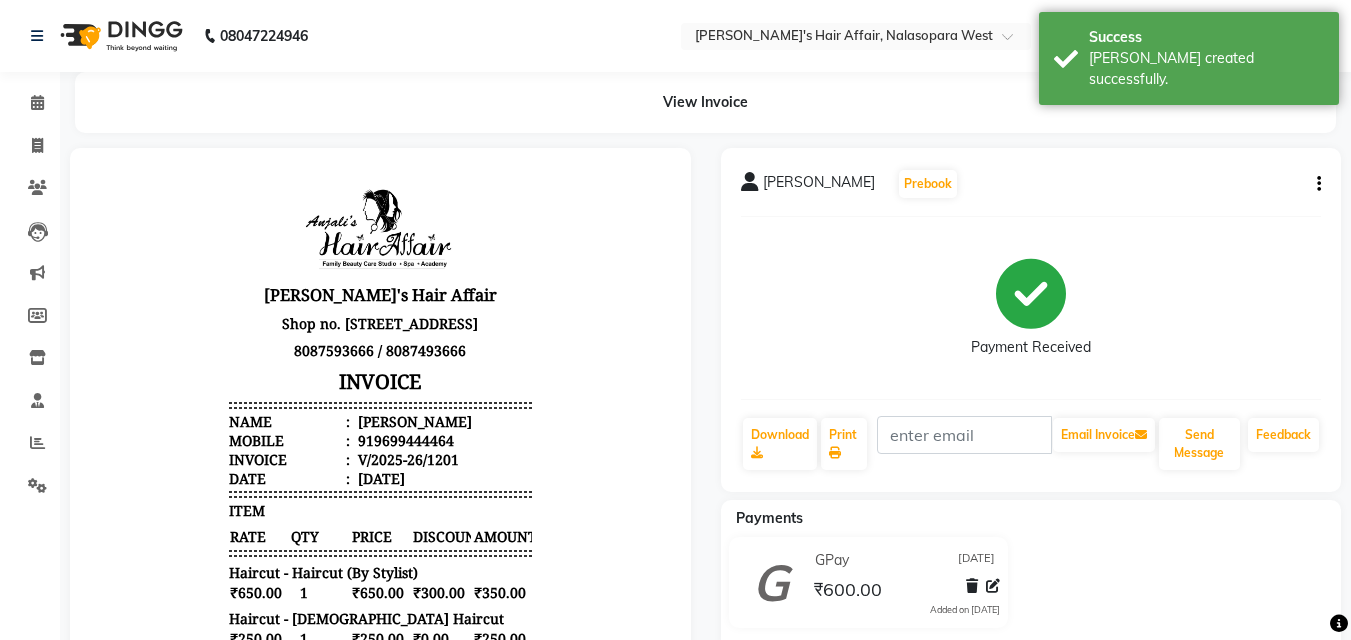 scroll, scrollTop: 0, scrollLeft: 0, axis: both 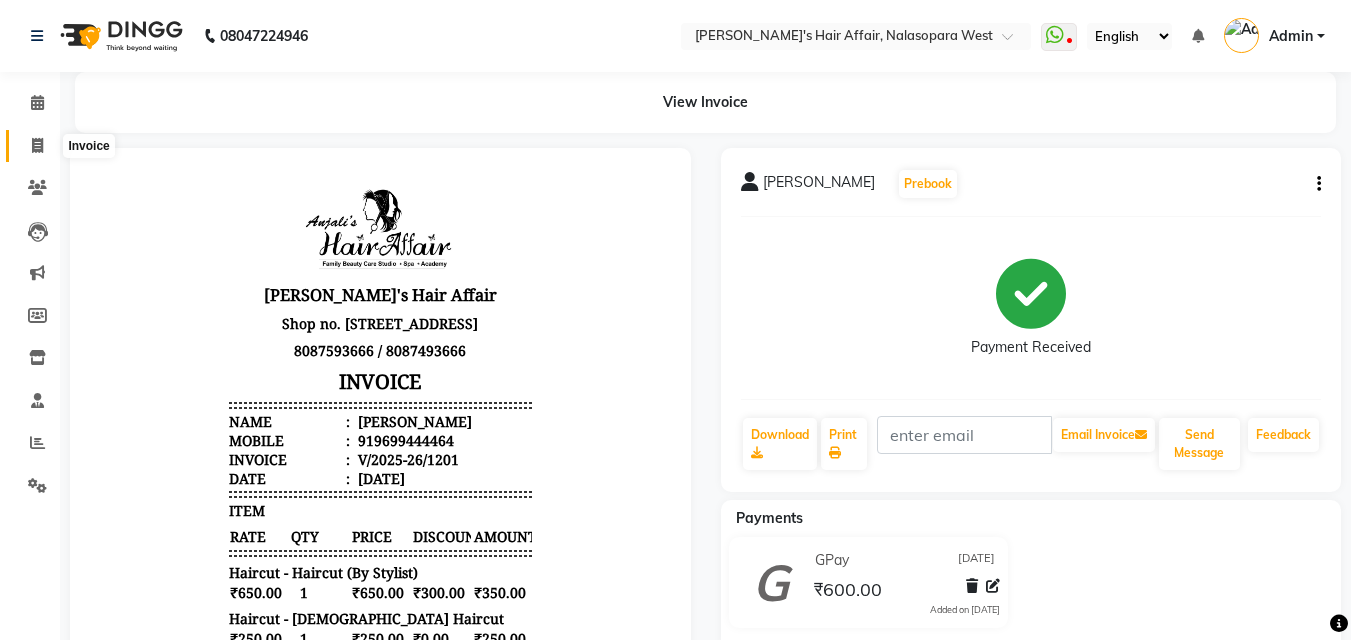 click 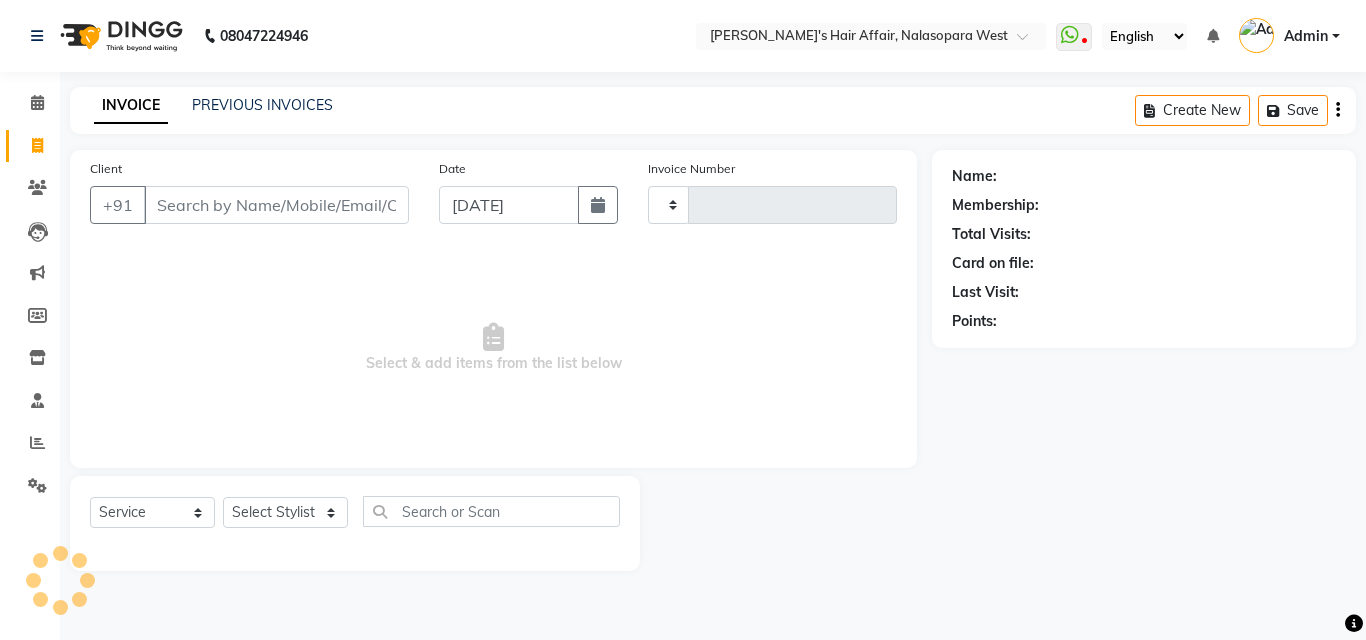 type on "1202" 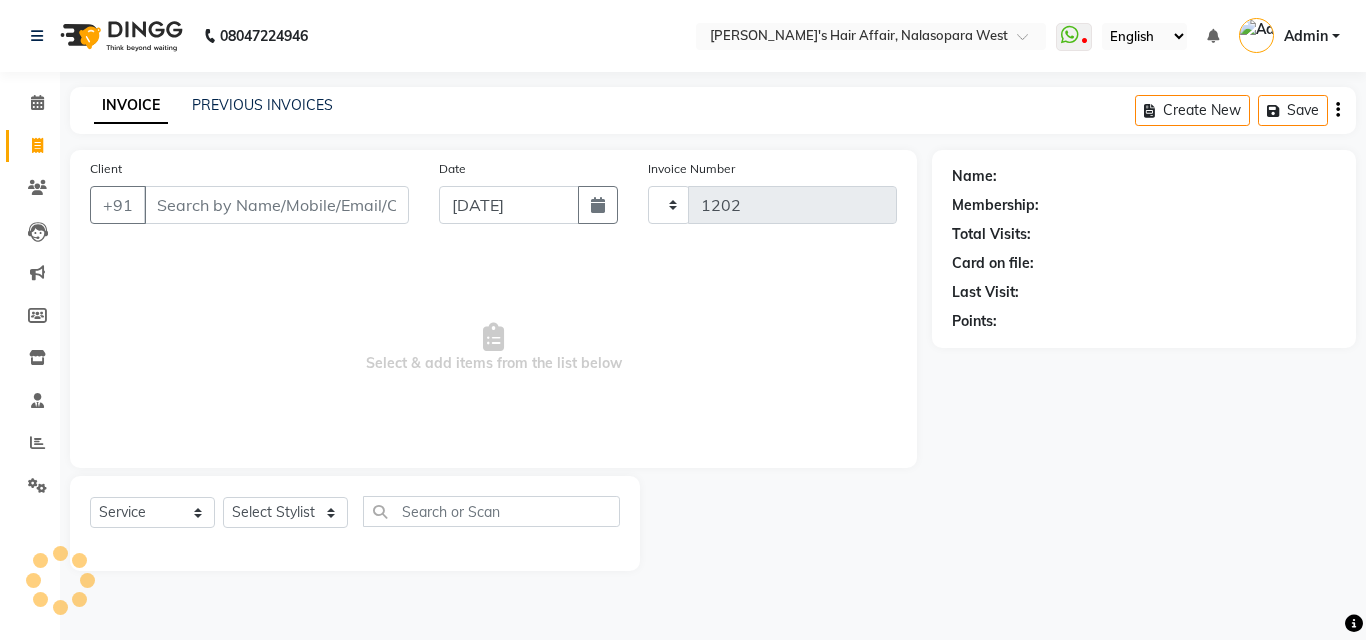select on "6172" 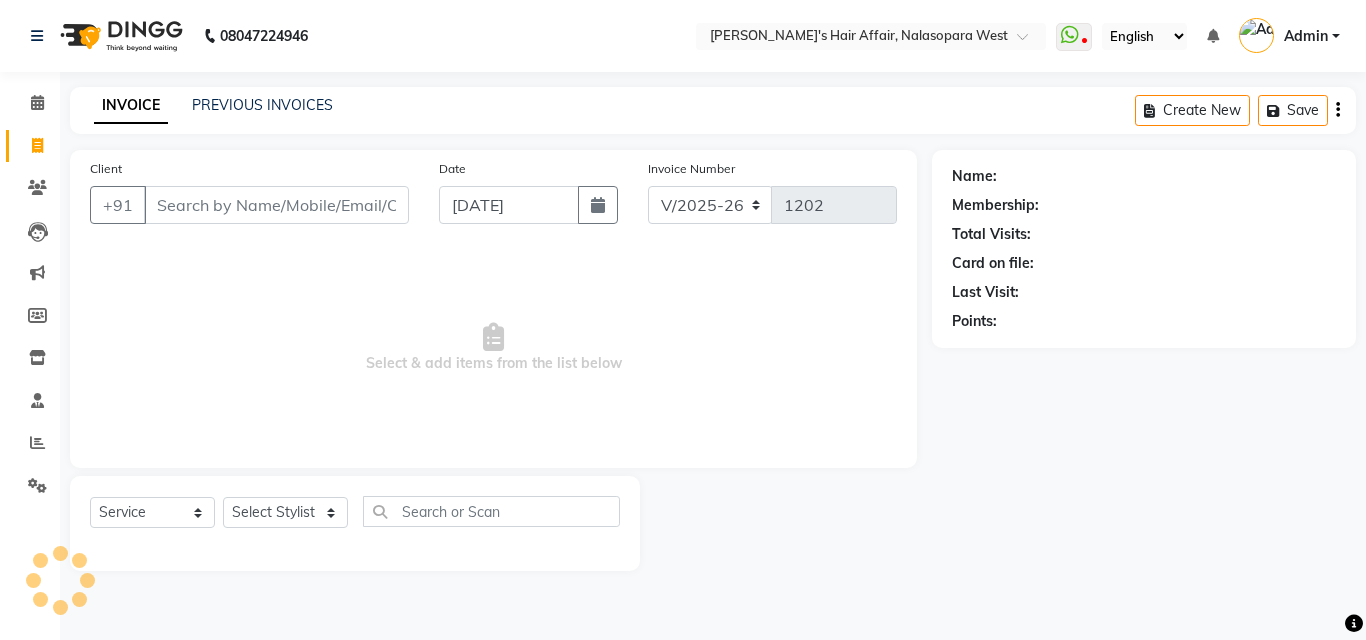 click on "Client" at bounding box center (276, 205) 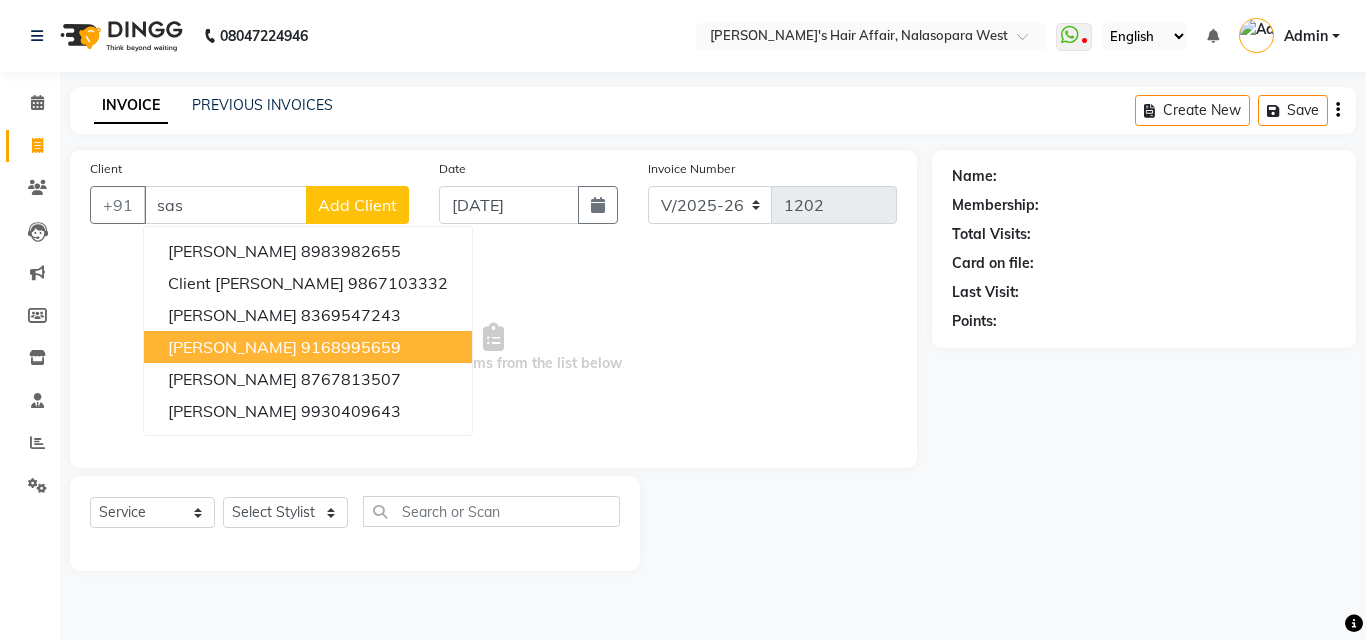 click on "9168995659" at bounding box center (351, 347) 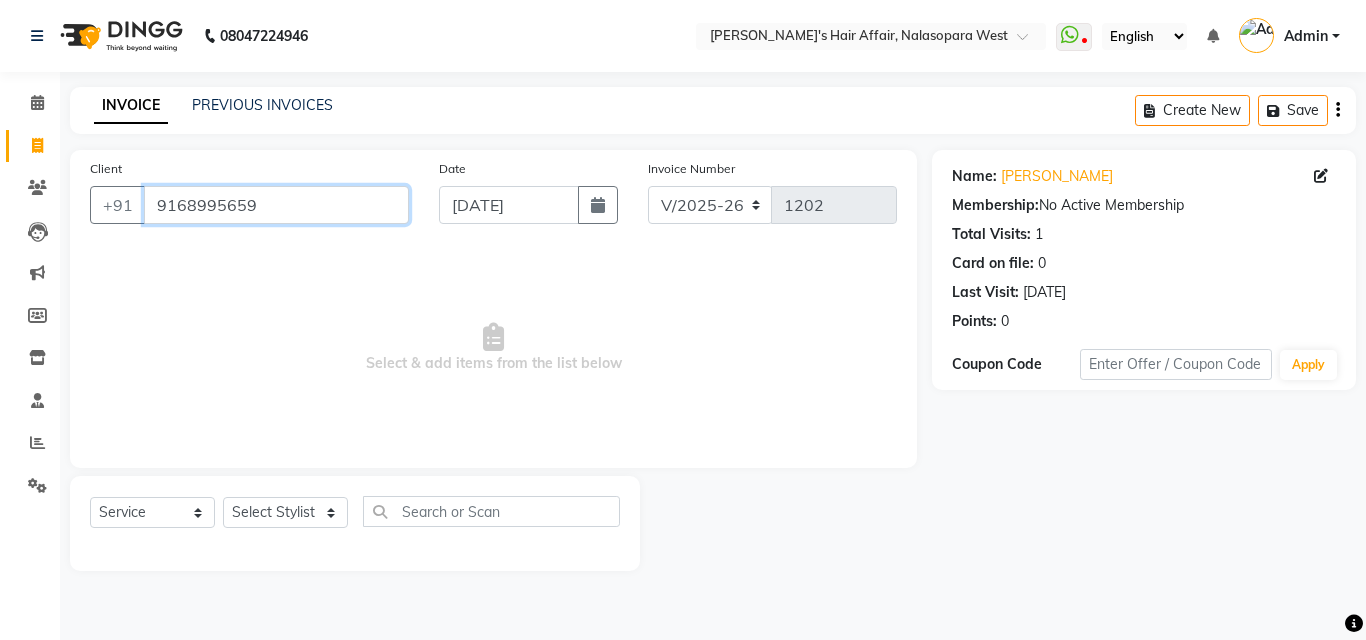 drag, startPoint x: 277, startPoint y: 197, endPoint x: 67, endPoint y: 197, distance: 210 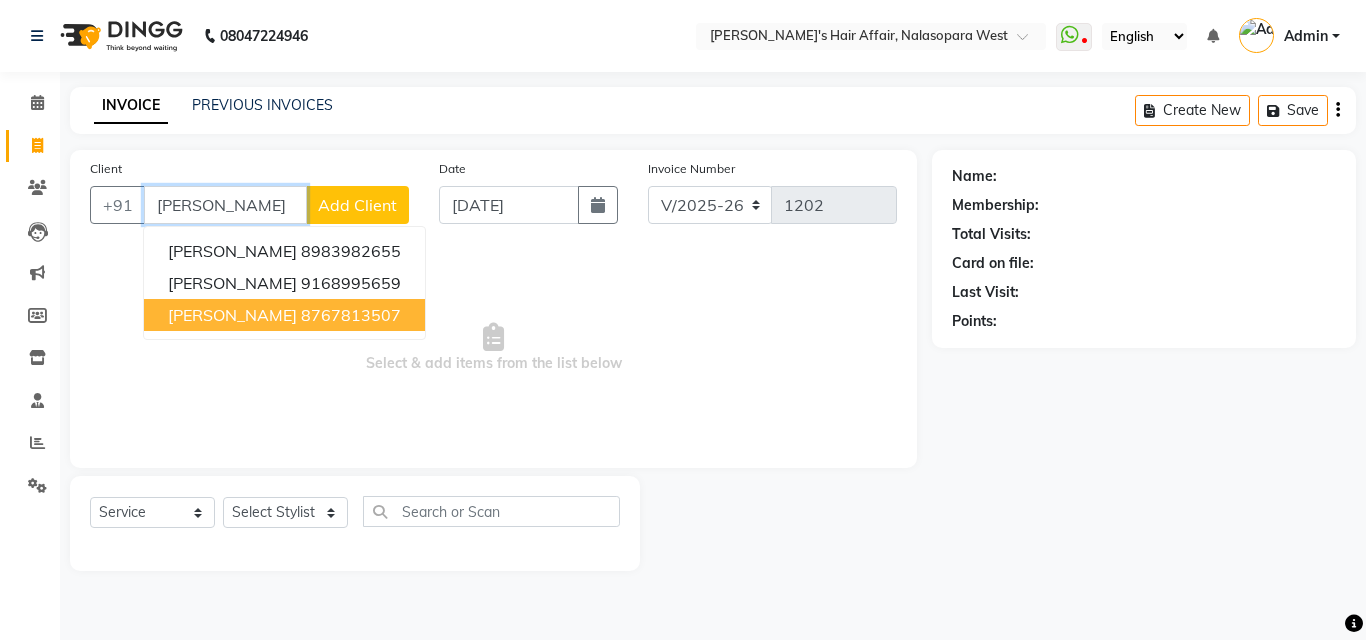 click on "[PERSON_NAME]" at bounding box center (232, 315) 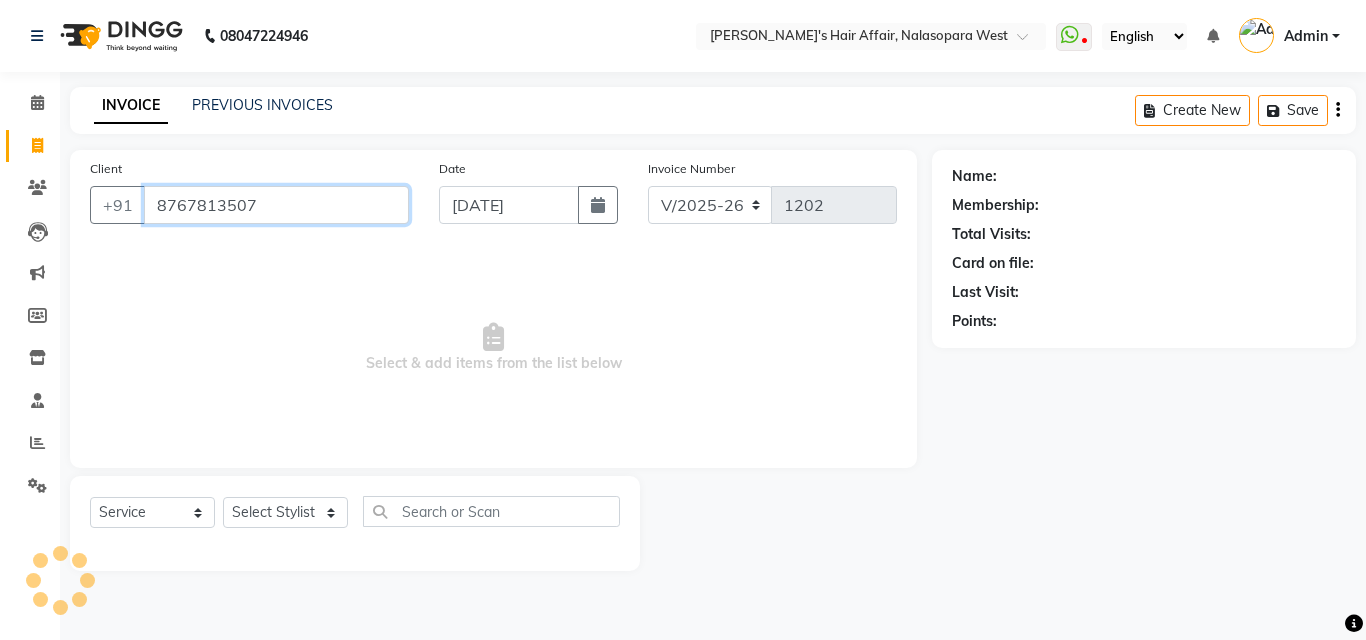 type on "8767813507" 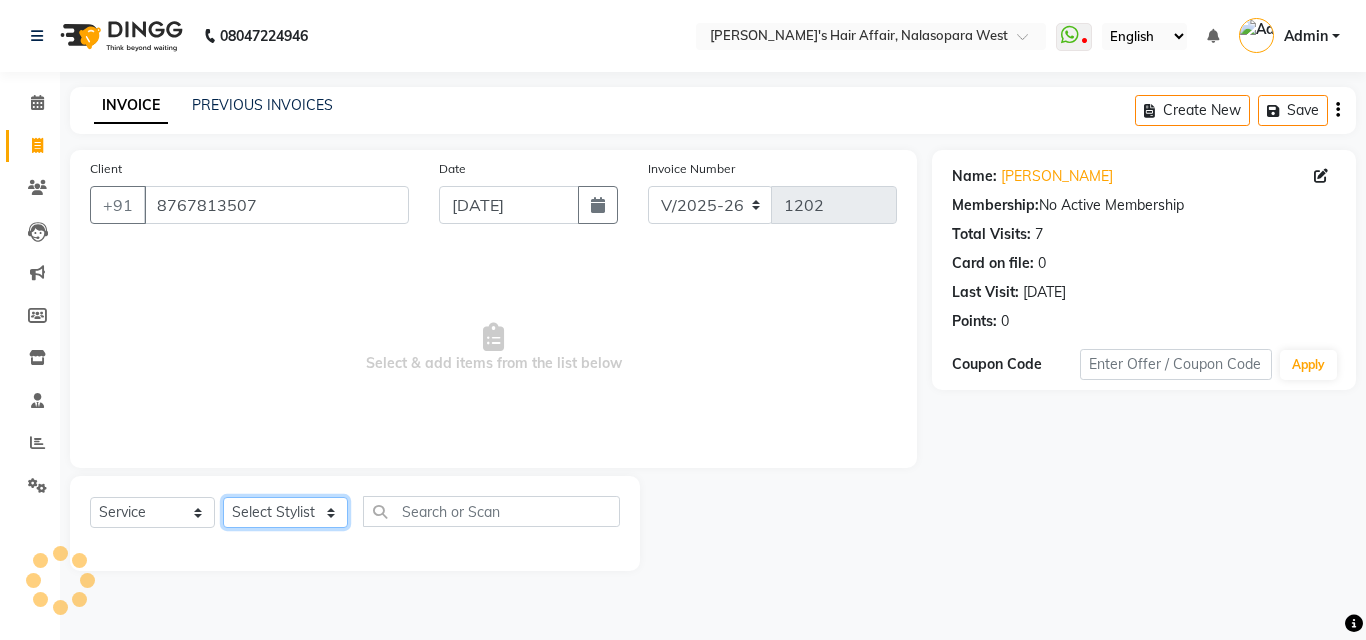 click on "Select Stylist [PERSON_NAME] [PERSON_NAME] Hair Affair [PERSON_NAME] Rashi [PERSON_NAME] [PERSON_NAME] [PERSON_NAME]" 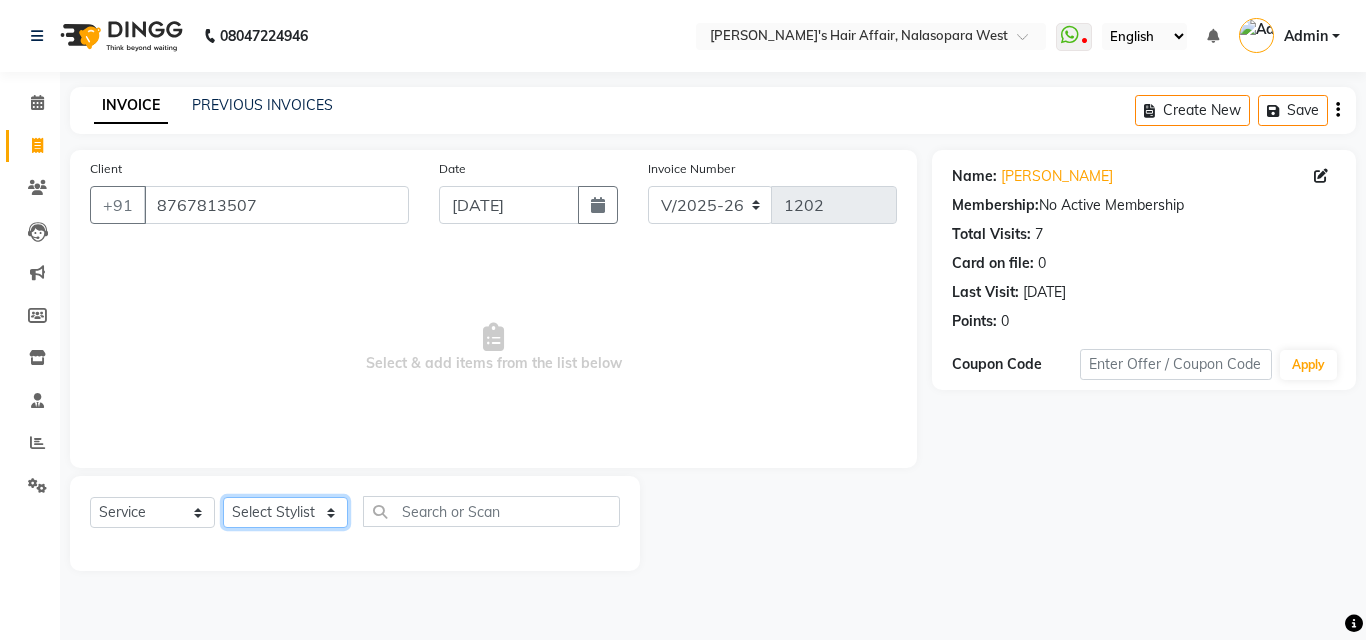 select on "45513" 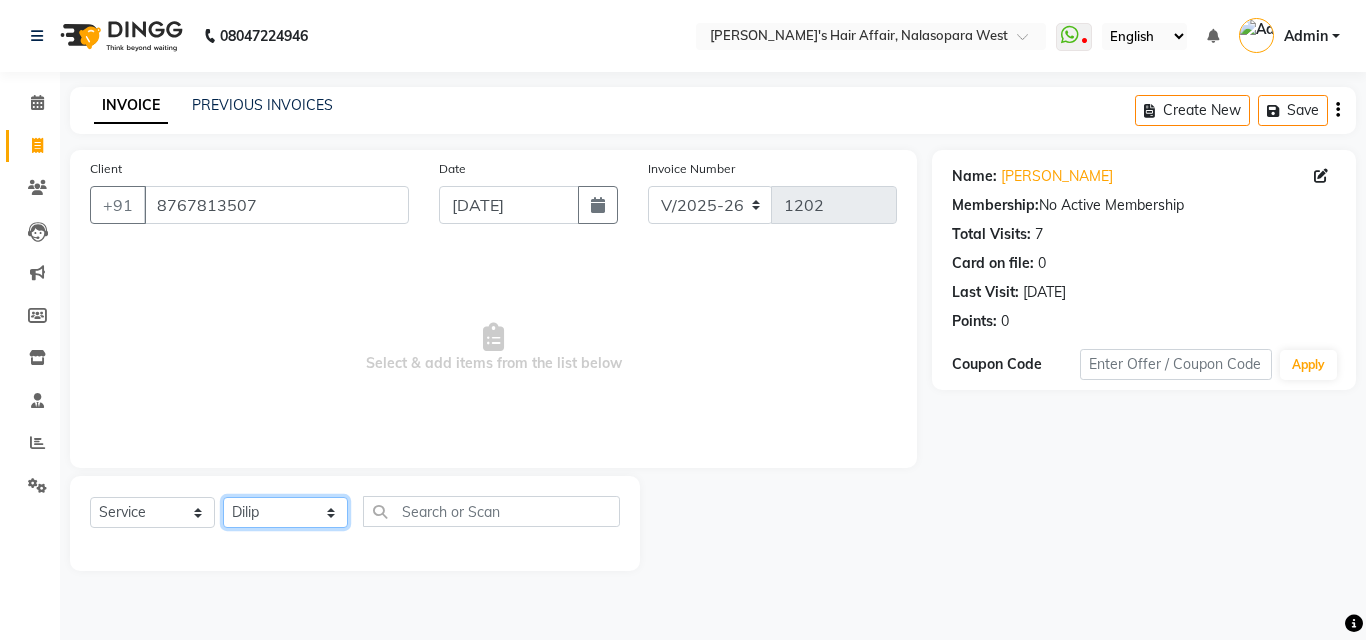 click on "Select Stylist [PERSON_NAME] [PERSON_NAME] Hair Affair [PERSON_NAME] Rashi [PERSON_NAME] [PERSON_NAME] [PERSON_NAME]" 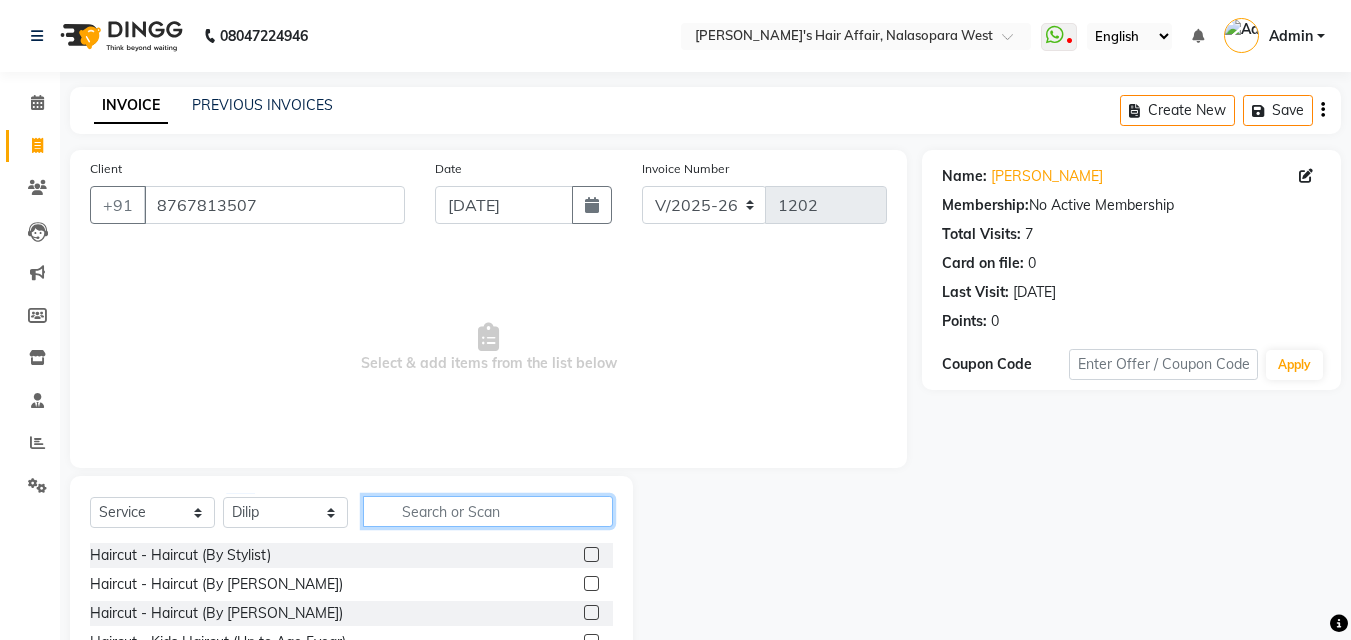 click 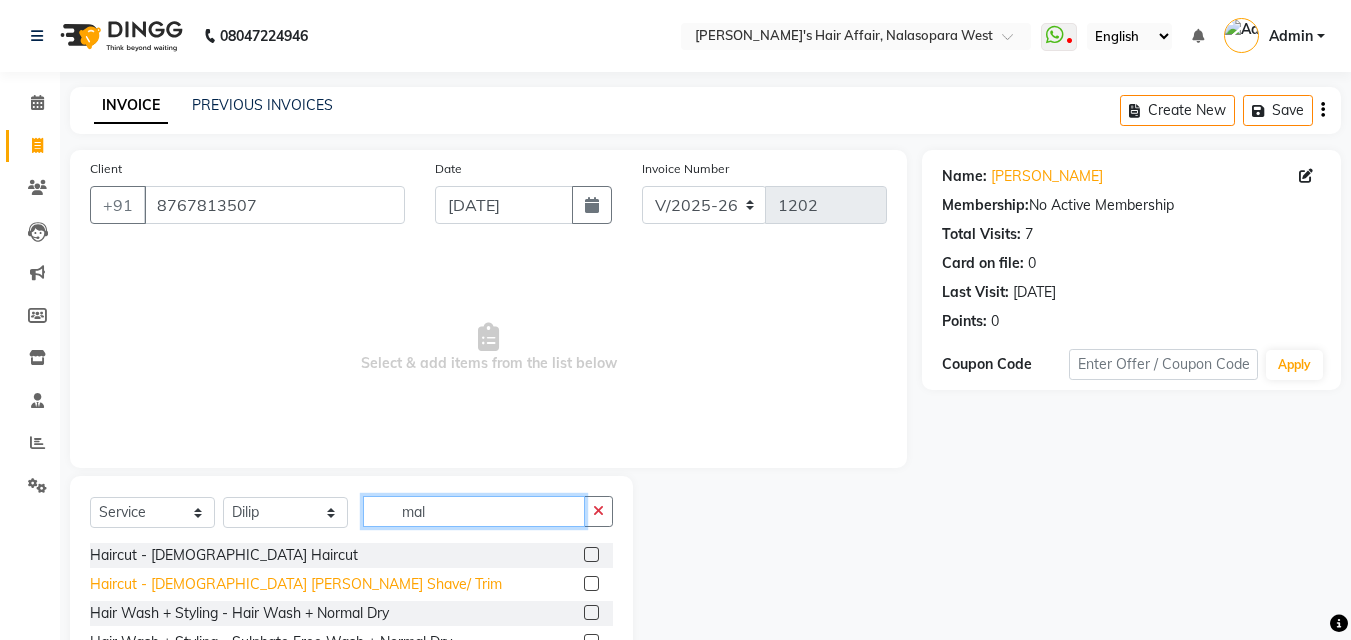 type on "mal" 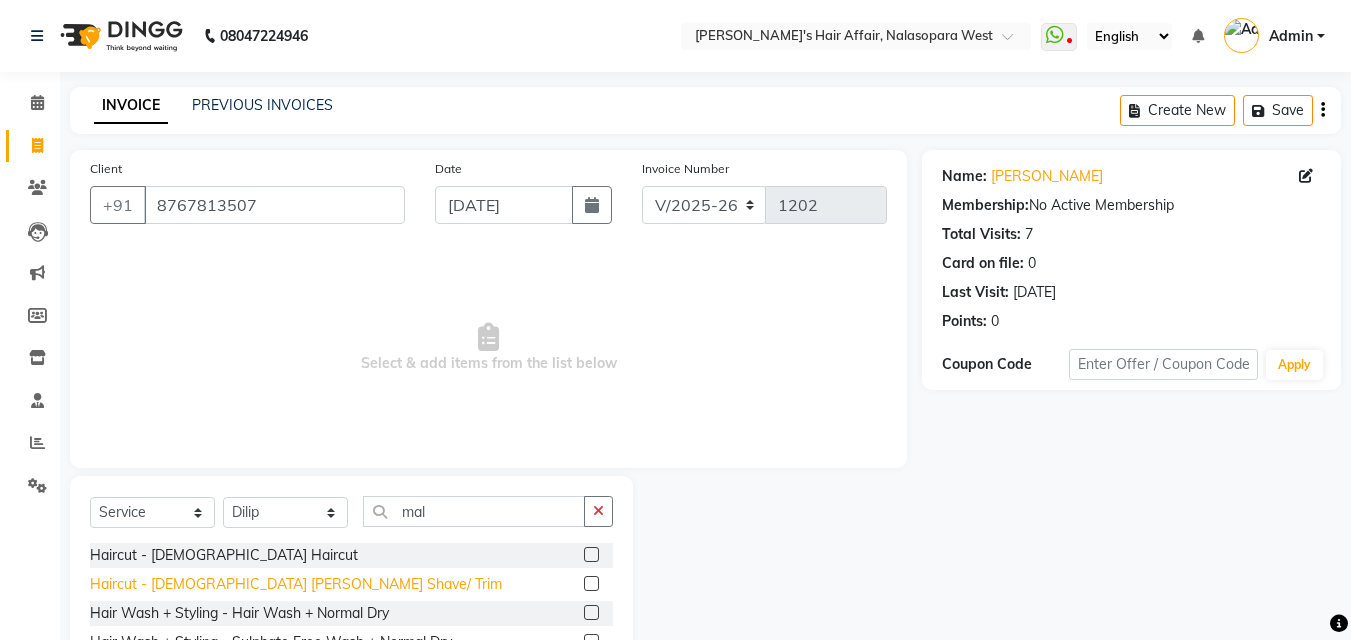click on "Haircut - [DEMOGRAPHIC_DATA] [PERSON_NAME] Shave/ Trim" 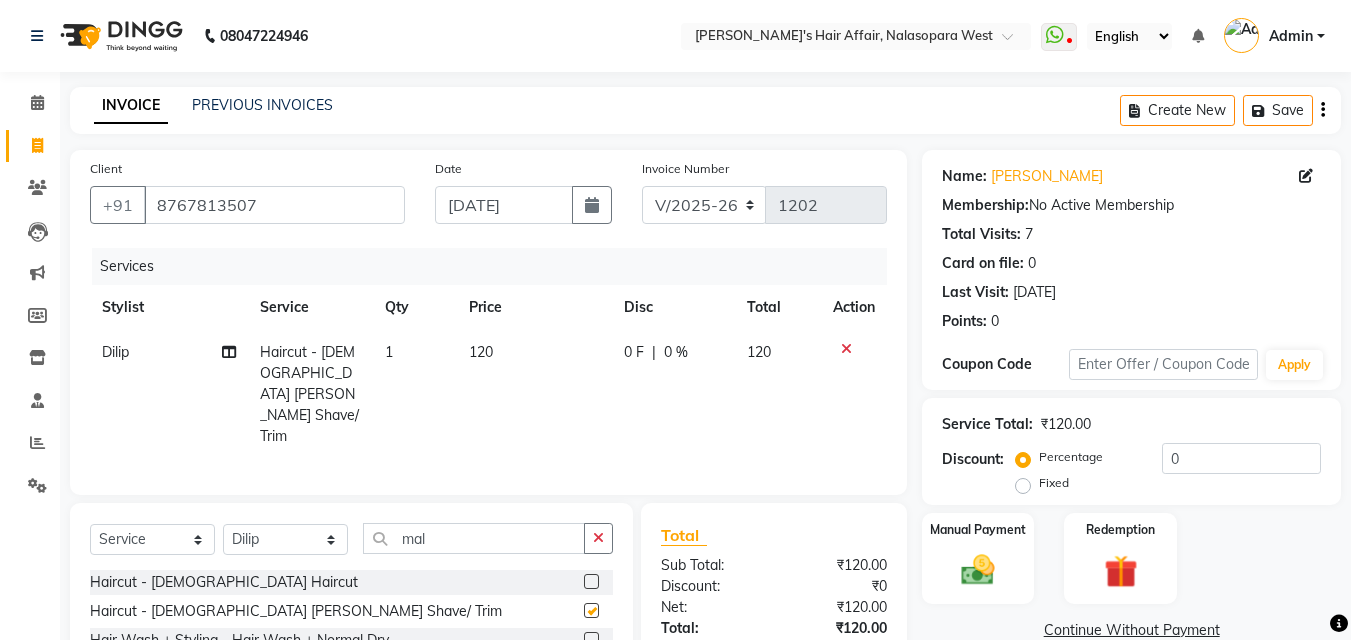 checkbox on "false" 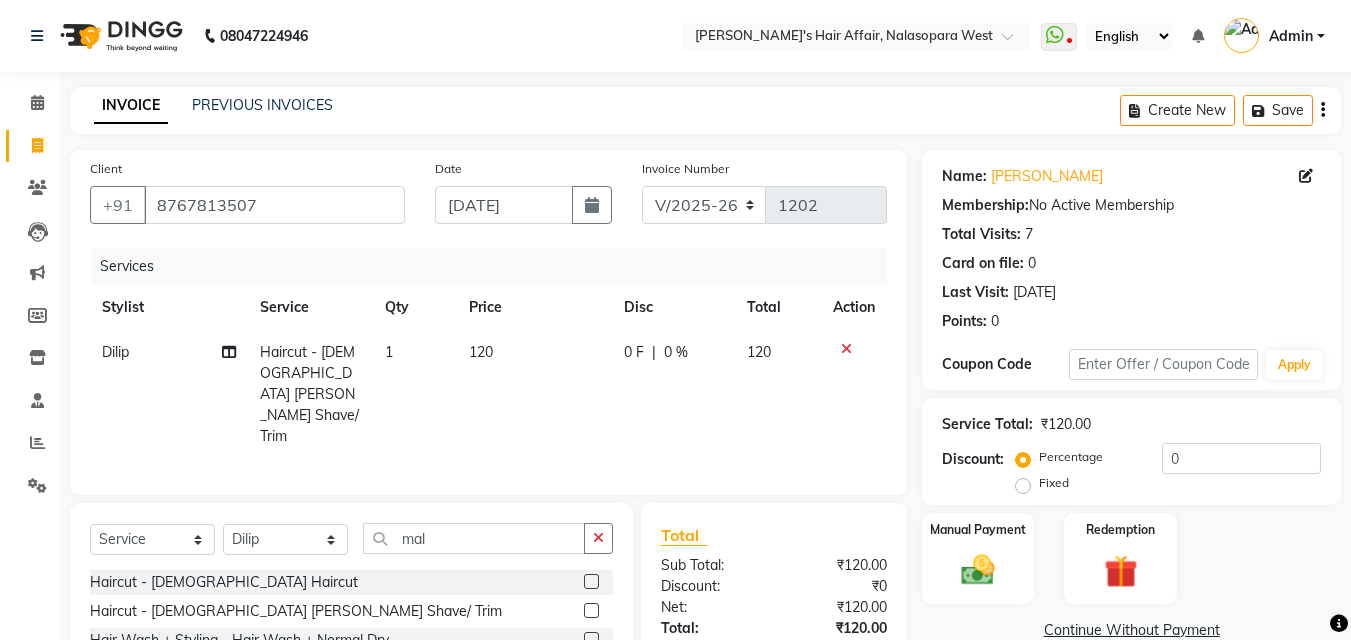 scroll, scrollTop: 161, scrollLeft: 0, axis: vertical 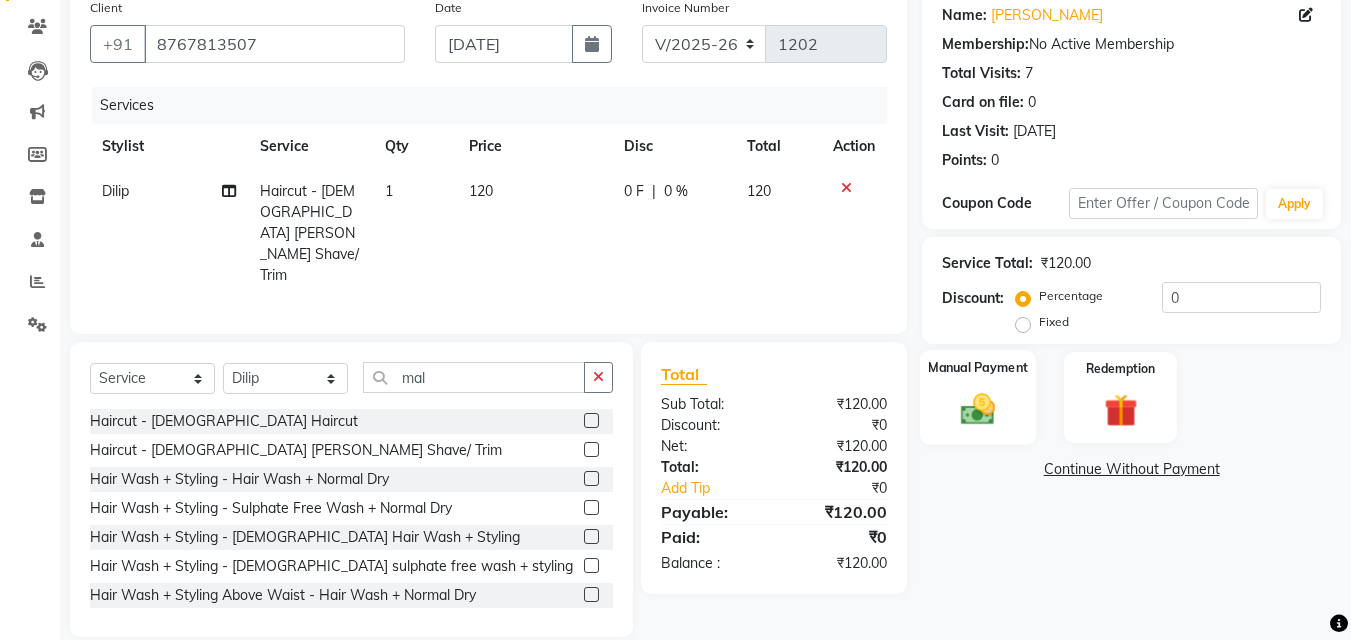 click on "Manual Payment" 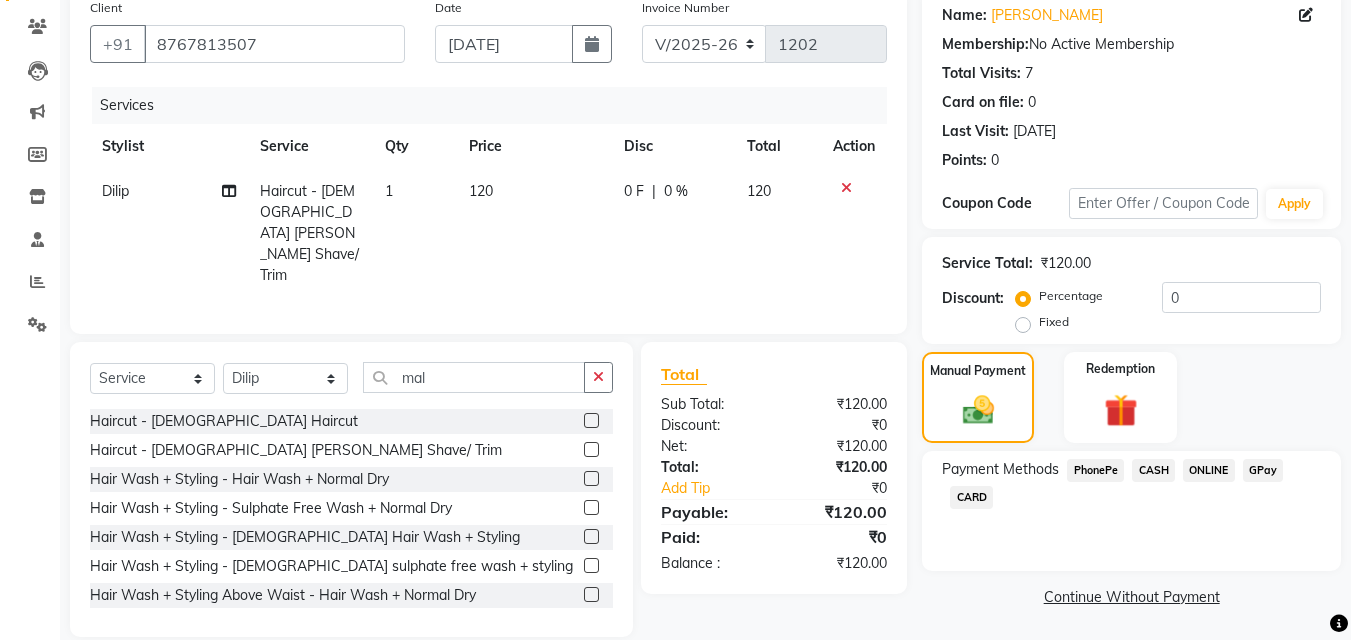 scroll, scrollTop: 163, scrollLeft: 0, axis: vertical 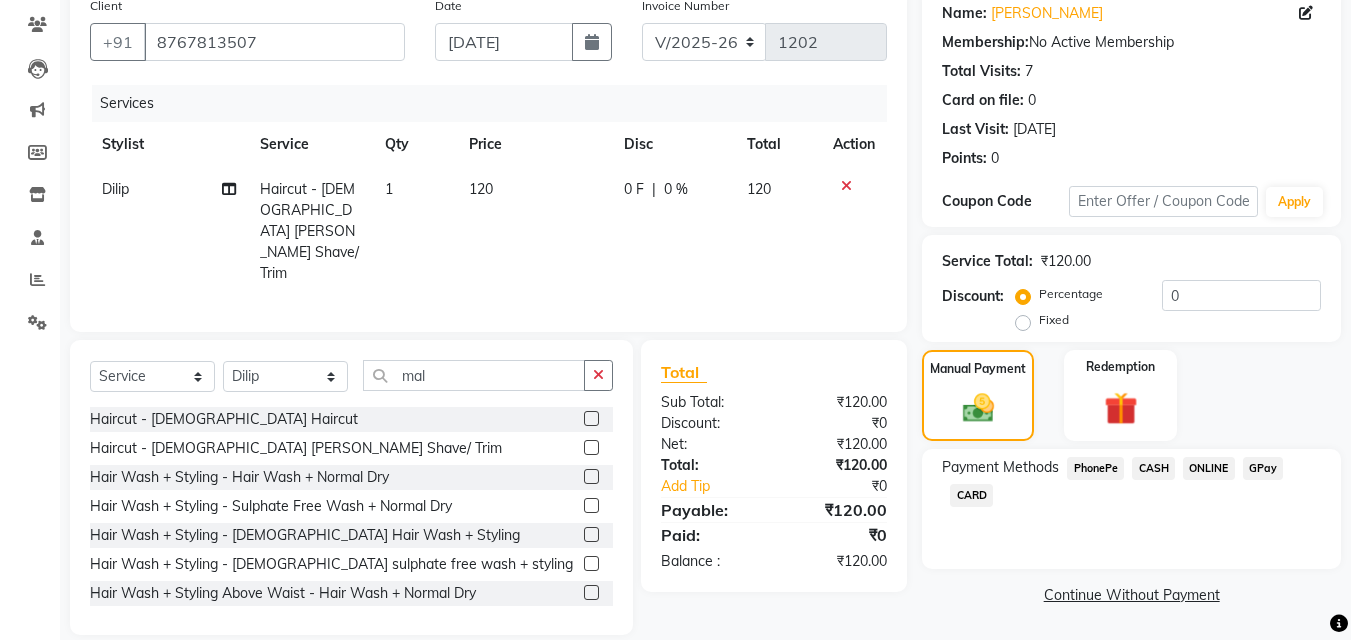 click on "GPay" 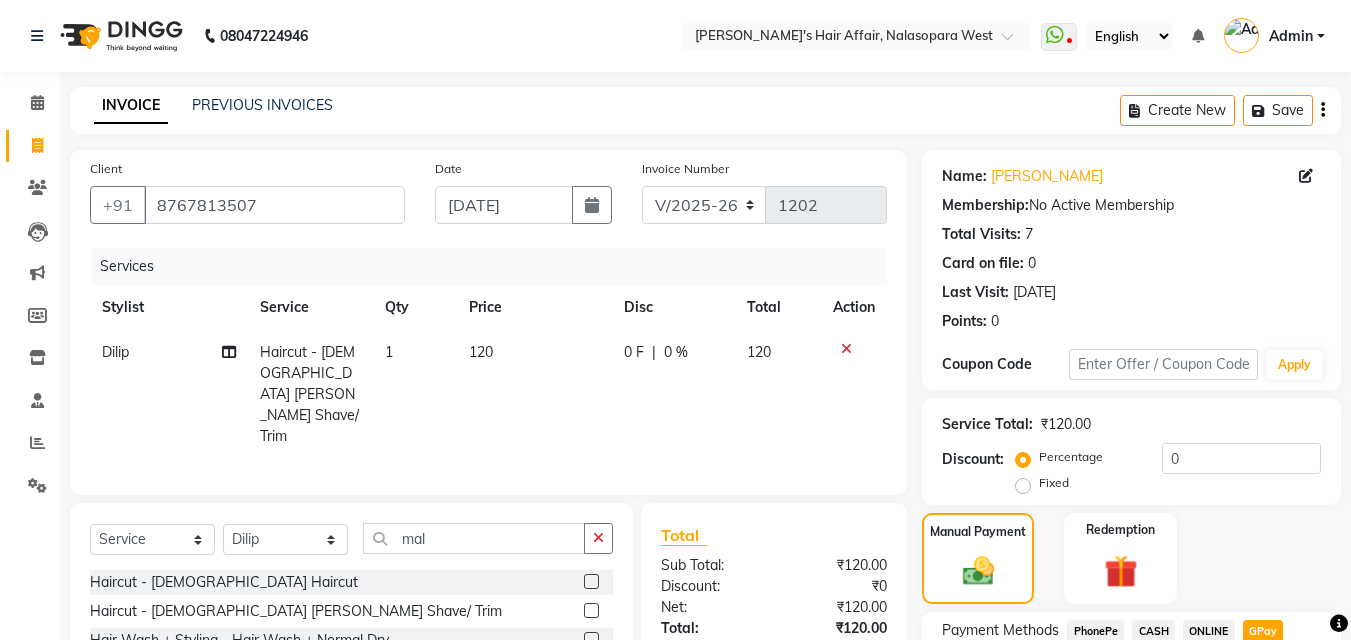 scroll, scrollTop: 219, scrollLeft: 0, axis: vertical 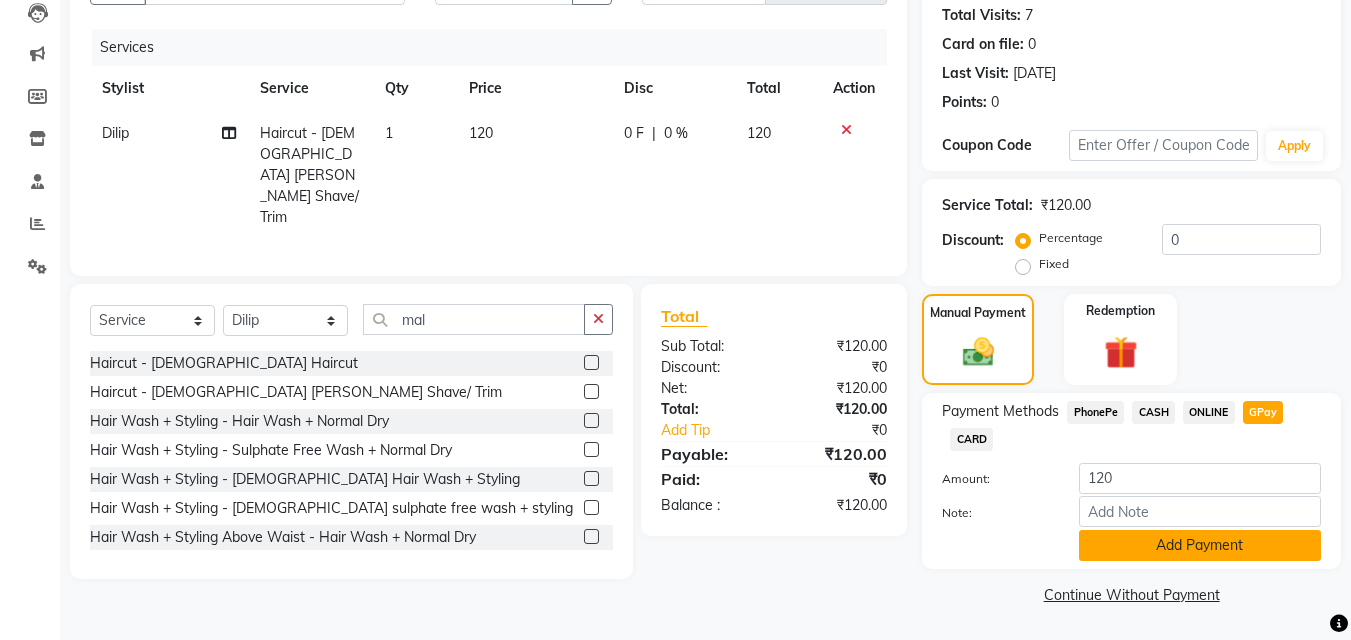 click on "Add Payment" 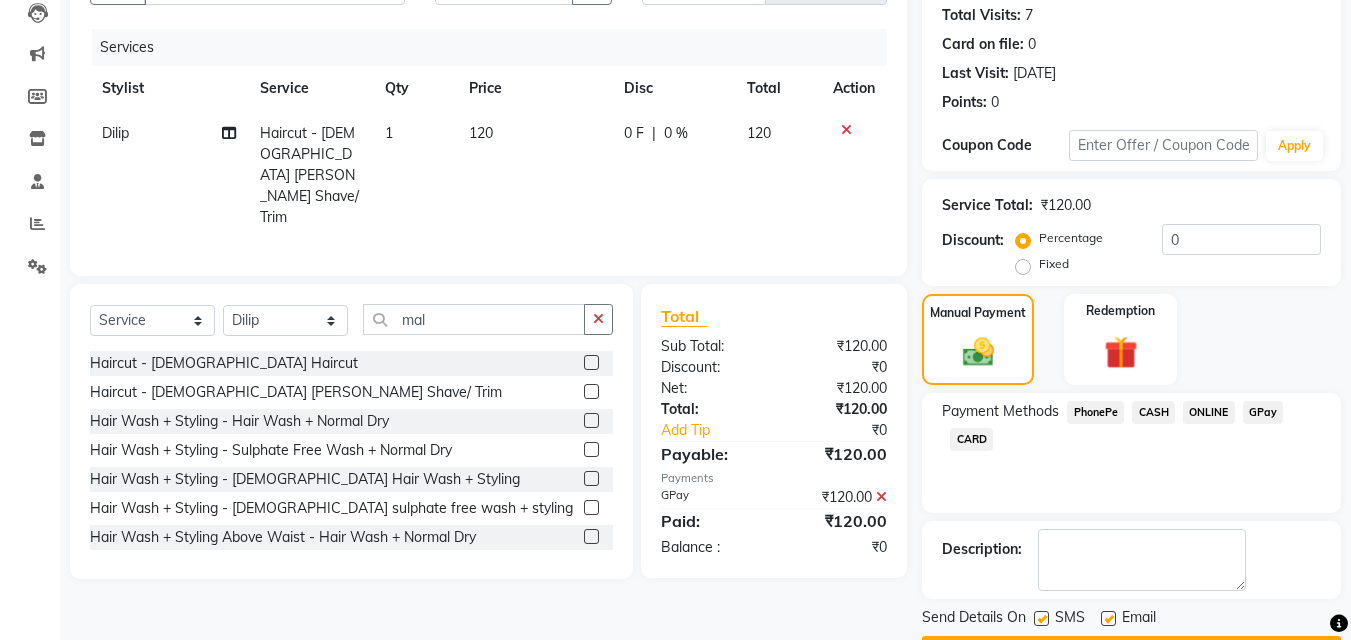 scroll, scrollTop: 276, scrollLeft: 0, axis: vertical 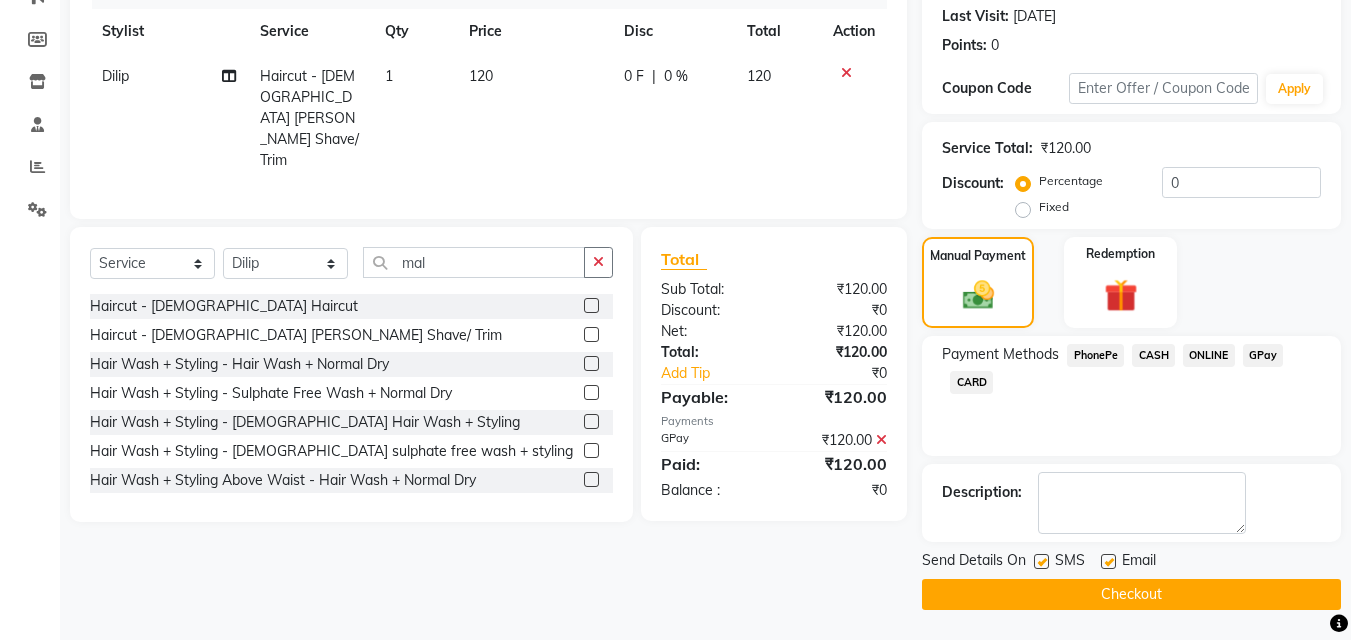 click on "Checkout" 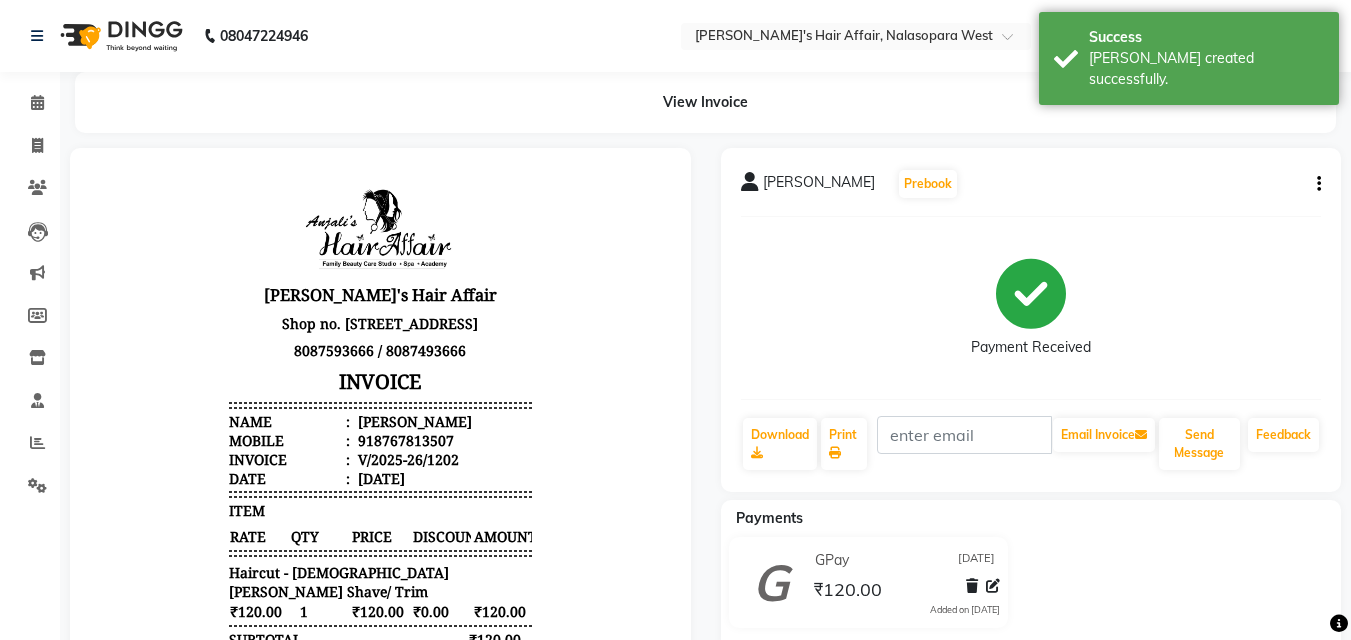 scroll, scrollTop: 0, scrollLeft: 0, axis: both 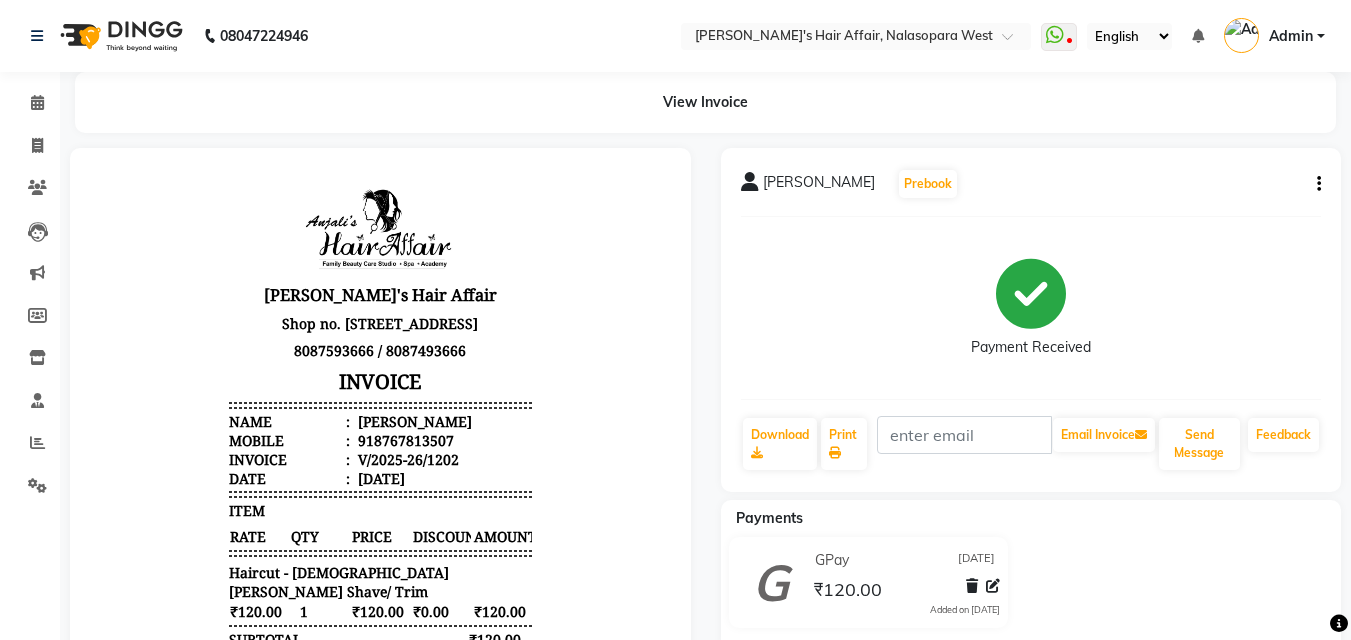 drag, startPoint x: 257, startPoint y: 417, endPoint x: 961, endPoint y: 627, distance: 734.6537 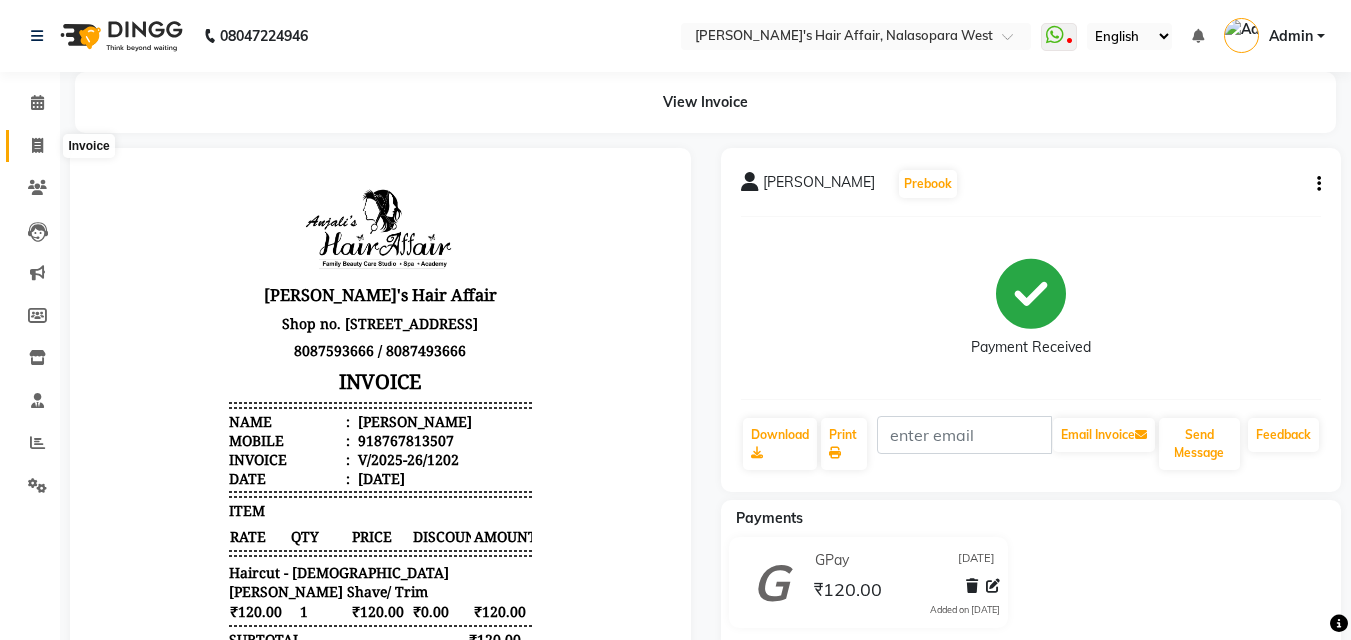 click 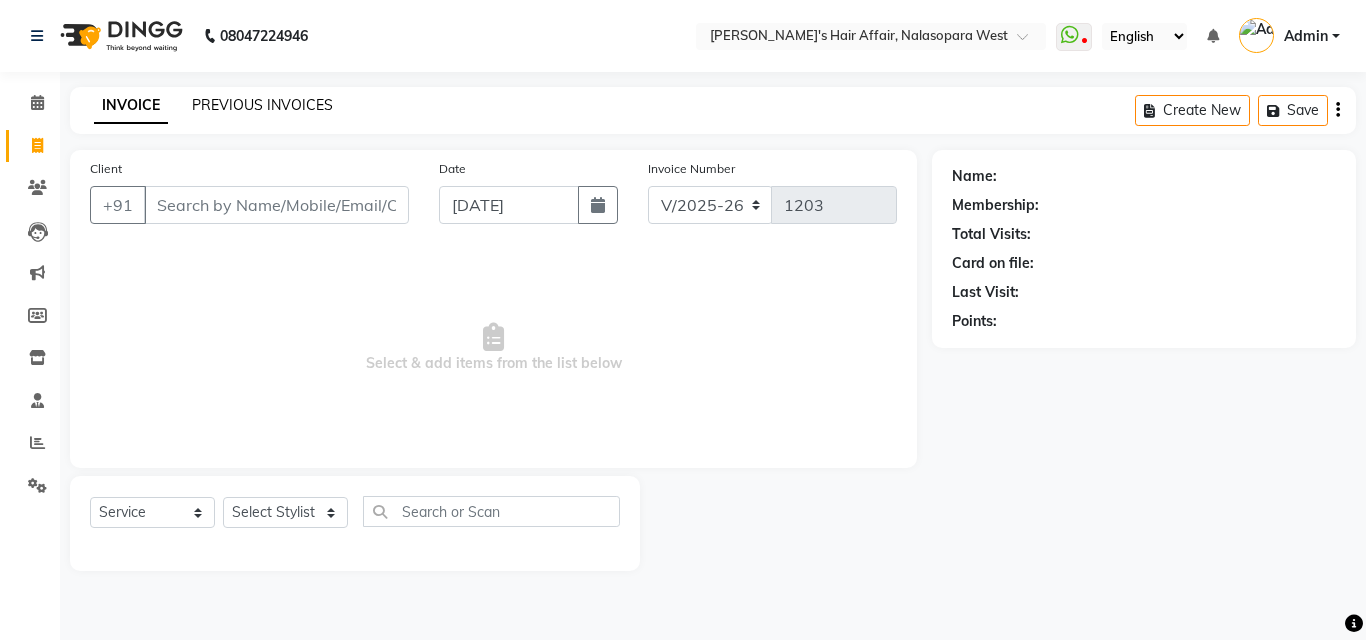click on "PREVIOUS INVOICES" 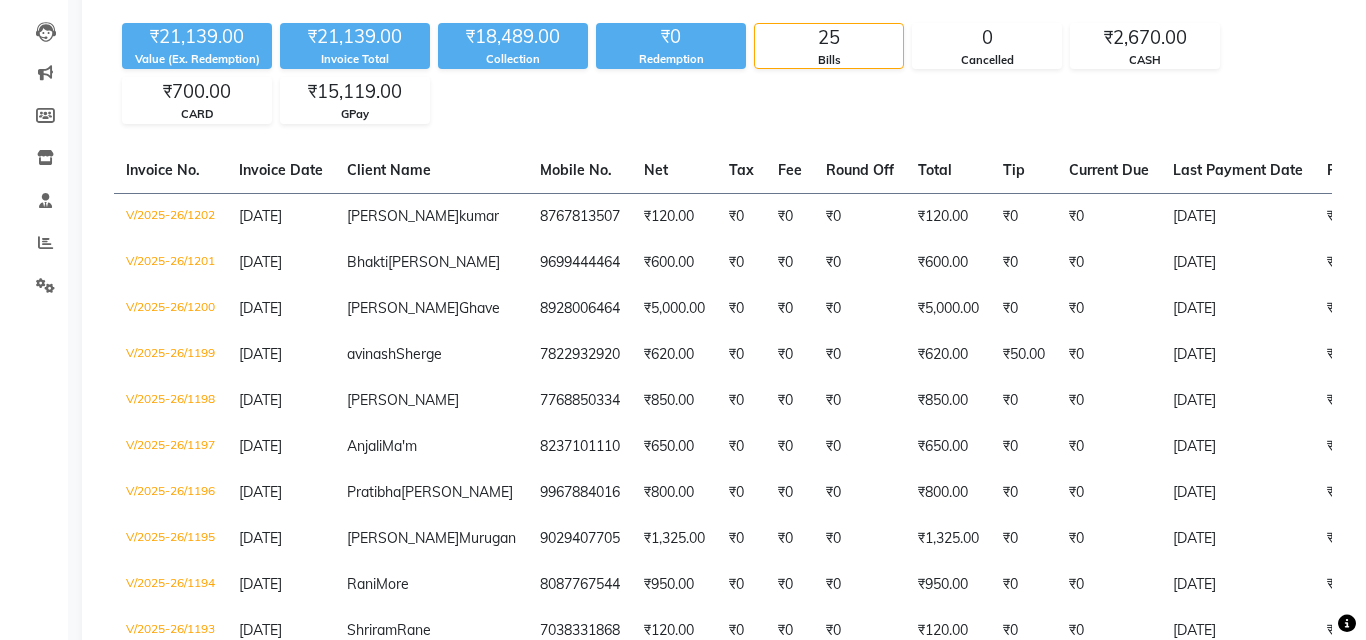 scroll, scrollTop: 0, scrollLeft: 0, axis: both 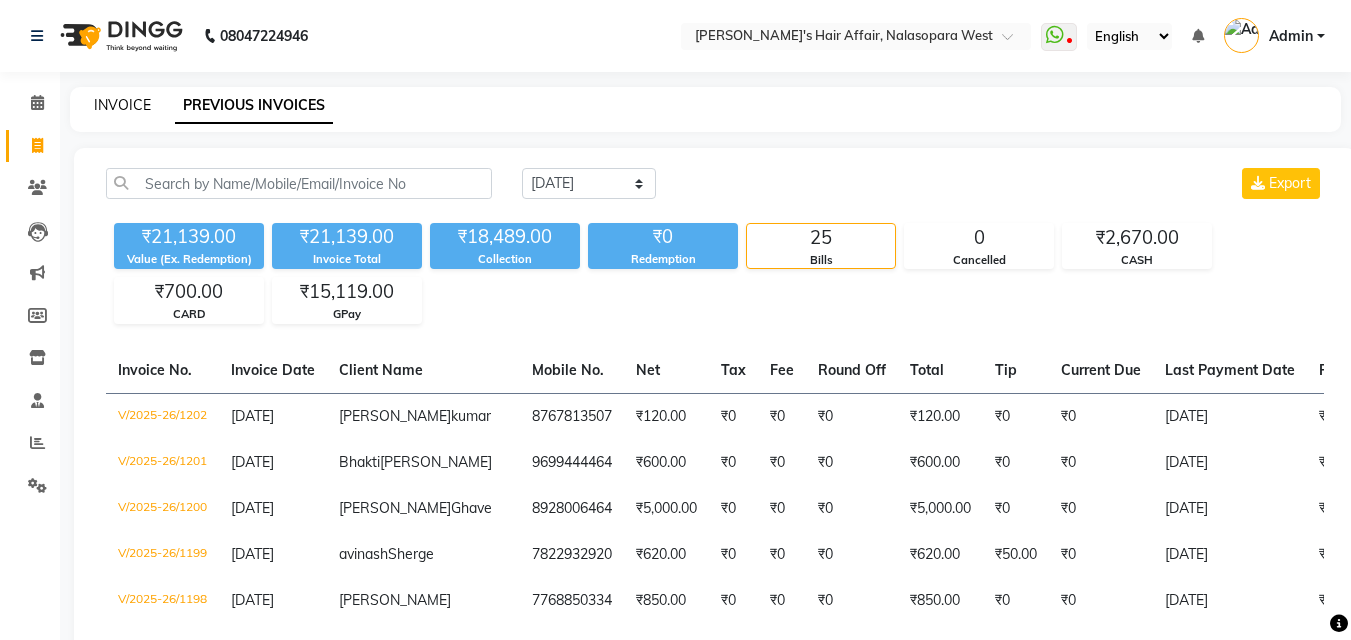 click on "INVOICE" 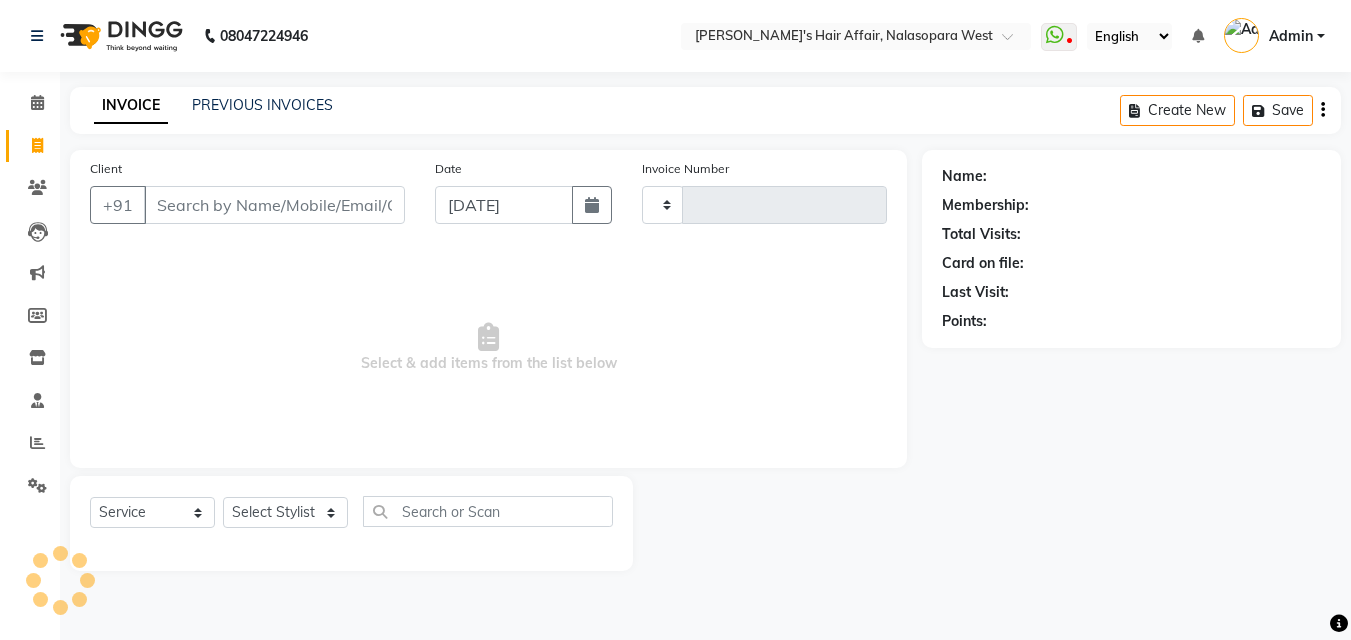 type on "1203" 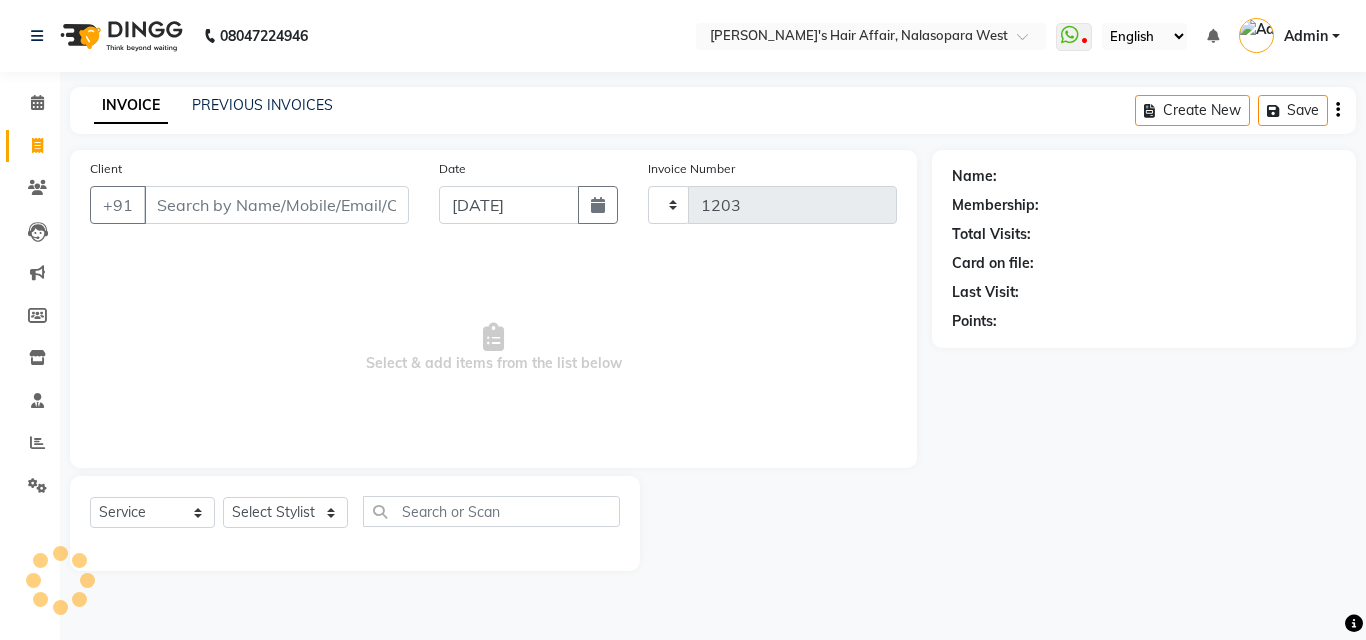select on "6172" 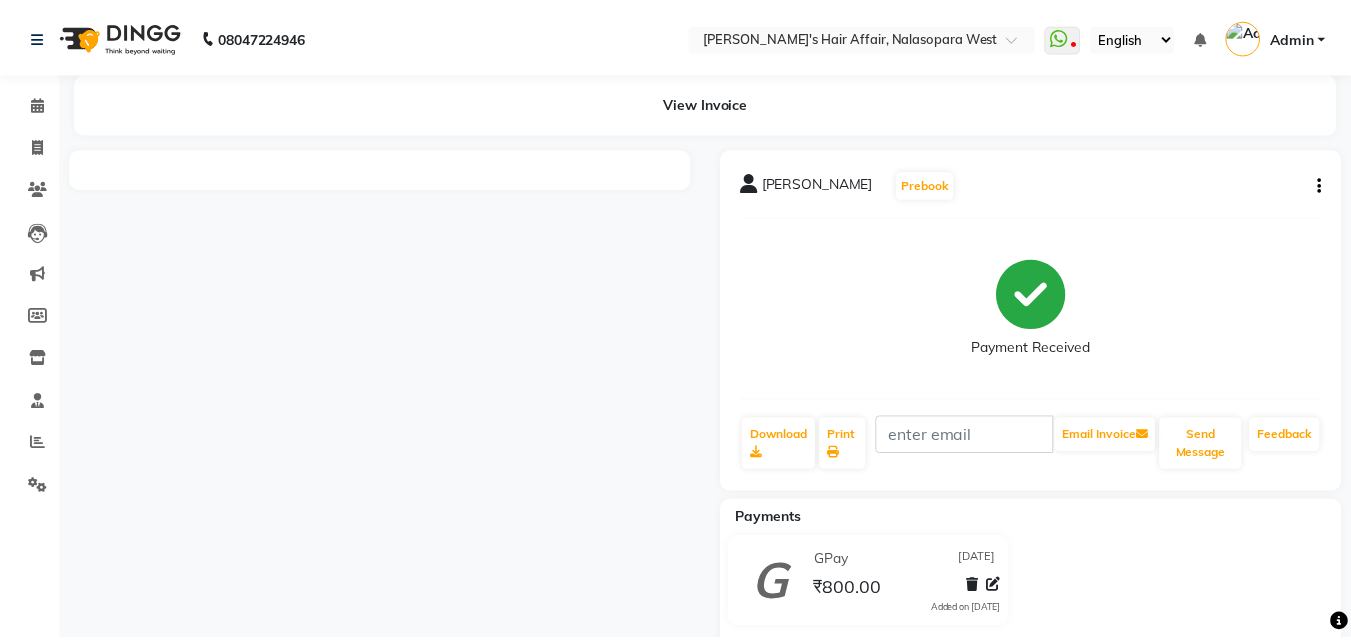 scroll, scrollTop: 0, scrollLeft: 0, axis: both 